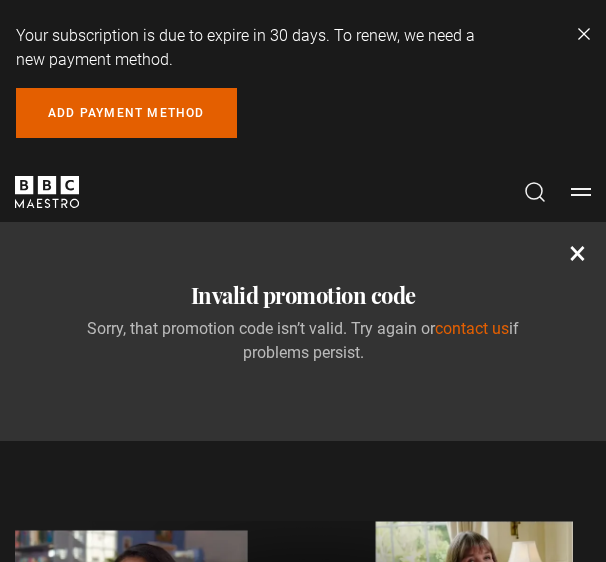 scroll, scrollTop: 0, scrollLeft: 0, axis: both 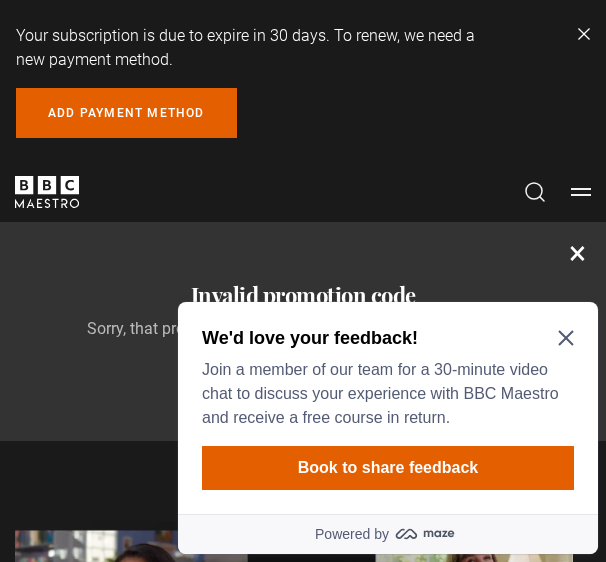 click 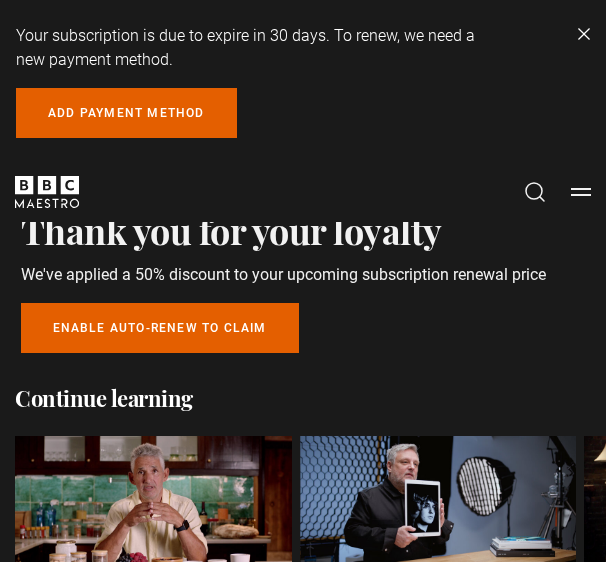 scroll, scrollTop: 900, scrollLeft: 0, axis: vertical 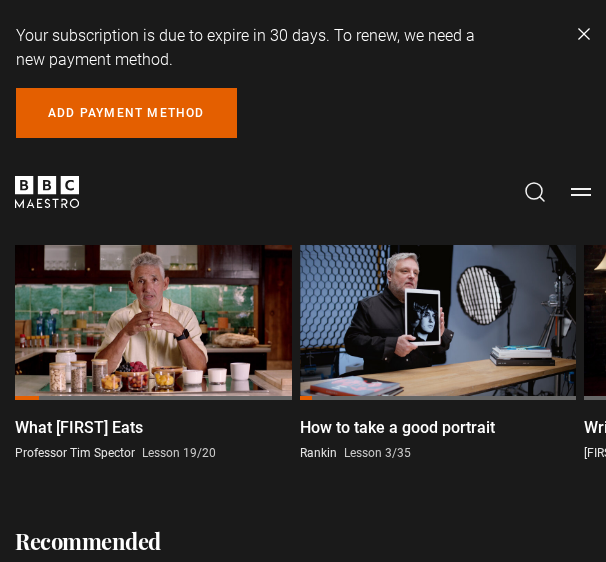 click on "What Tim Eats" at bounding box center (79, 428) 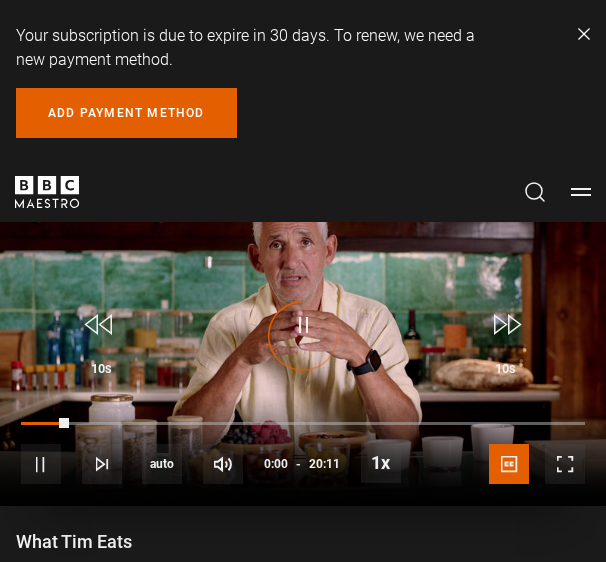 scroll, scrollTop: 761, scrollLeft: 0, axis: vertical 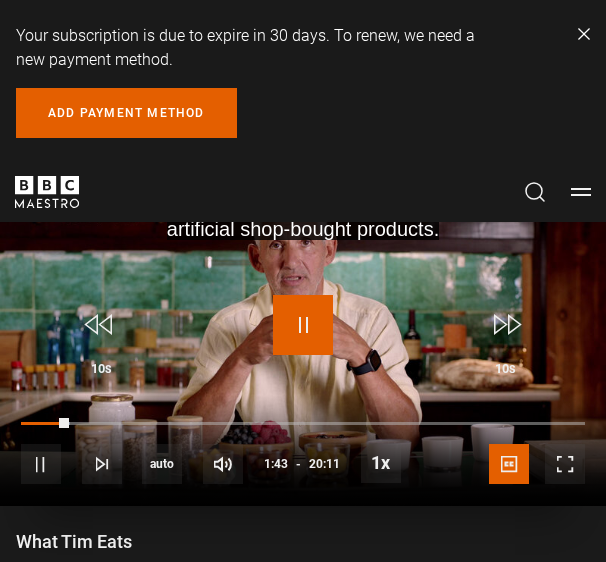 click at bounding box center (303, 325) 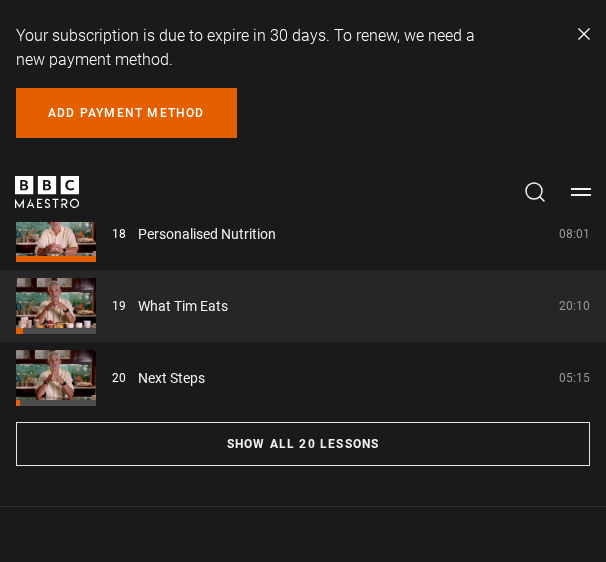 scroll, scrollTop: 1461, scrollLeft: 0, axis: vertical 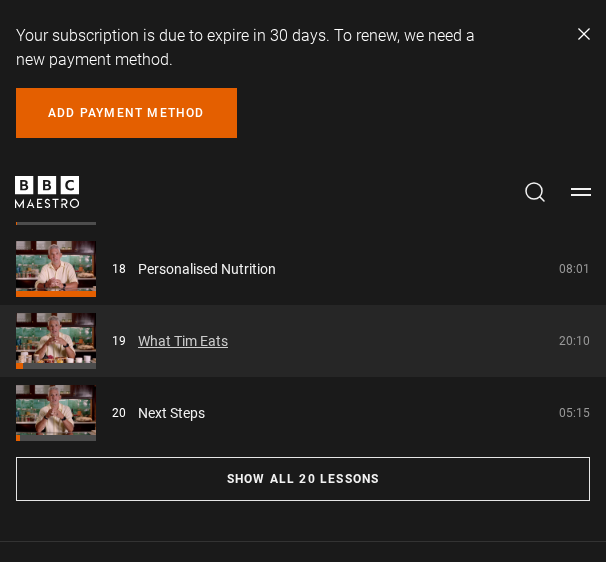 click on "What Tim Eats" at bounding box center [183, 341] 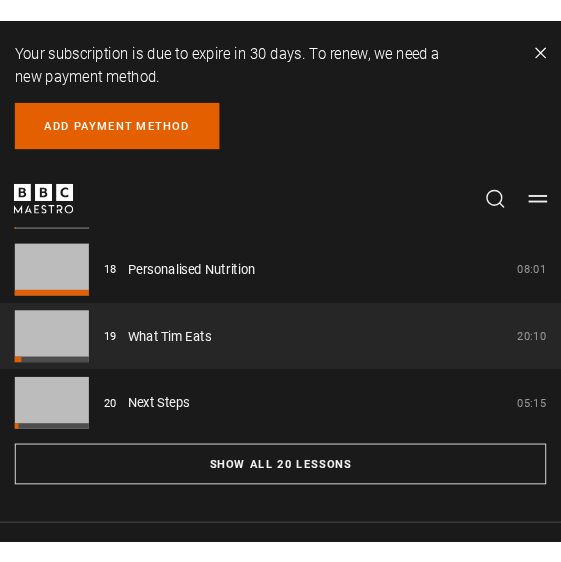 scroll, scrollTop: 761, scrollLeft: 0, axis: vertical 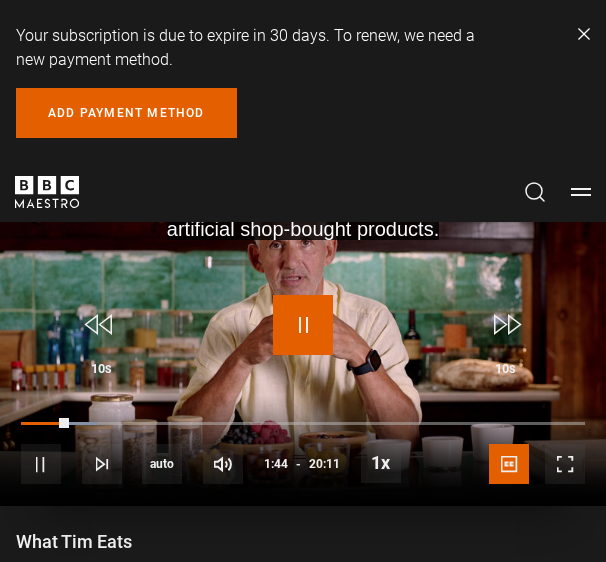 click at bounding box center (303, 325) 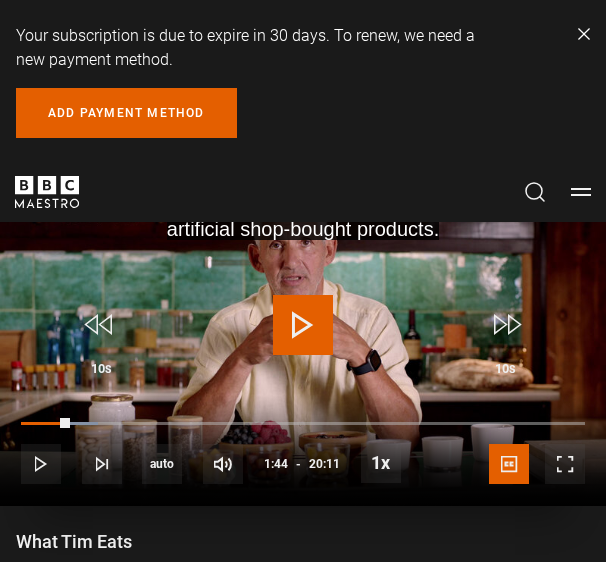 click at bounding box center (303, 325) 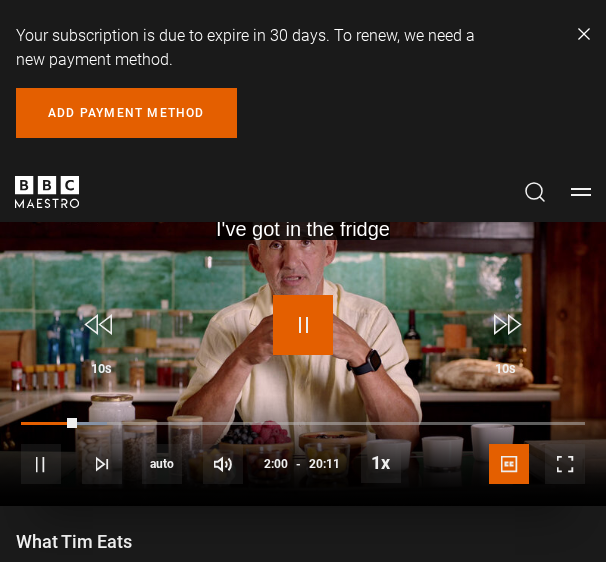 click at bounding box center [303, 325] 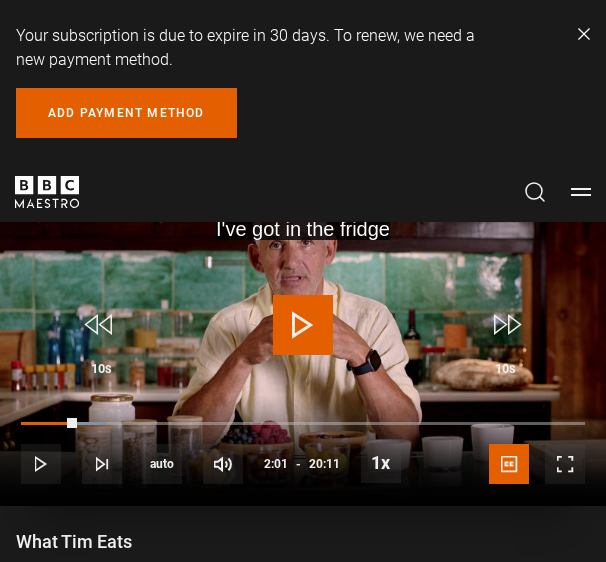 click at bounding box center [303, 325] 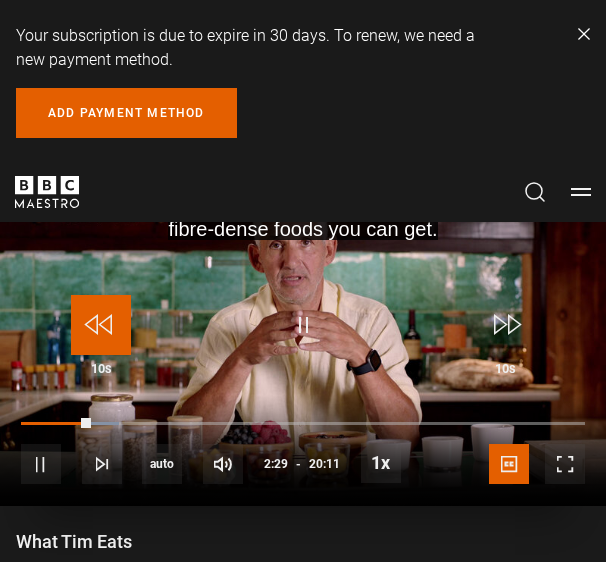 click at bounding box center (101, 325) 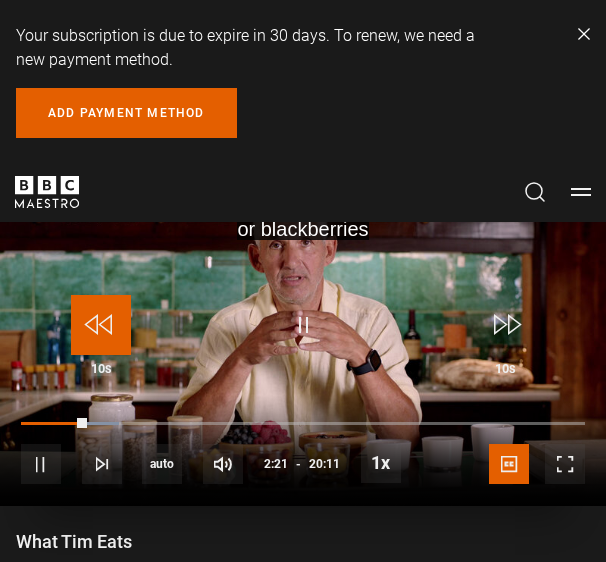 click at bounding box center (101, 325) 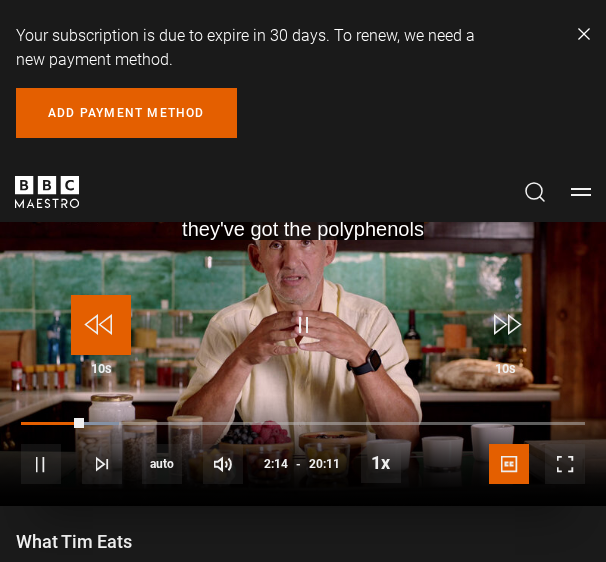click at bounding box center [101, 325] 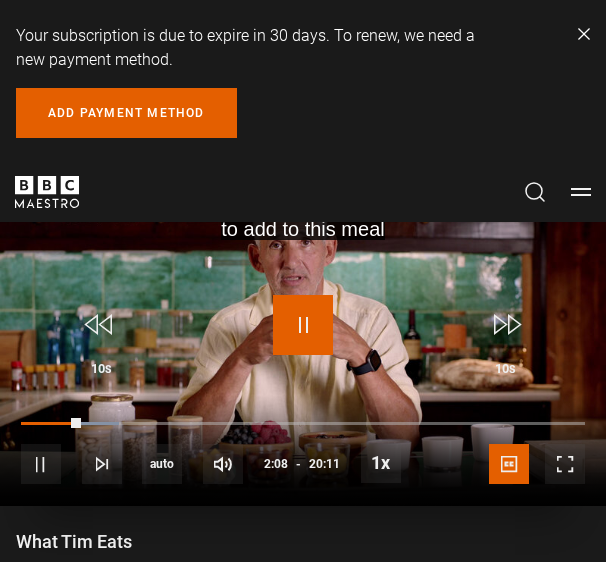 click at bounding box center (303, 325) 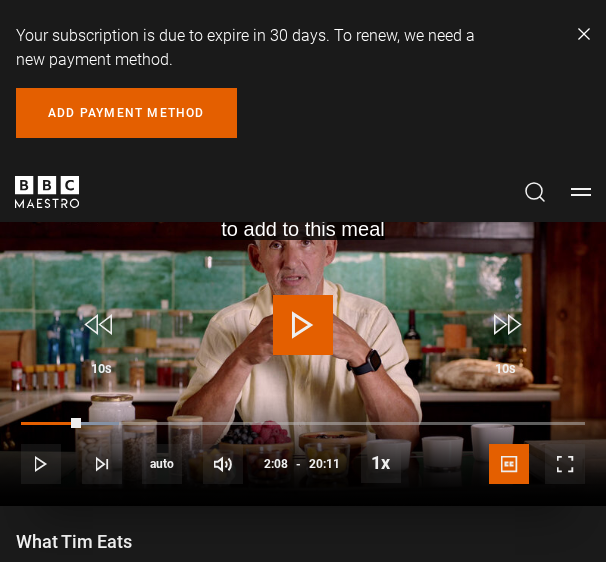 click at bounding box center [303, 335] 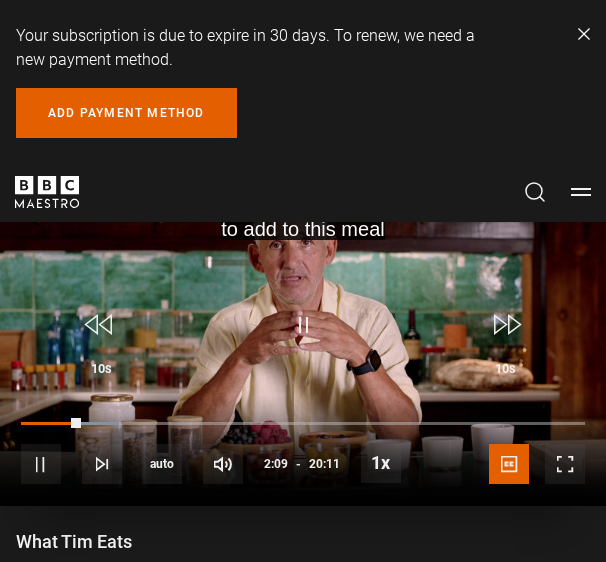 click at bounding box center [303, 335] 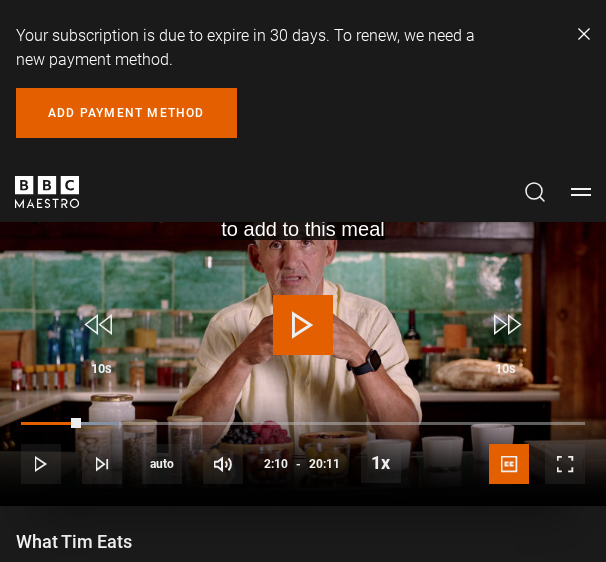 click at bounding box center [303, 325] 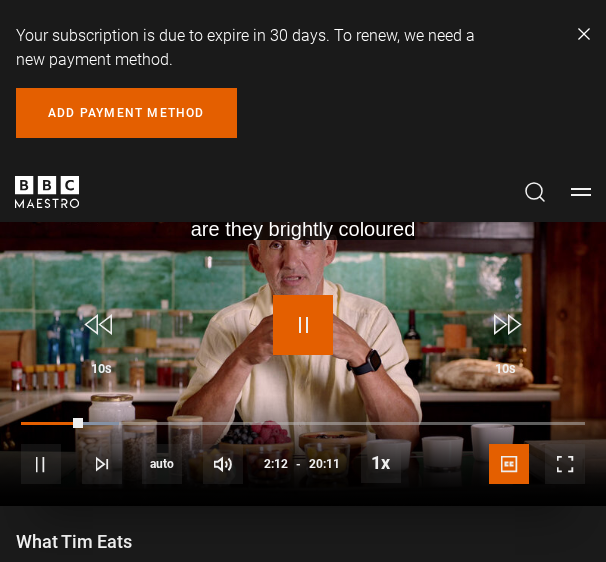 click at bounding box center [303, 325] 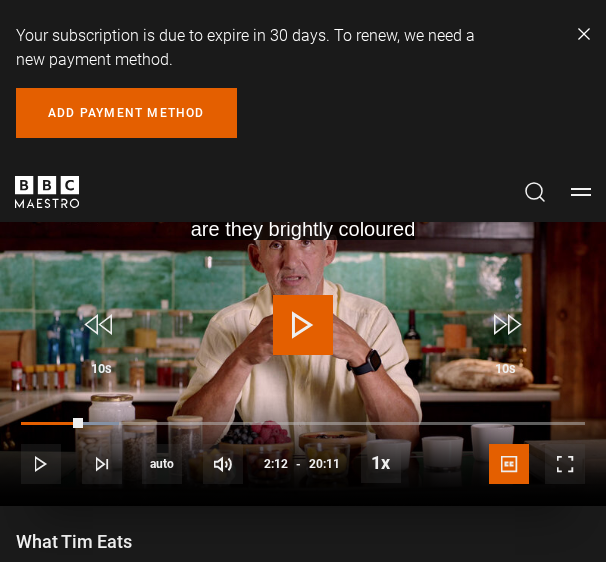 click at bounding box center (303, 335) 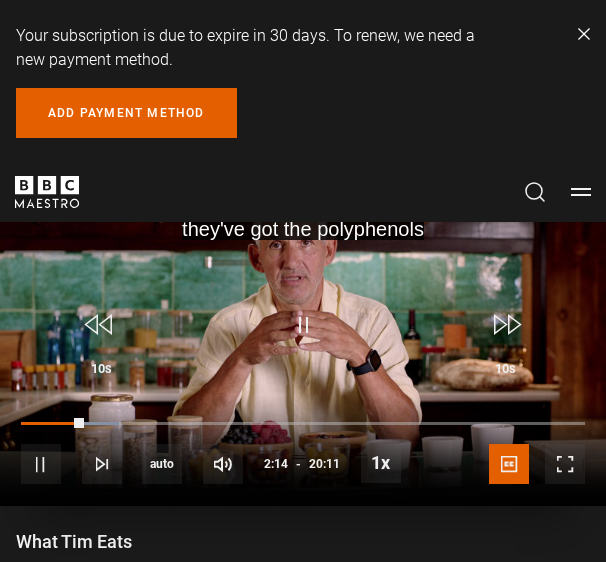 click at bounding box center (303, 335) 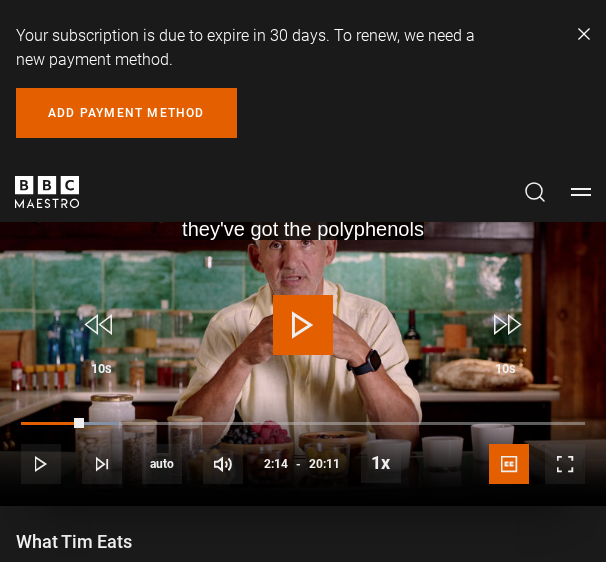 click at bounding box center [303, 335] 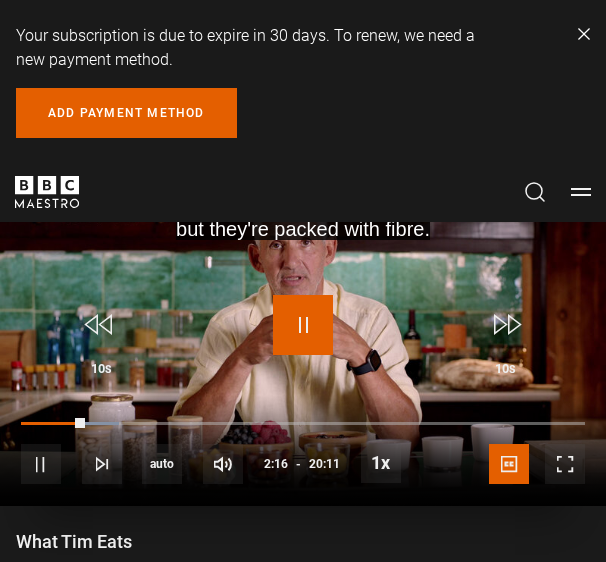drag, startPoint x: 304, startPoint y: 320, endPoint x: 560, endPoint y: 395, distance: 266.7602 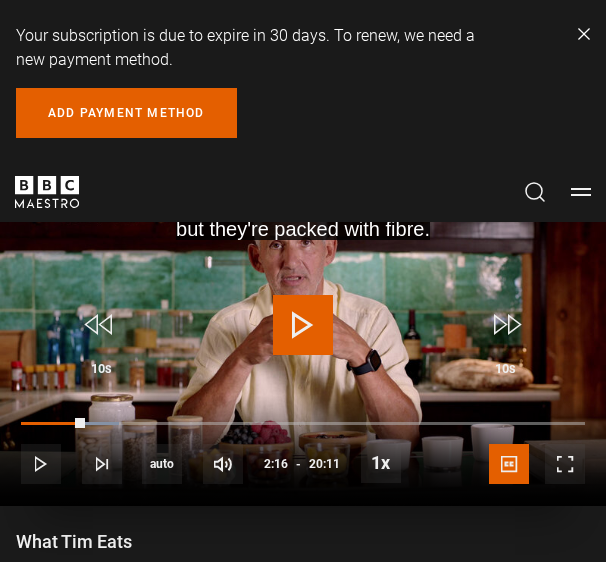 click at bounding box center [303, 325] 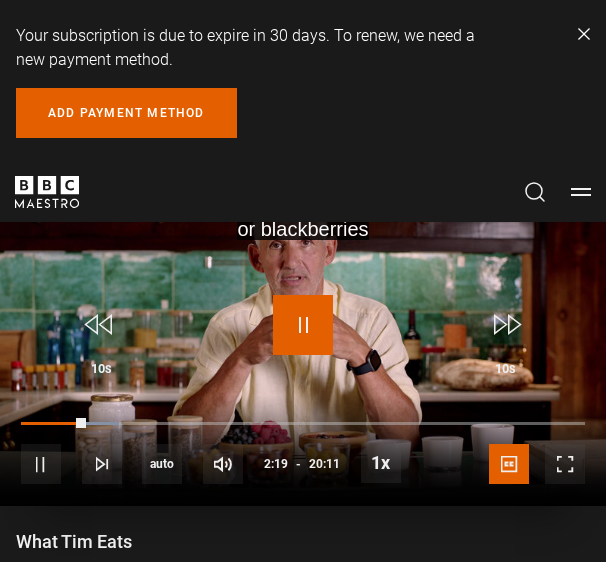 click at bounding box center (303, 325) 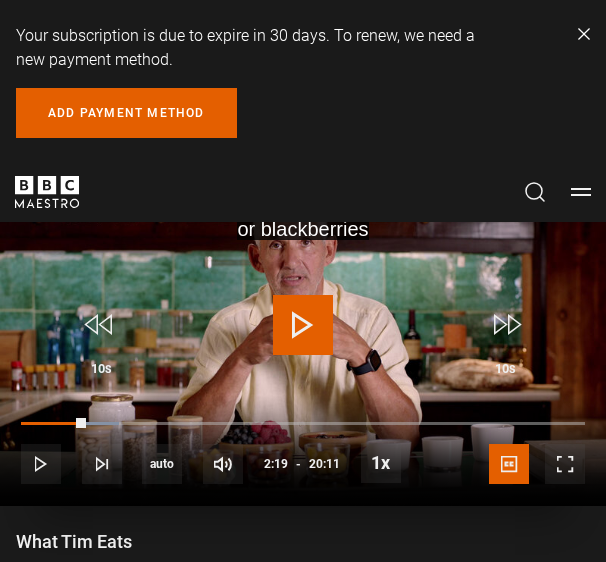 click at bounding box center (303, 325) 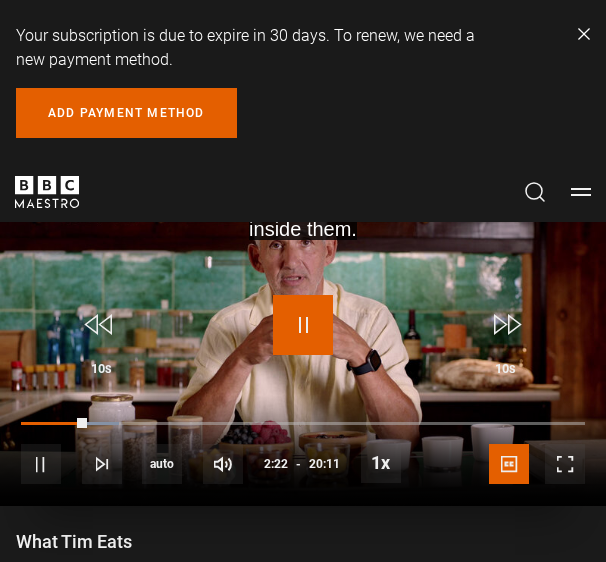 click at bounding box center (303, 325) 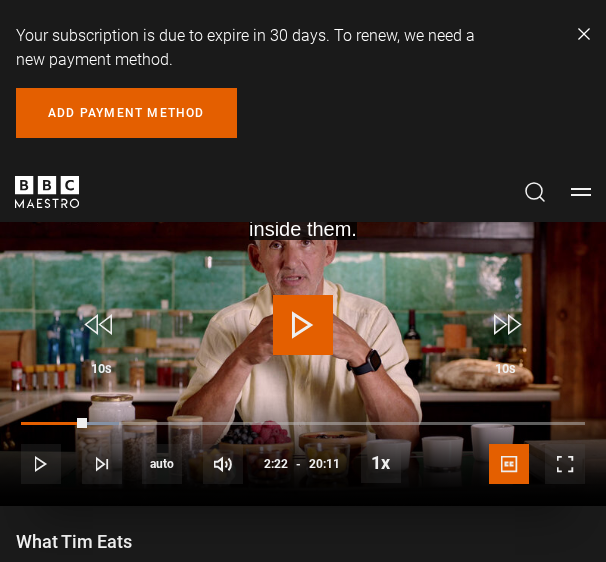 click at bounding box center (303, 325) 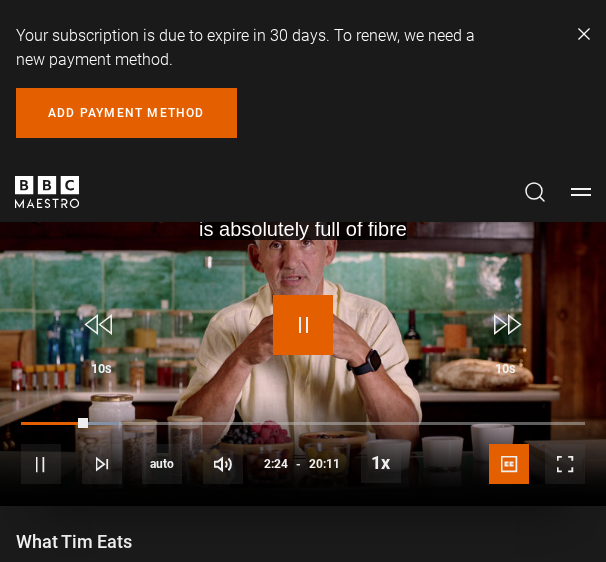 click at bounding box center (303, 325) 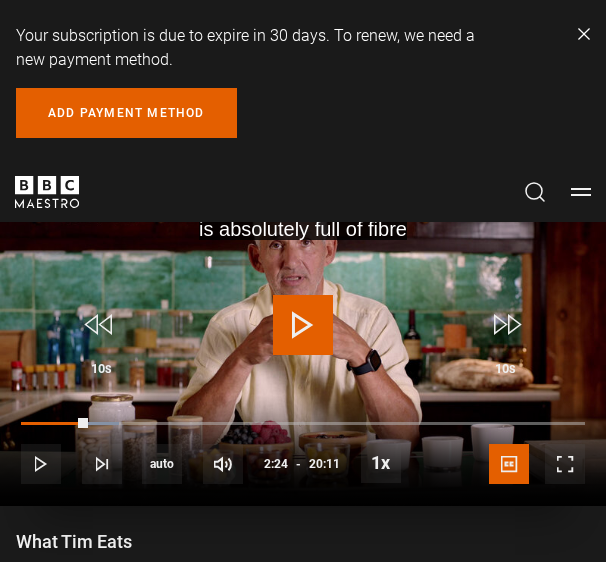 click at bounding box center (303, 325) 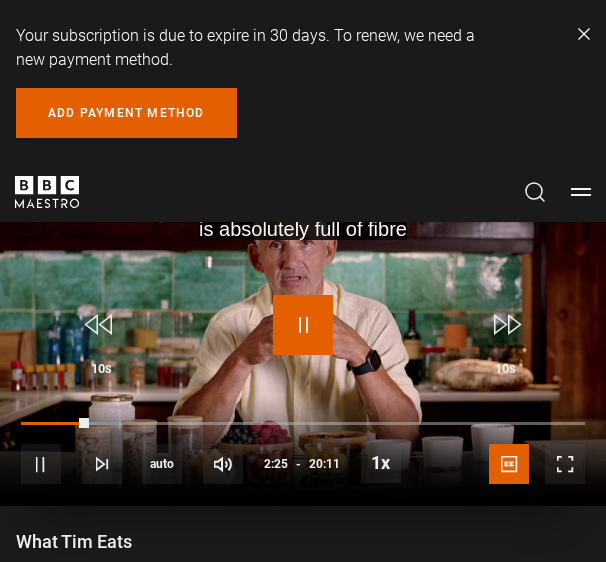 click at bounding box center [303, 325] 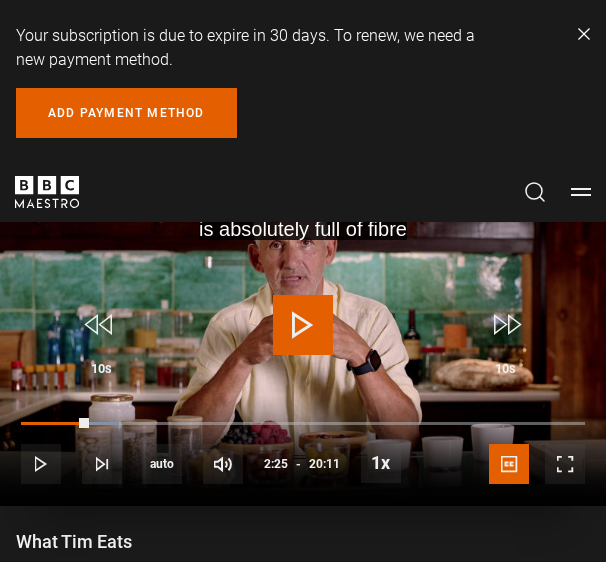 click at bounding box center [303, 325] 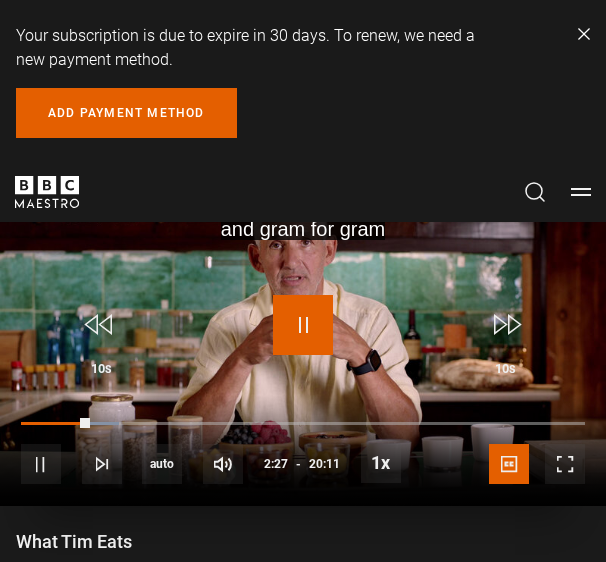 drag, startPoint x: 304, startPoint y: 300, endPoint x: 595, endPoint y: 347, distance: 294.7711 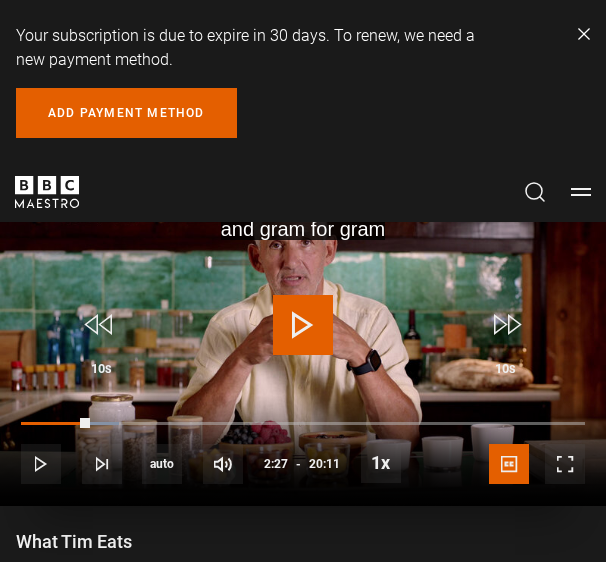 click at bounding box center (303, 335) 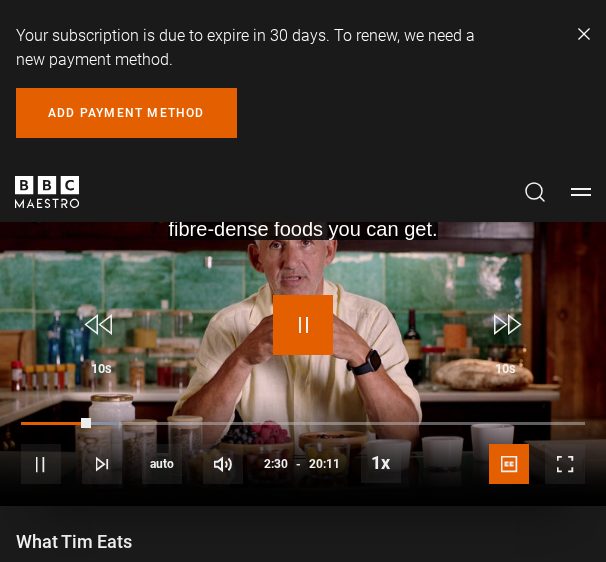 click at bounding box center (303, 325) 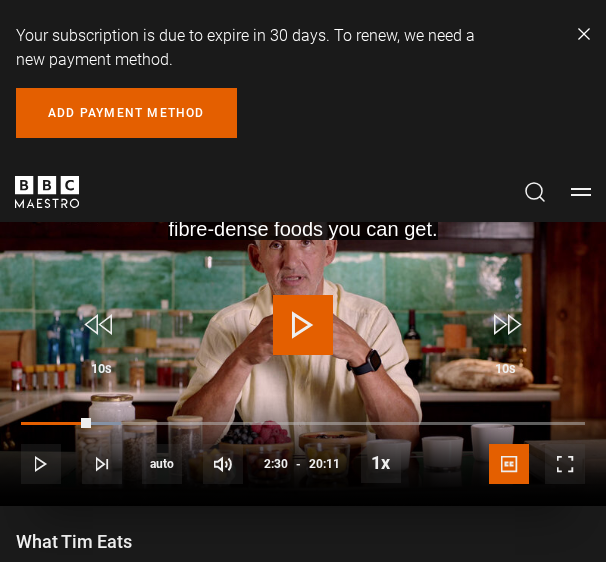 click at bounding box center (303, 325) 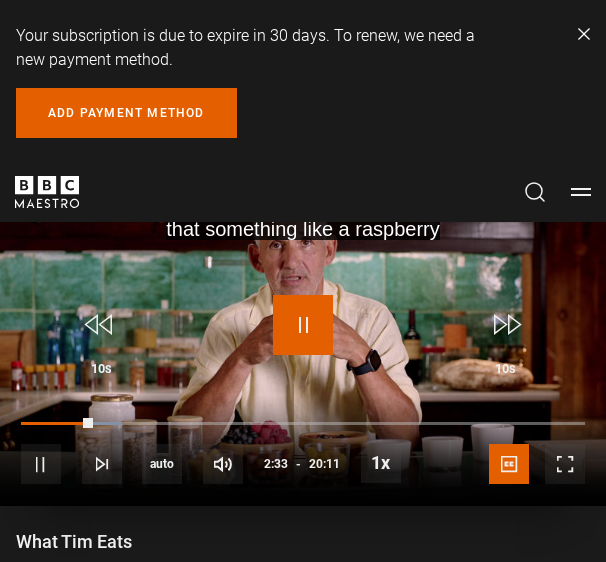 click at bounding box center [303, 325] 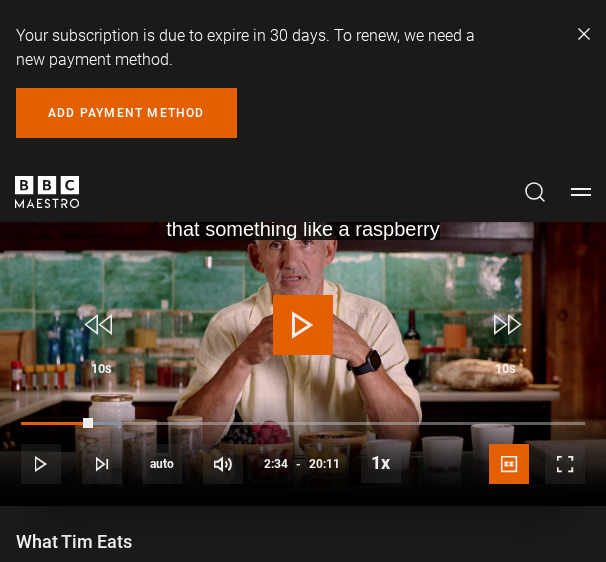 click at bounding box center (303, 335) 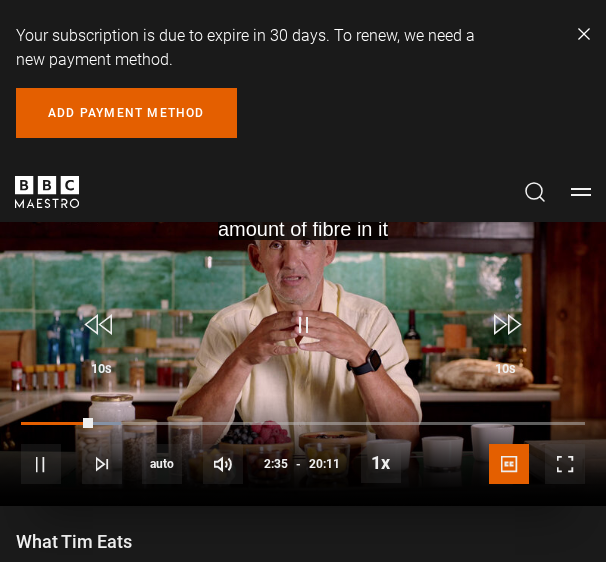 click at bounding box center (303, 335) 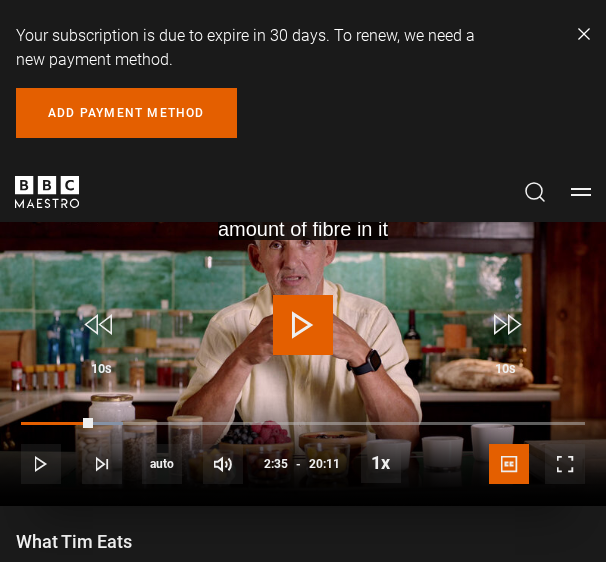 click at bounding box center (303, 325) 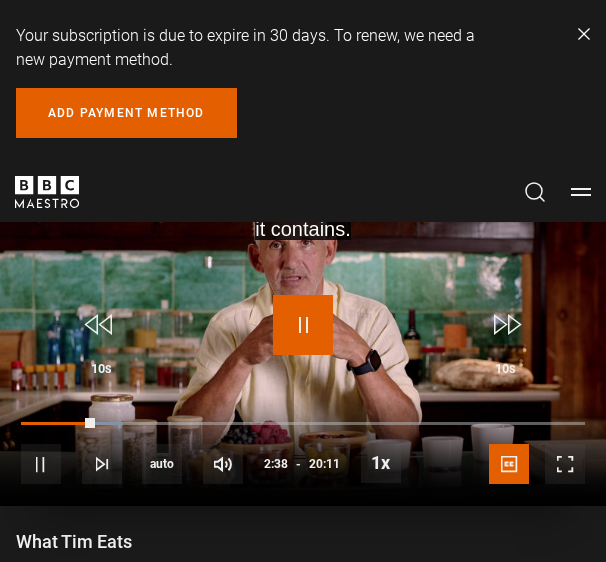 click at bounding box center (303, 325) 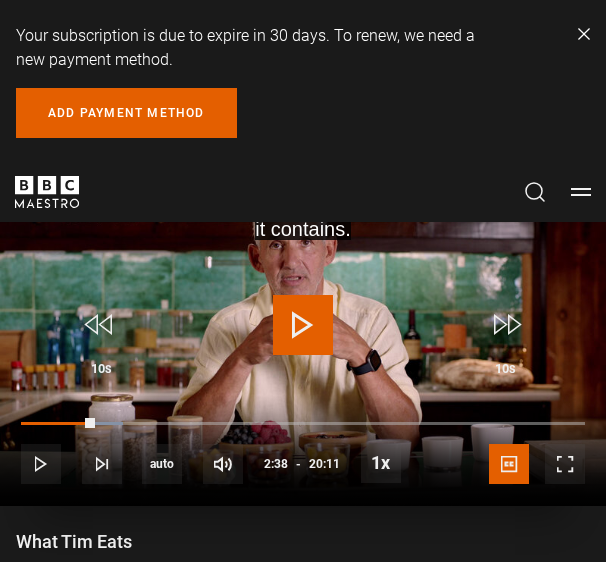 click at bounding box center [303, 335] 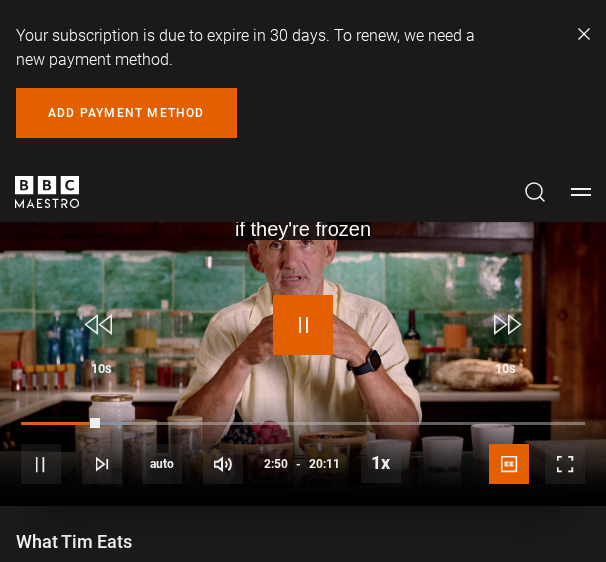 click at bounding box center [303, 325] 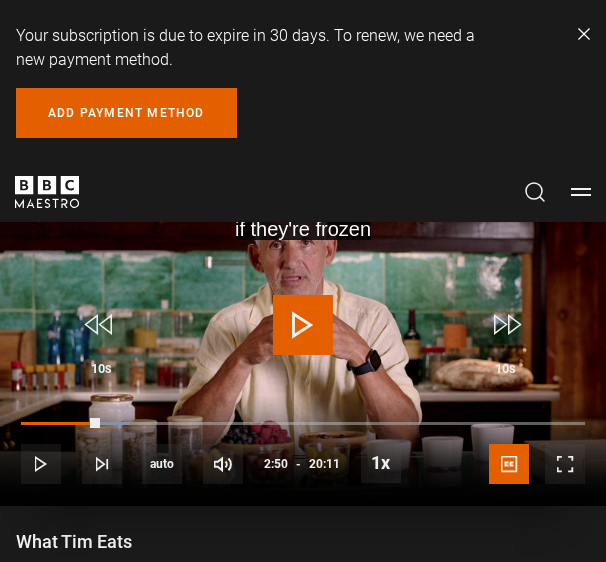 click at bounding box center (303, 325) 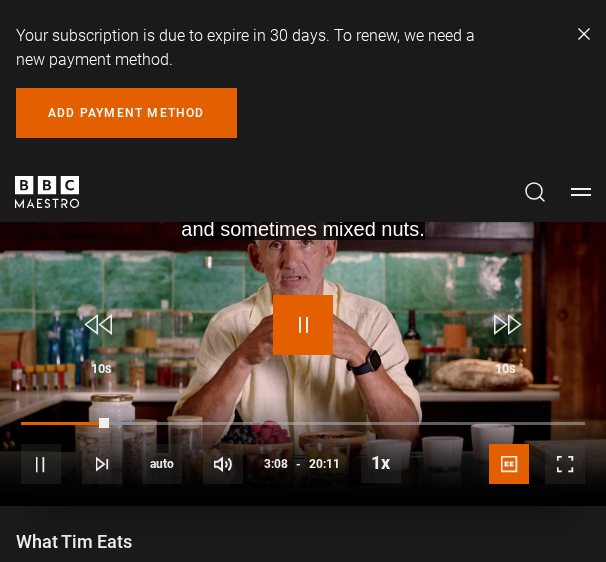 click at bounding box center (303, 325) 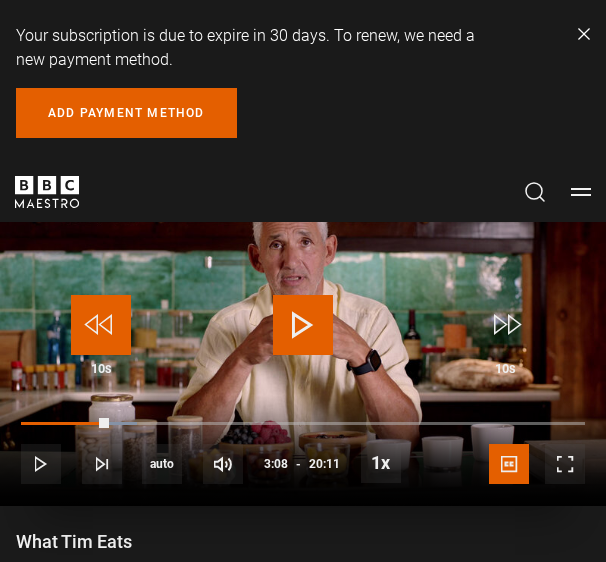 click at bounding box center [101, 325] 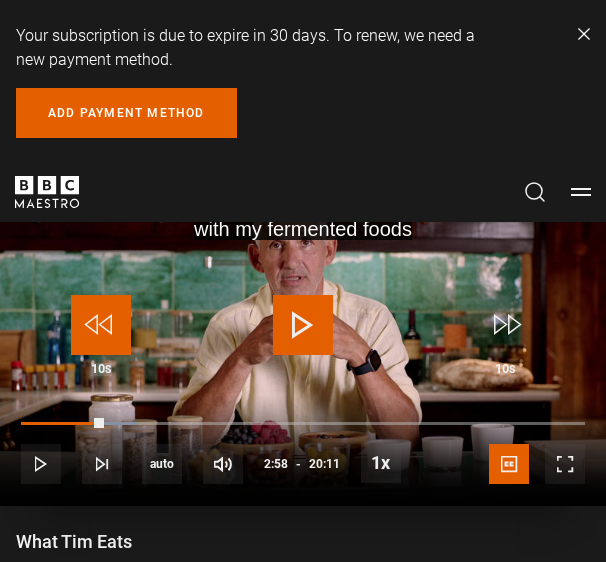 click at bounding box center [101, 325] 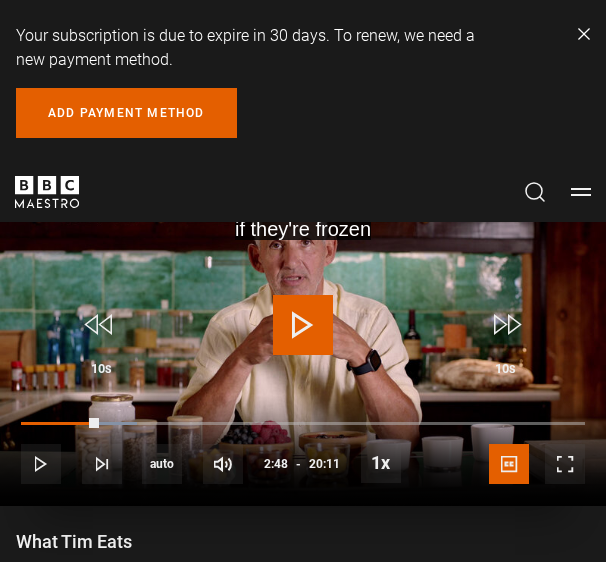 click at bounding box center [303, 325] 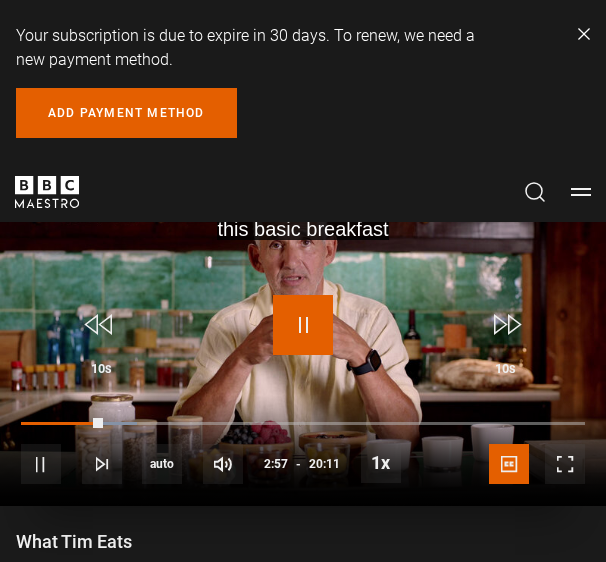 click at bounding box center [303, 325] 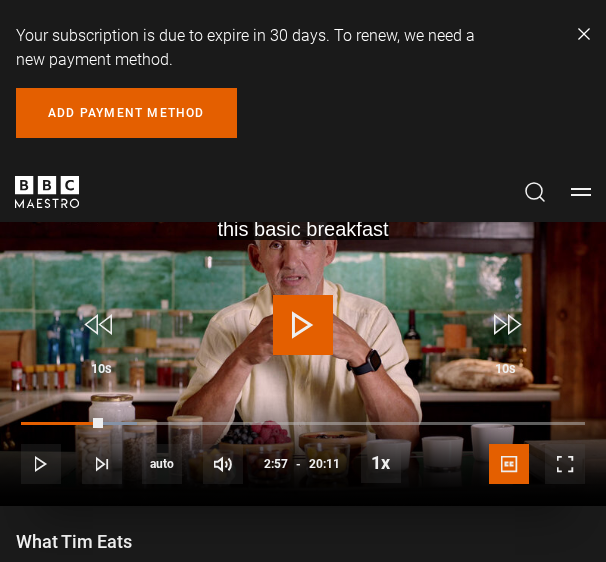 click at bounding box center (303, 325) 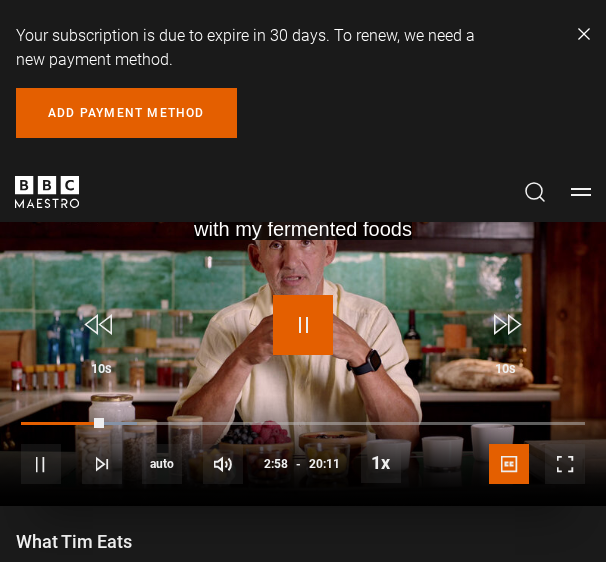 click at bounding box center [303, 325] 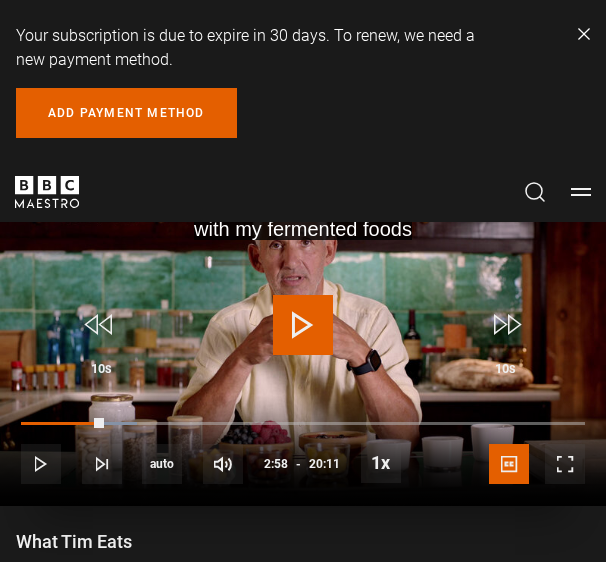 click at bounding box center [303, 325] 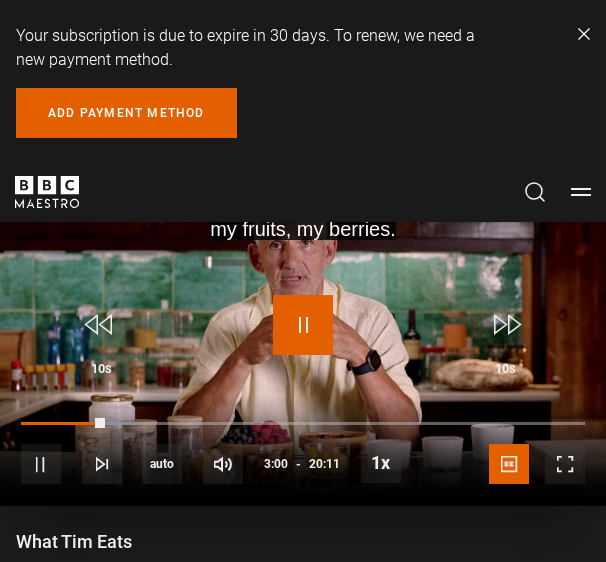 click at bounding box center [303, 325] 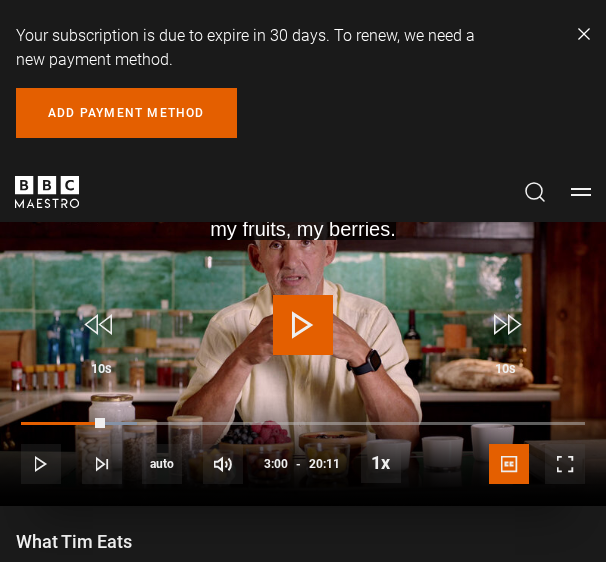 click at bounding box center [303, 335] 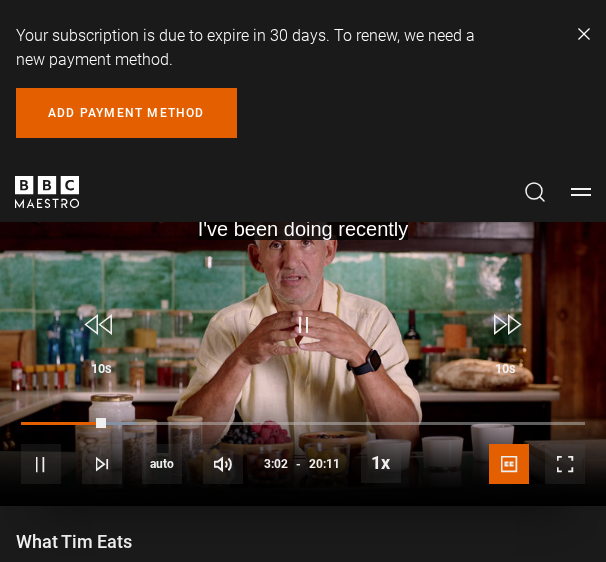 click at bounding box center (303, 335) 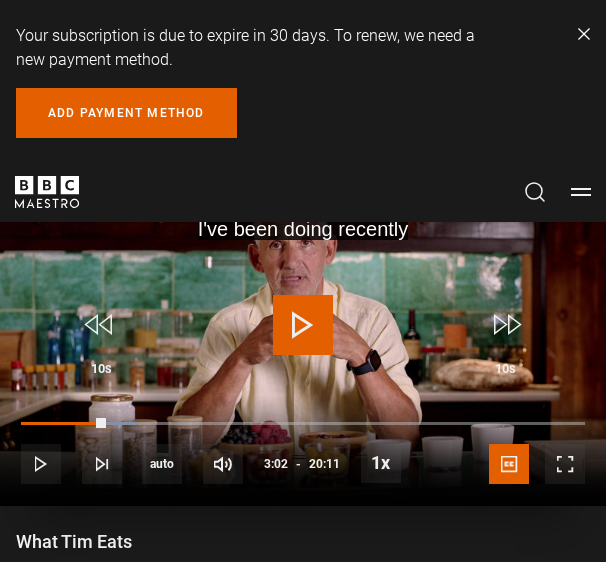 click at bounding box center [303, 325] 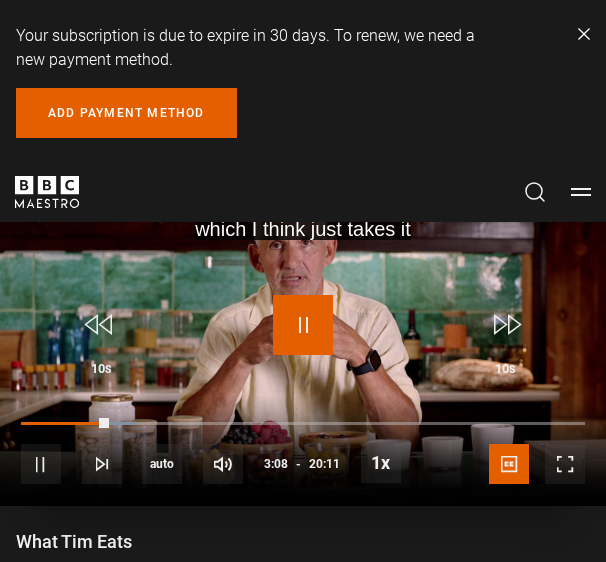 click at bounding box center (303, 325) 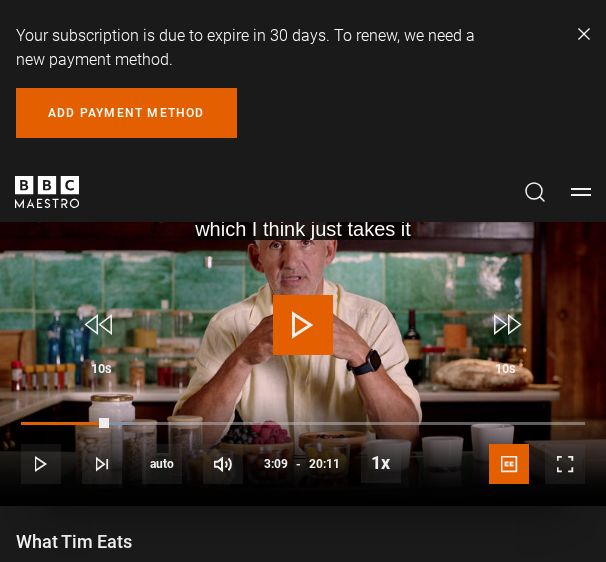 click at bounding box center [303, 325] 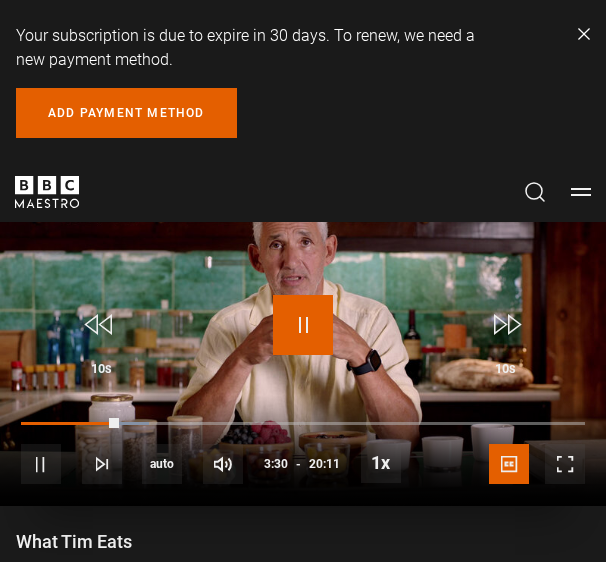 click at bounding box center (303, 325) 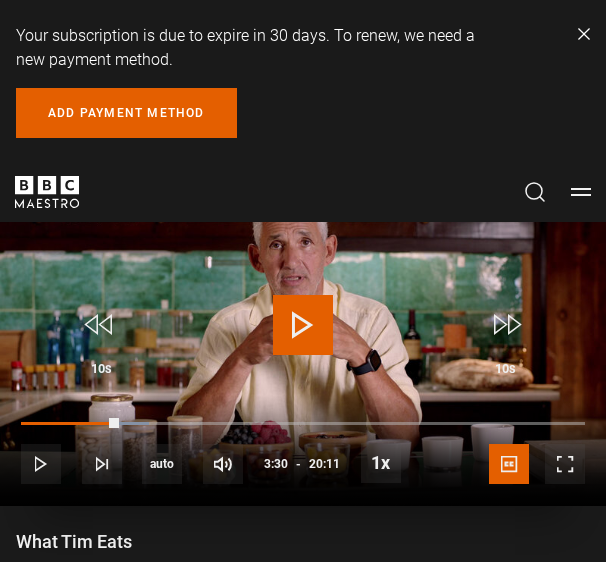 click at bounding box center (303, 325) 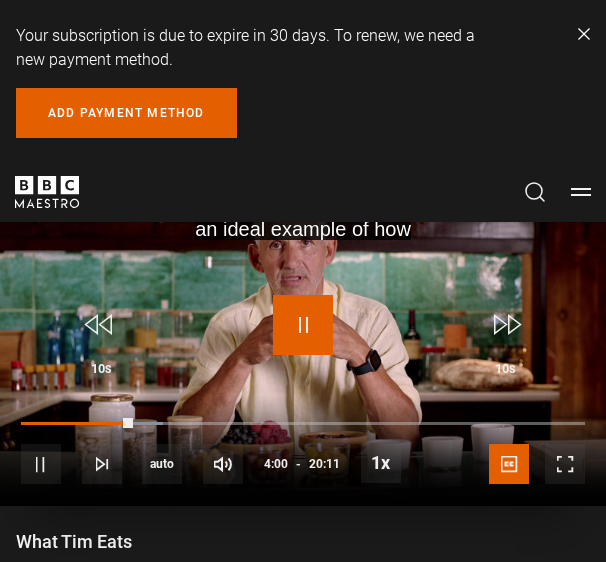 click at bounding box center (303, 325) 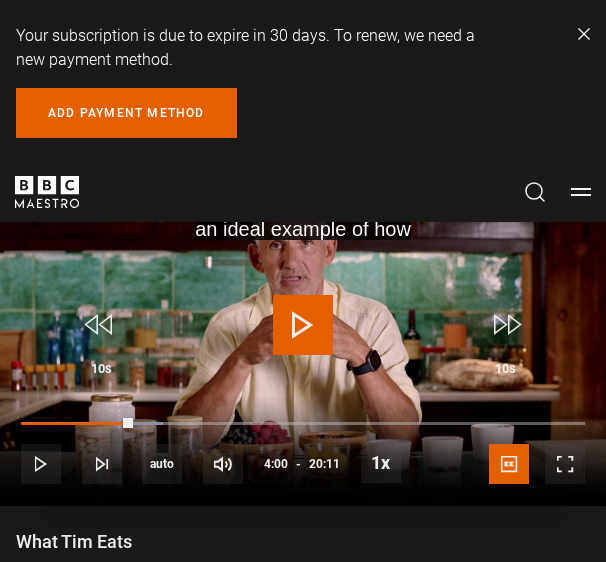 click at bounding box center (303, 325) 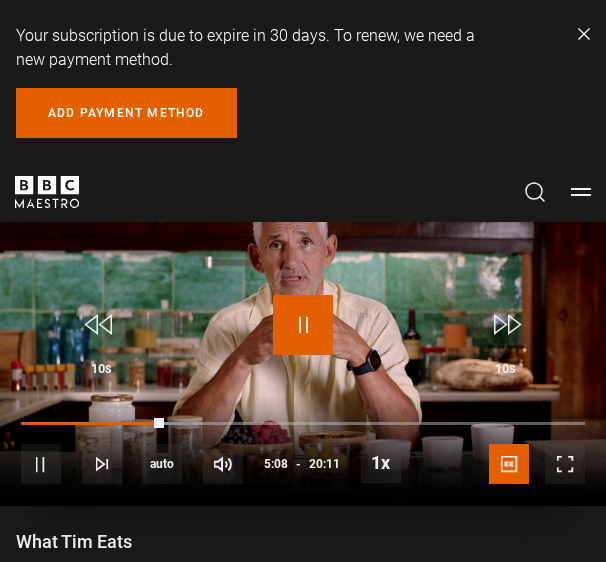 click at bounding box center [303, 325] 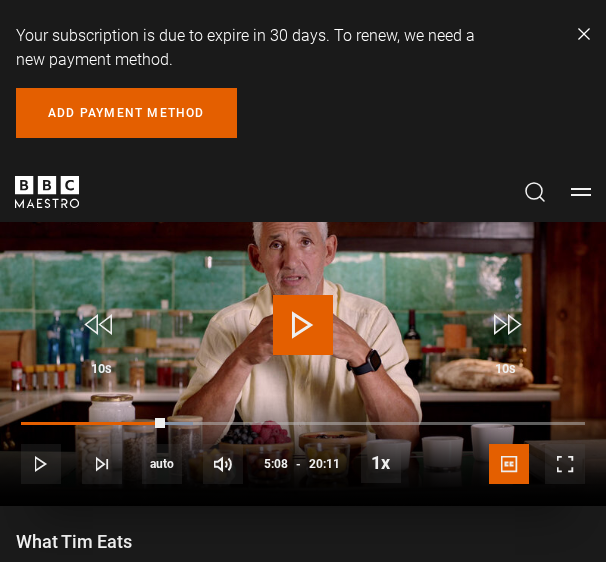 click at bounding box center [303, 325] 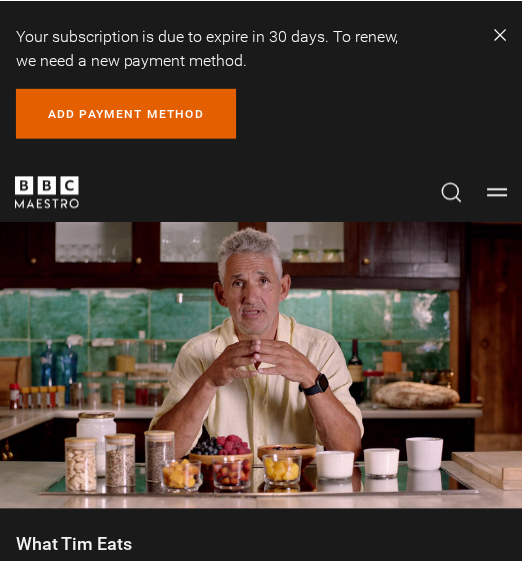 scroll, scrollTop: 1004, scrollLeft: 0, axis: vertical 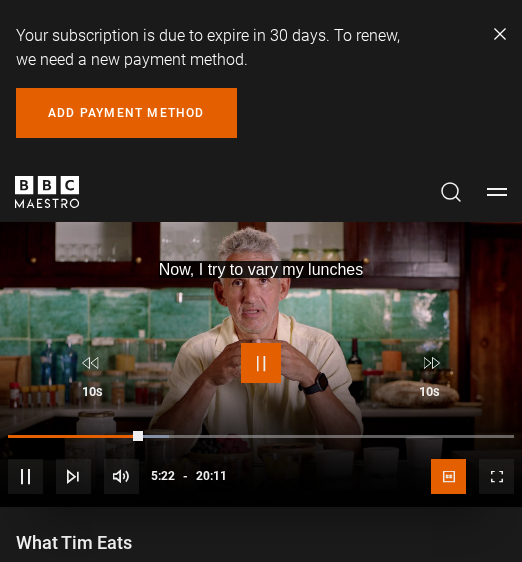 drag, startPoint x: 257, startPoint y: 351, endPoint x: 317, endPoint y: 351, distance: 60 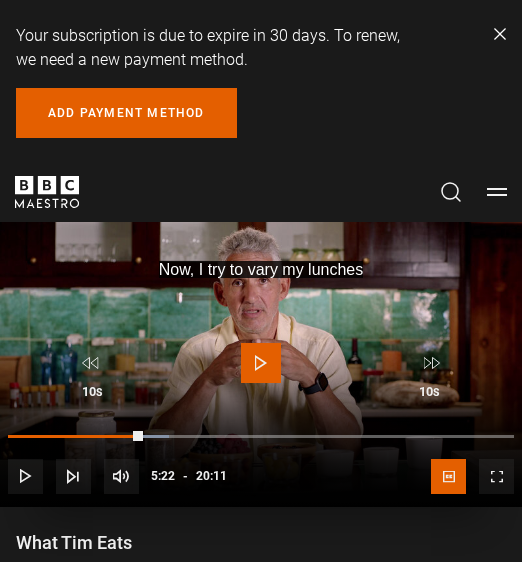 click at bounding box center (261, 363) 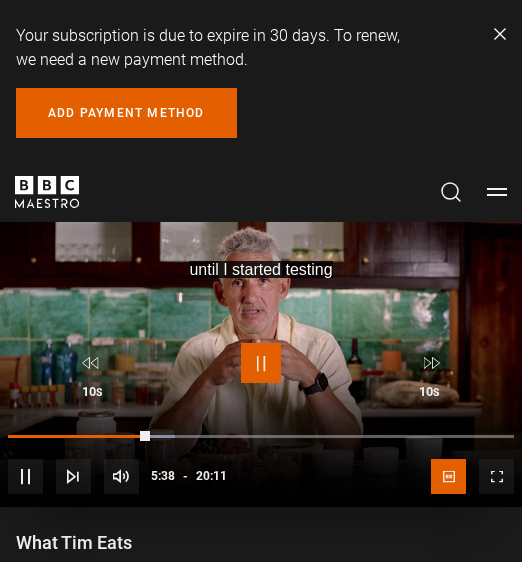 click at bounding box center (261, 363) 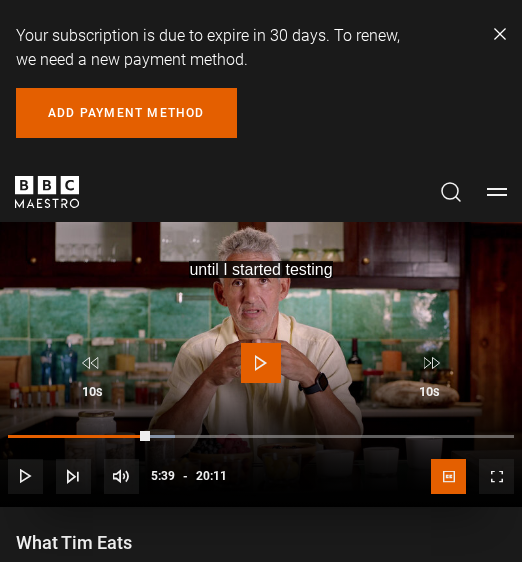 click at bounding box center [261, 363] 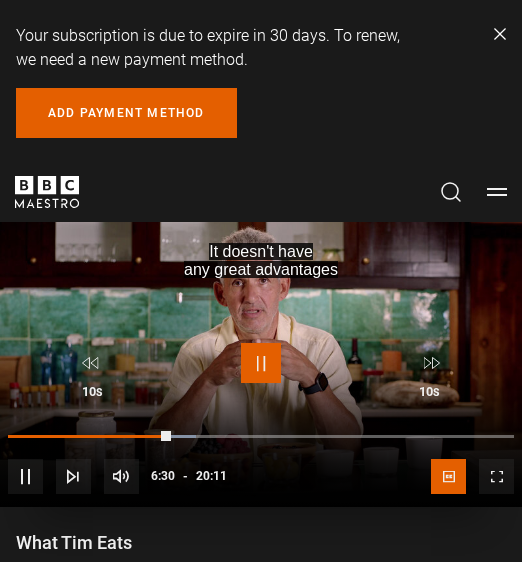 click at bounding box center [261, 363] 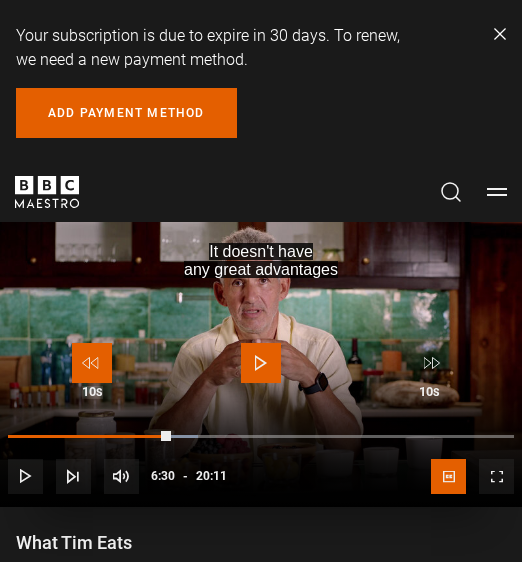click at bounding box center [92, 363] 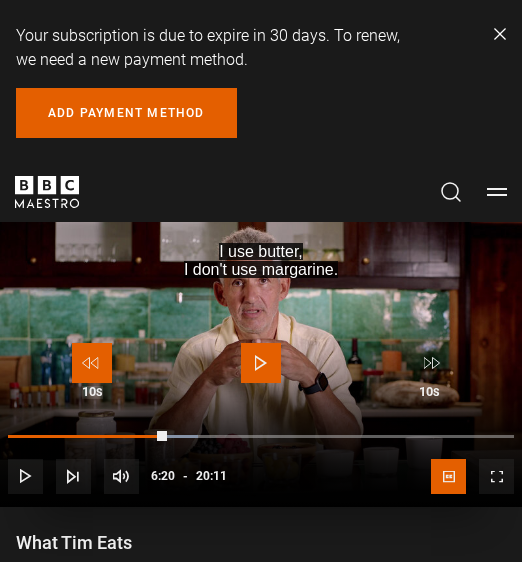 click at bounding box center [92, 363] 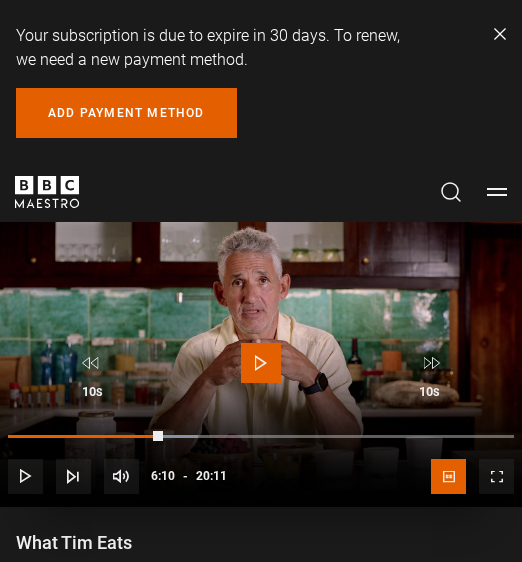click at bounding box center (261, 363) 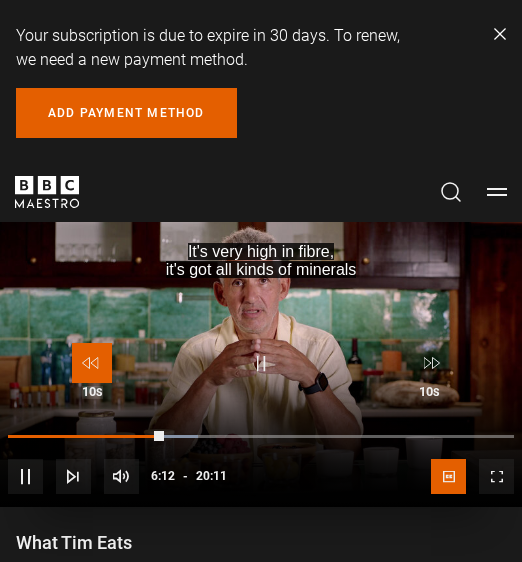 click at bounding box center (92, 363) 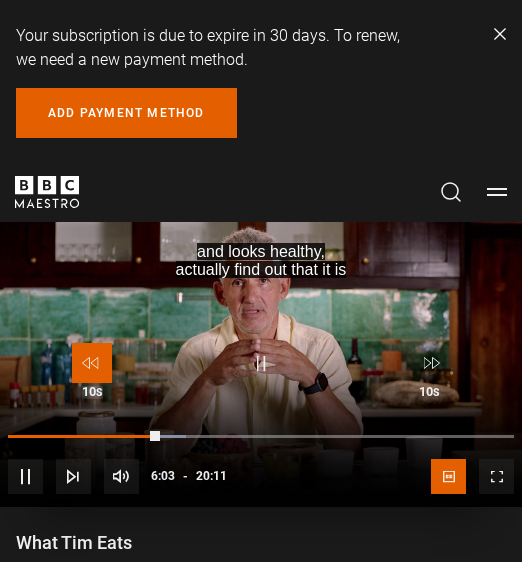 click at bounding box center (92, 363) 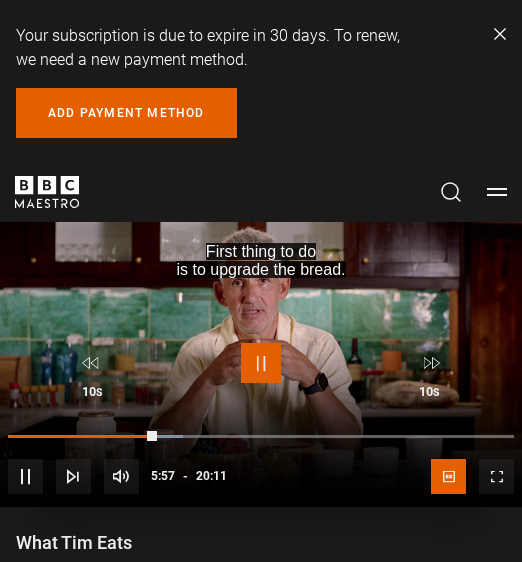 click at bounding box center (261, 363) 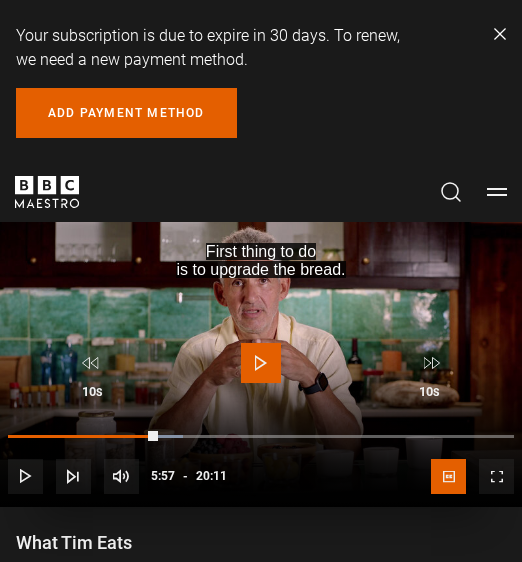 click at bounding box center (261, 363) 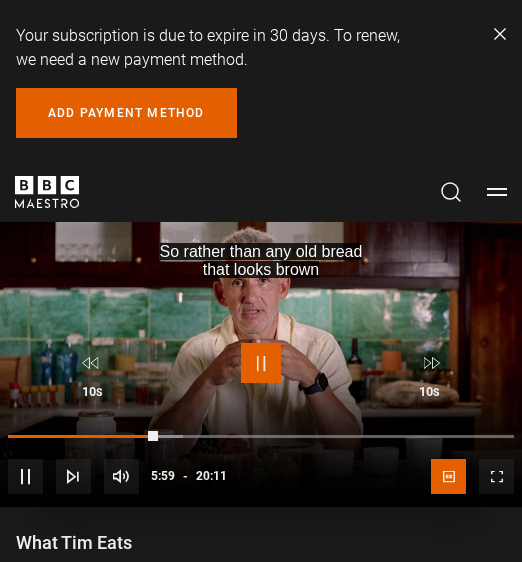 click at bounding box center (261, 363) 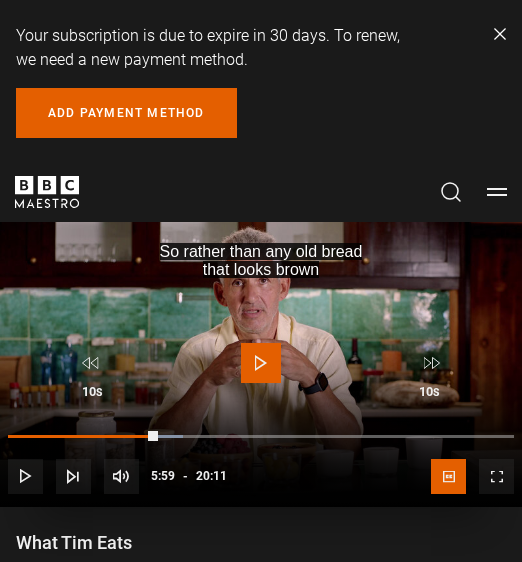 click at bounding box center (261, 363) 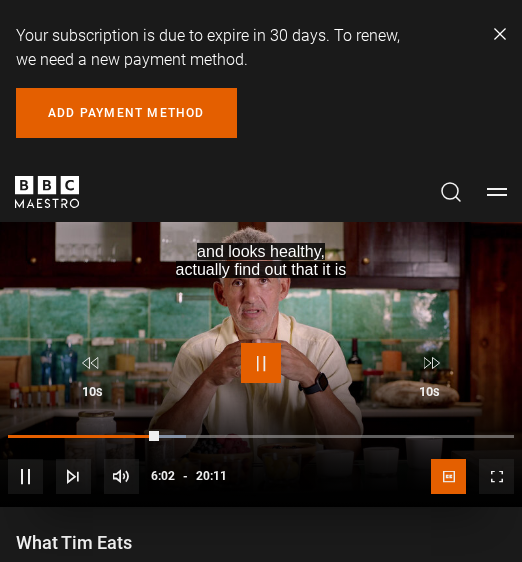 click at bounding box center [261, 363] 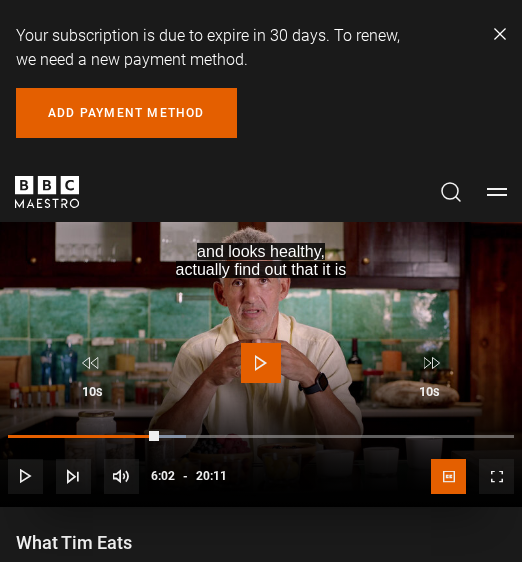 click on "10s Skip Back 10 seconds Play 10s Skip Forward 10 seconds Loaded :  35.09% 13:33 06:02 Play Mute Current Time  6:02 - Duration  20:11
Professor [FIRST] [LAST]
Lesson 19
What Tim Eats
1x Playback Rate 2x 1.5x 1x , selected 0.5x auto Quality 360p 720p 1080p 2160p Auto , selected Captions captions off English  Captions , selected" at bounding box center (261, 419) 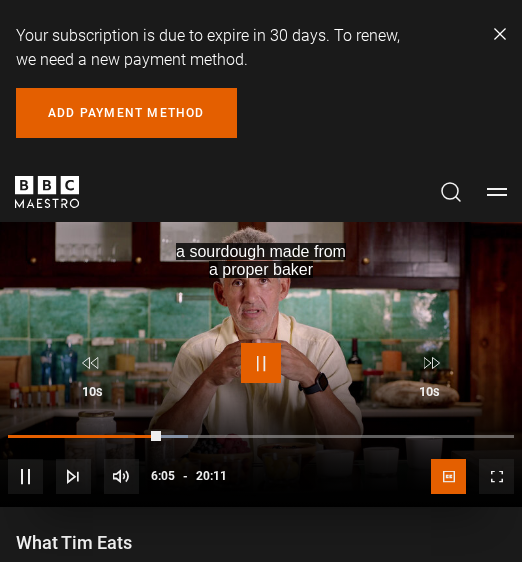 click at bounding box center (261, 363) 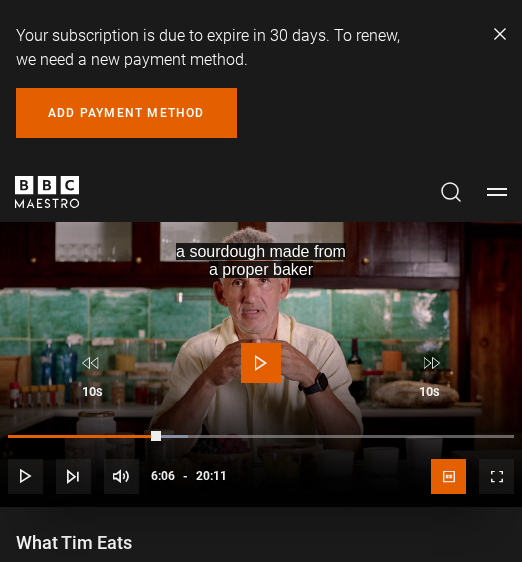 click at bounding box center (261, 363) 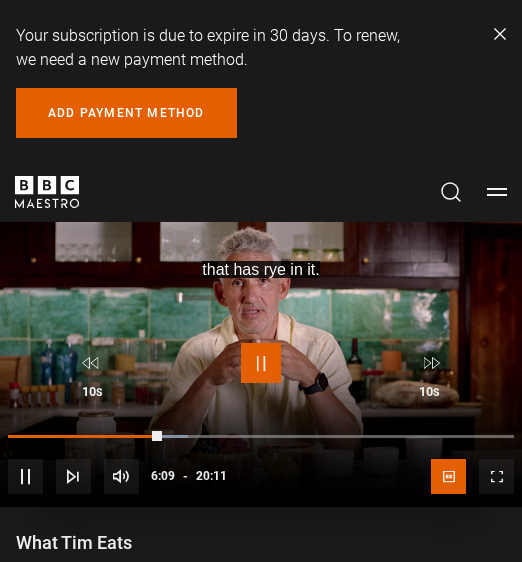click at bounding box center [261, 363] 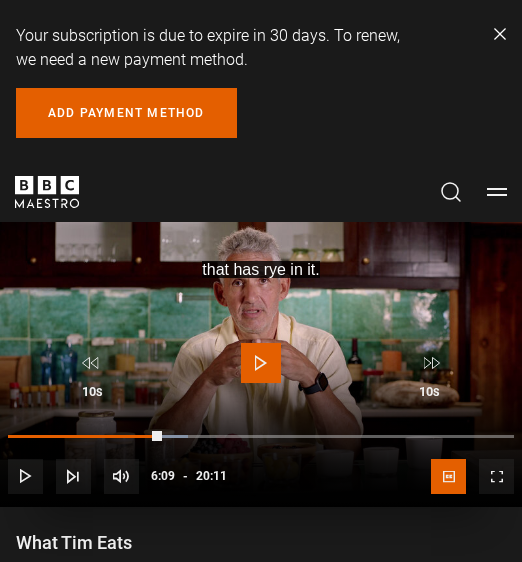 click on "10s Skip Back 10 seconds Play 10s Skip Forward 10 seconds Loaded :  35.51% 13:33 06:09 Play Mute Current Time  6:09 - Duration  20:11
Professor [LAST] [LAST]
Lesson 19
What [LAST] Eats
1x Playback Rate 2x 1.5x 1x , selected 0.5x auto Quality 360p 720p 1080p 2160p Auto , selected Captions captions off English  Captions , selected" at bounding box center (261, 419) 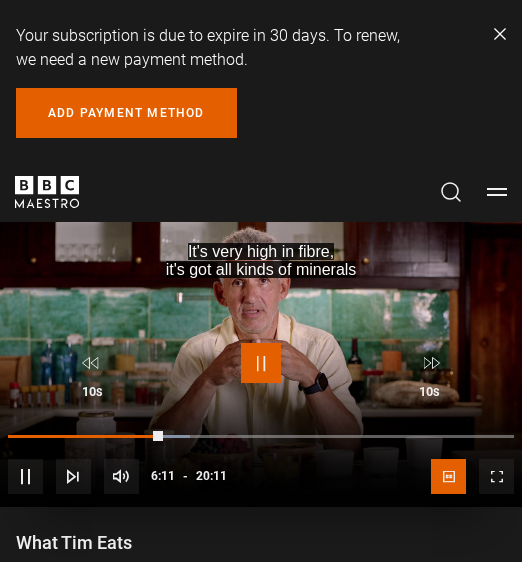 click at bounding box center [261, 363] 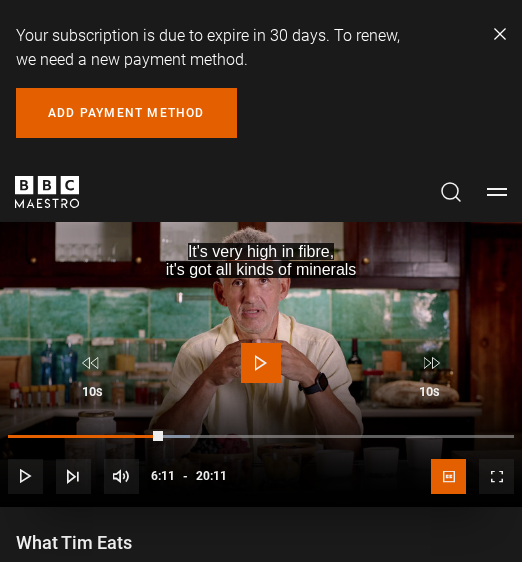 click at bounding box center [261, 363] 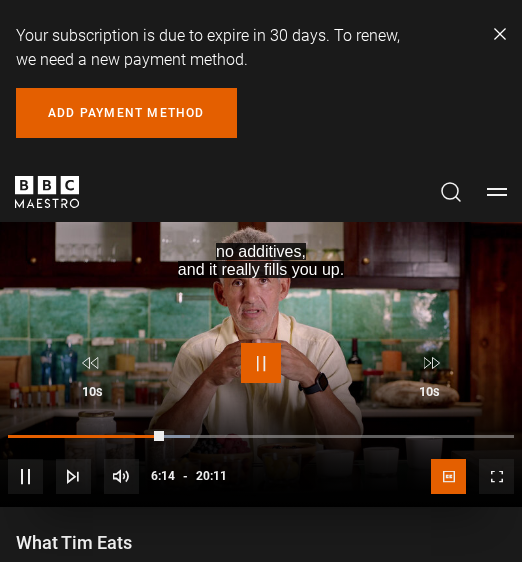 click at bounding box center (261, 363) 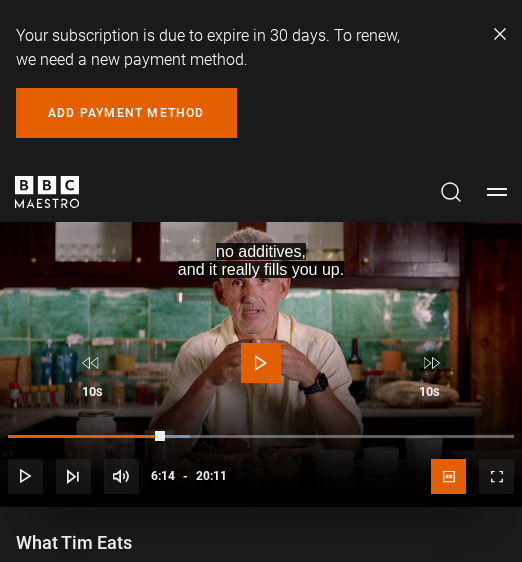 click at bounding box center (261, 363) 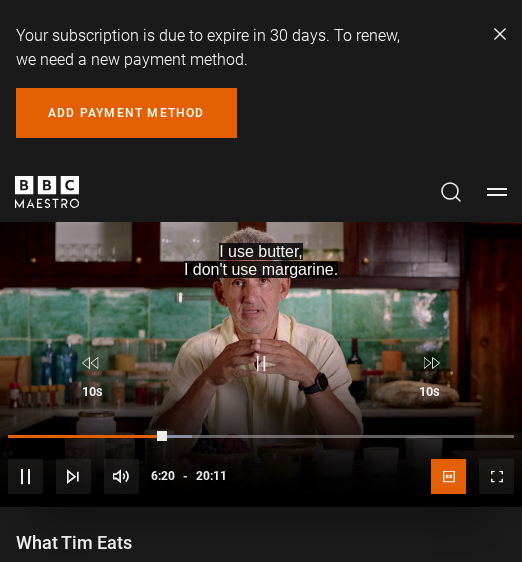 click on "10s Skip Back 10 seconds Pause 10s Skip Forward 10 seconds Loaded :  36.33% 13:33 06:20 Pause Mute Current Time  6:20 - Duration  20:11
Professor [NAME] Spector
Lesson 19
What Tim Eats
1x Playback Rate 2x 1.5x 1x , selected 0.5x auto Quality 360p 720p 1080p 2160p Auto , selected Captions captions off English  Captions , selected" at bounding box center (261, 419) 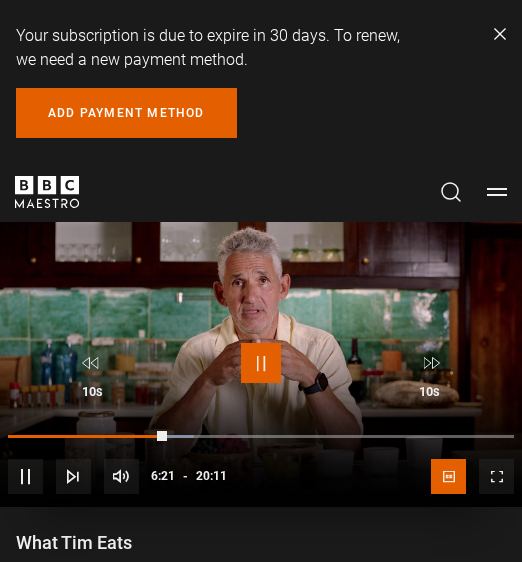 click at bounding box center (261, 363) 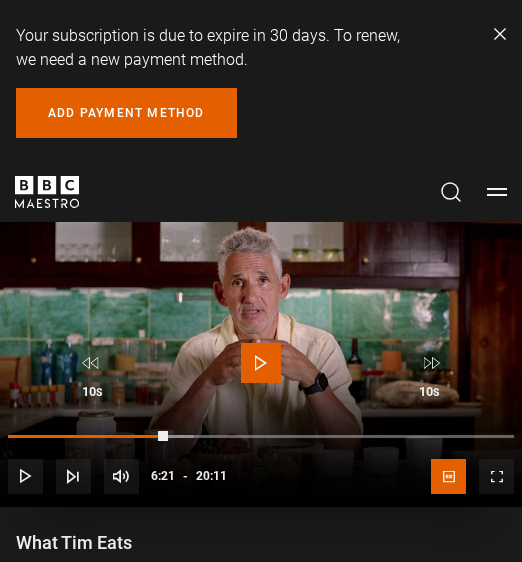 click at bounding box center [261, 363] 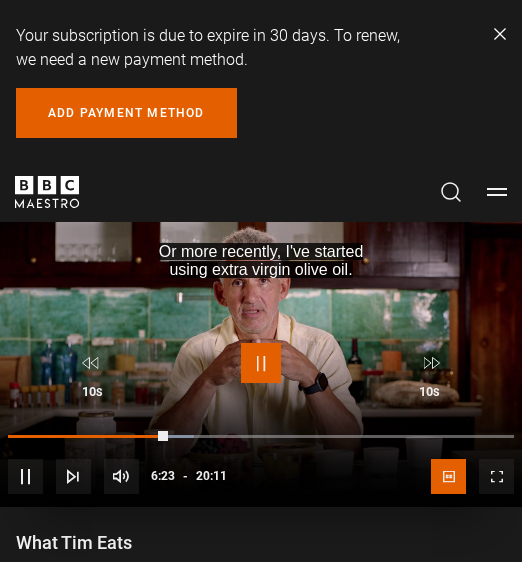 click at bounding box center (261, 363) 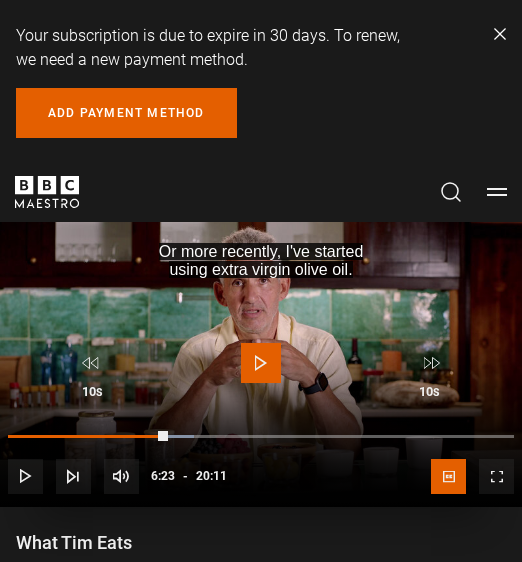 click at bounding box center [261, 363] 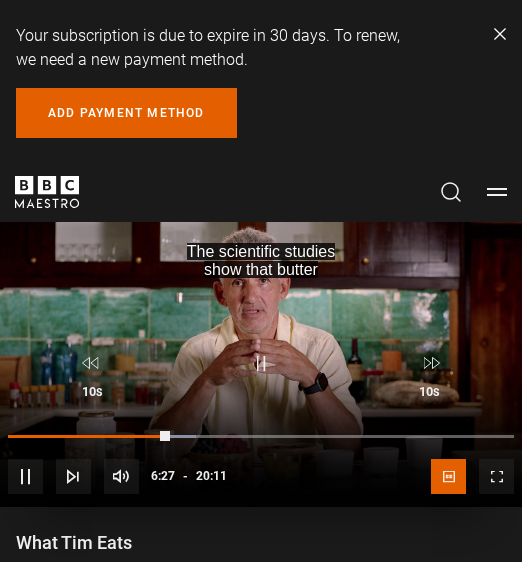 click on "10s Skip Back 10 seconds Pause 10s Skip Forward 10 seconds" at bounding box center (261, 371) 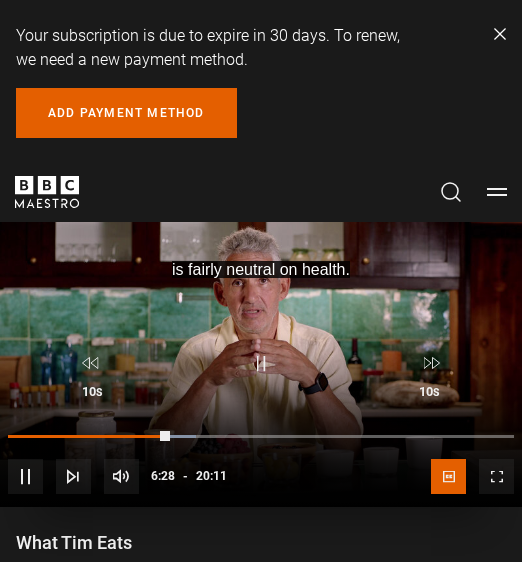 click on "10s Skip Back 10 seconds Pause 10s Skip Forward 10 seconds" at bounding box center [261, 371] 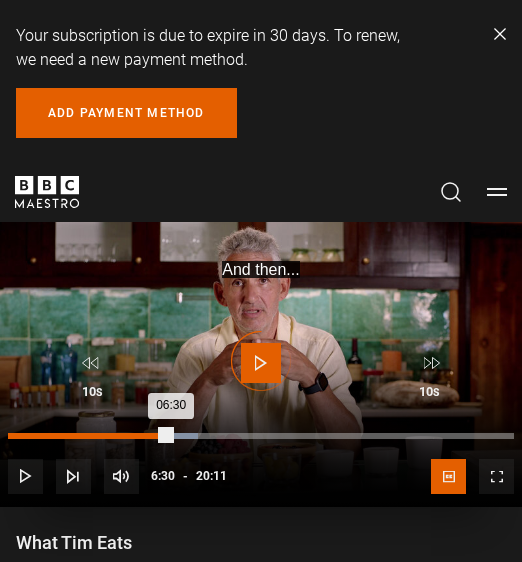 click on "06:30" at bounding box center [89, 436] 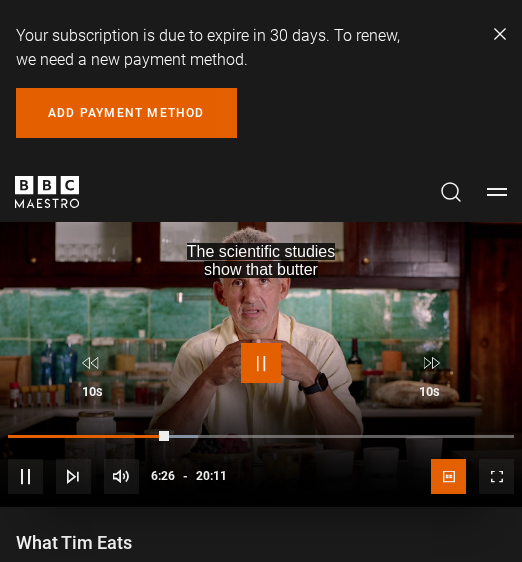 click at bounding box center [261, 363] 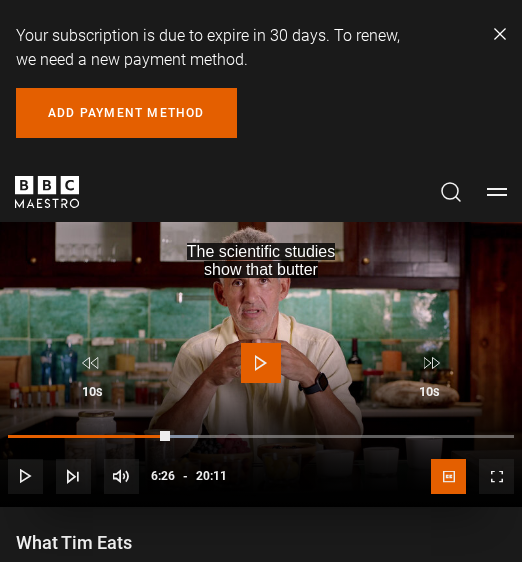click at bounding box center (261, 363) 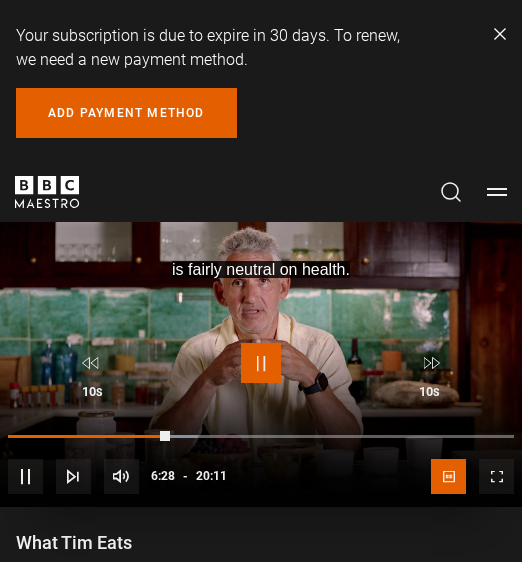 click on "Pause" at bounding box center (261, 364) 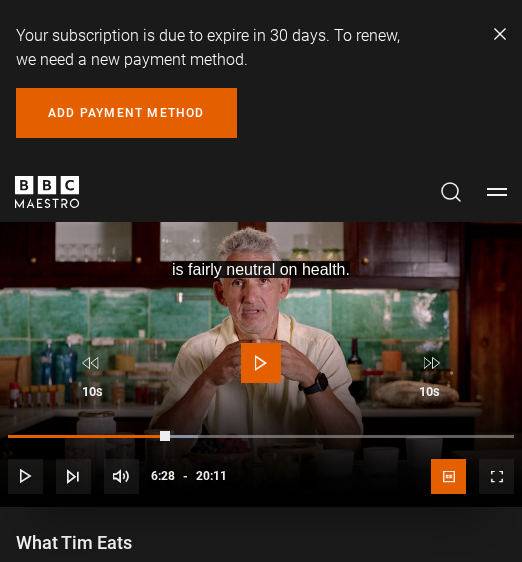 click at bounding box center (261, 363) 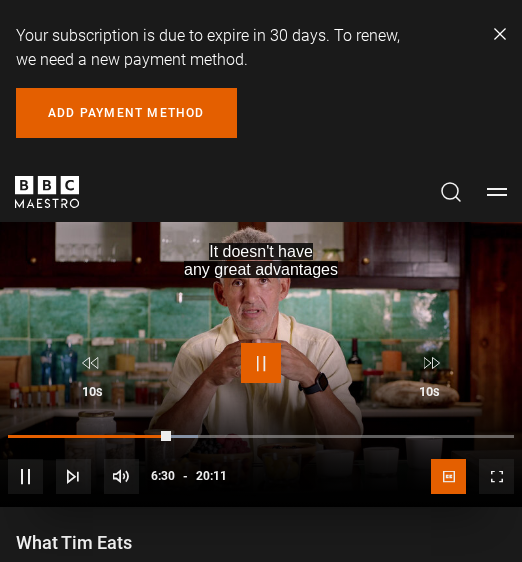 click at bounding box center [261, 363] 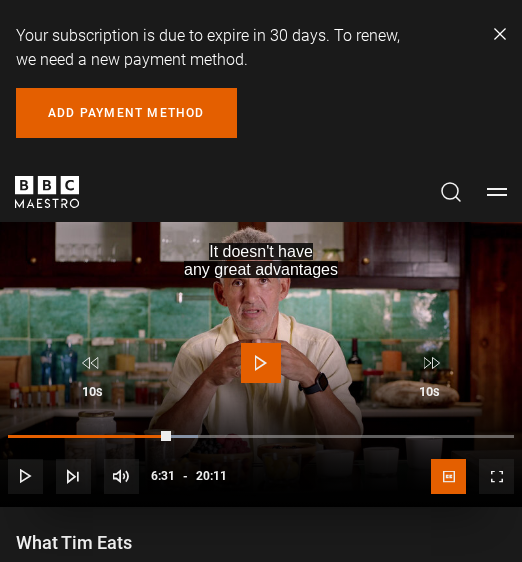 click at bounding box center (261, 363) 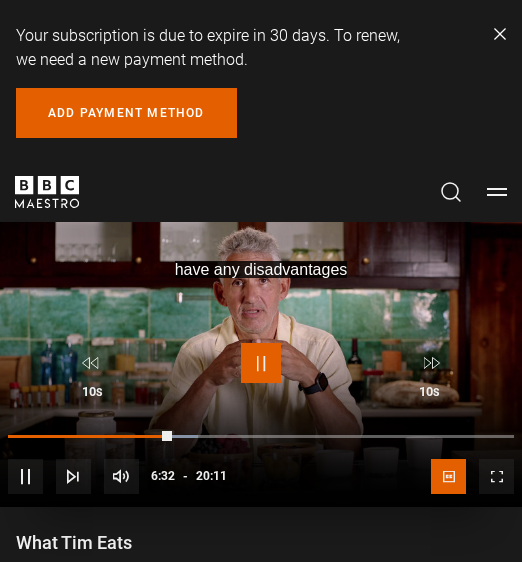 click at bounding box center (261, 363) 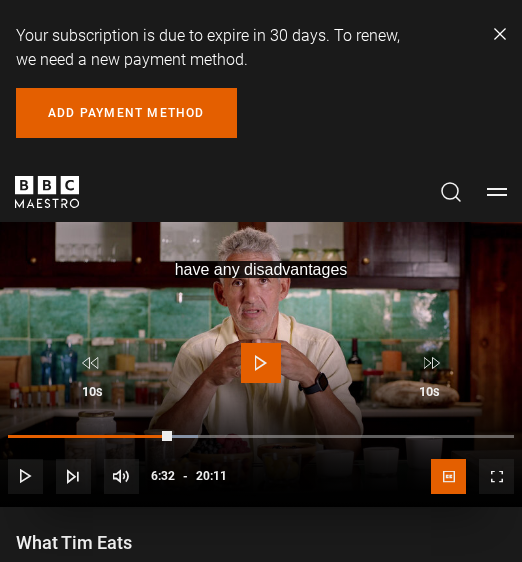 click at bounding box center [261, 363] 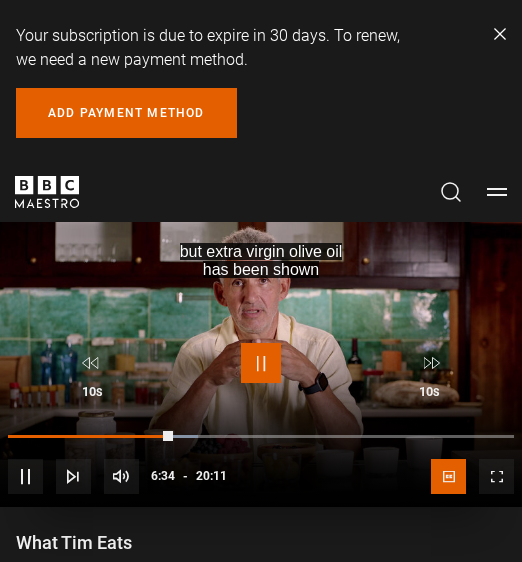 click at bounding box center (261, 363) 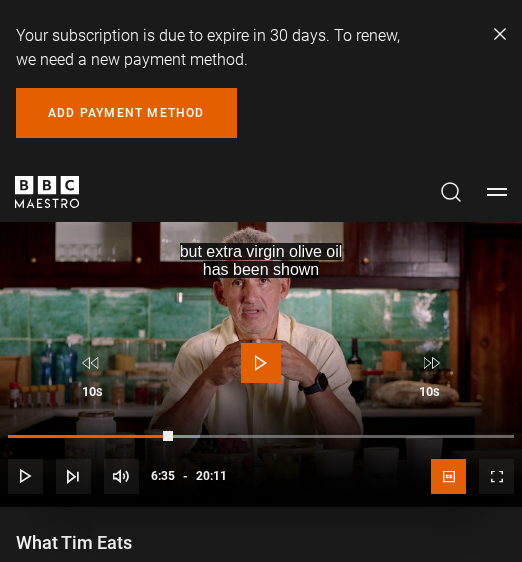 click at bounding box center (261, 363) 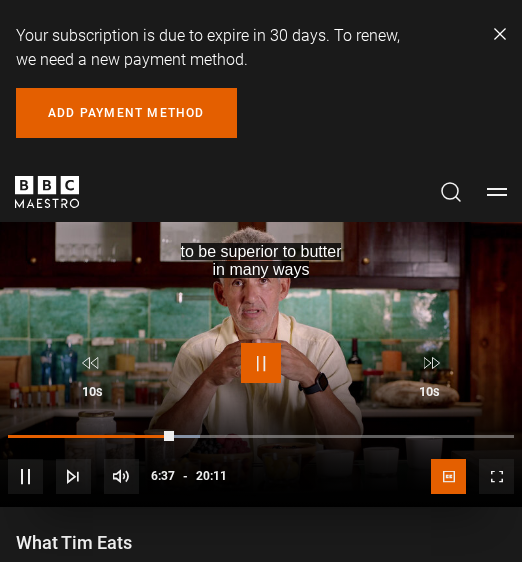 click at bounding box center (261, 363) 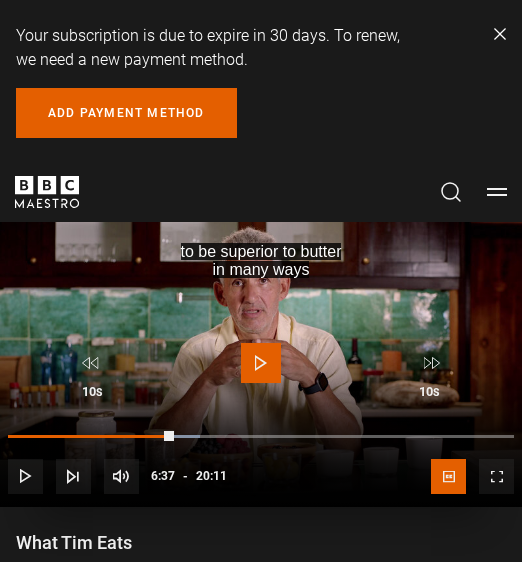 click at bounding box center (261, 363) 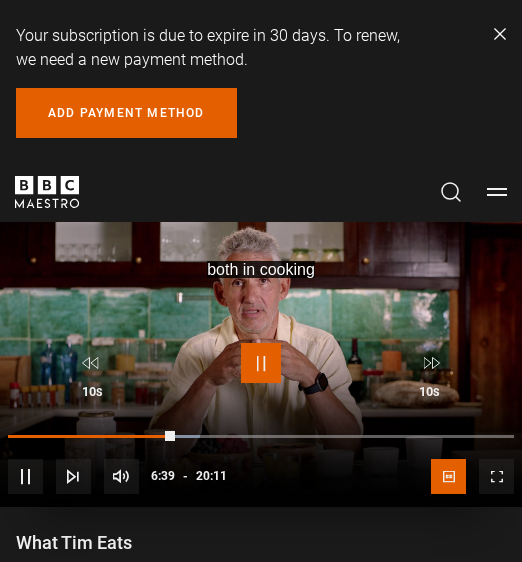 click at bounding box center [261, 363] 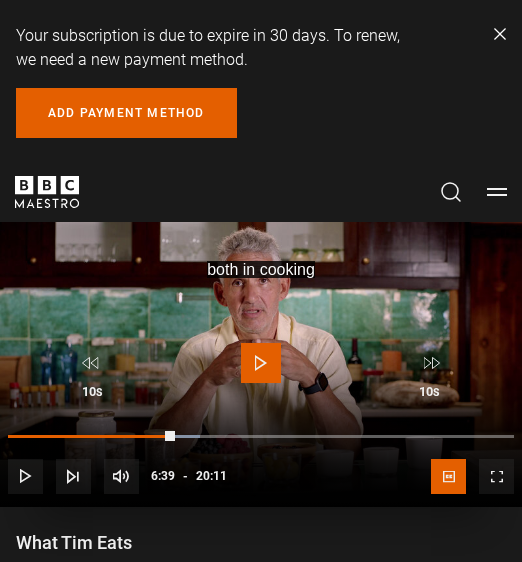 click at bounding box center [261, 363] 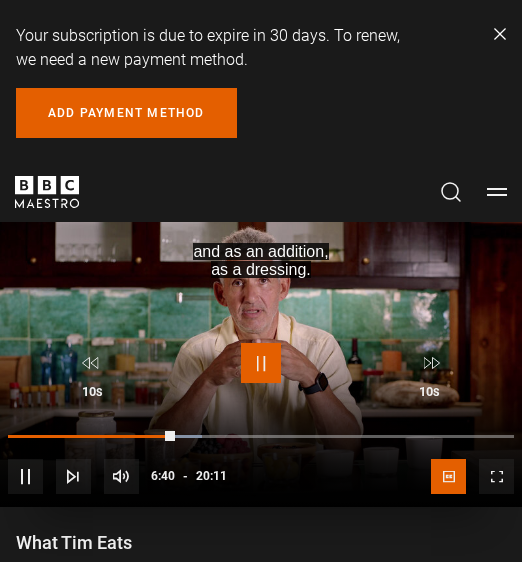 click at bounding box center (261, 363) 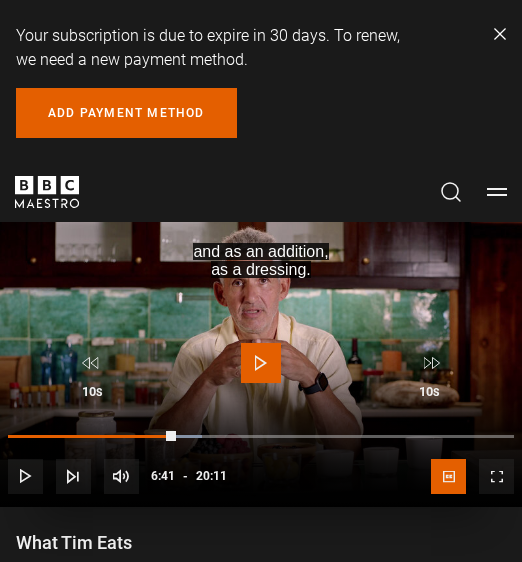 click at bounding box center (261, 363) 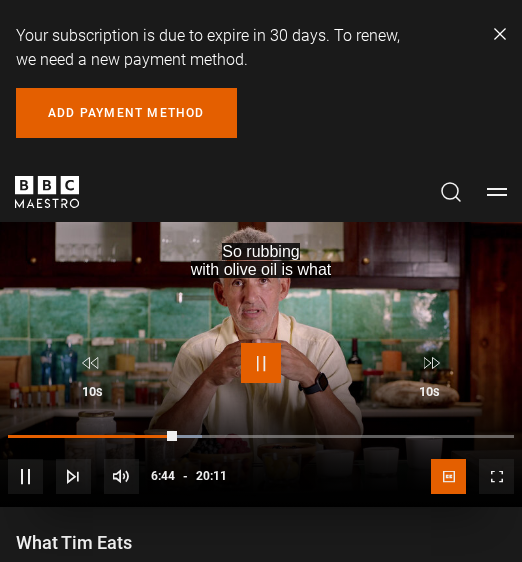 click at bounding box center (261, 363) 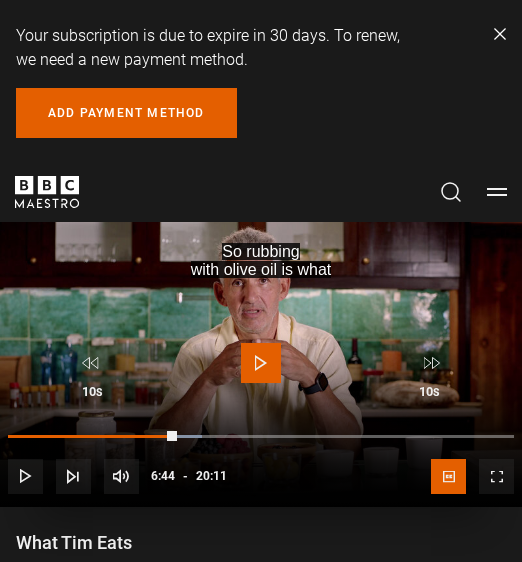 click at bounding box center (261, 363) 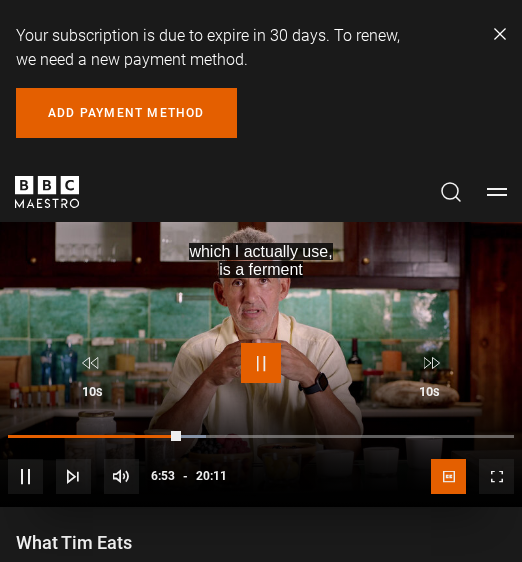 click at bounding box center (261, 363) 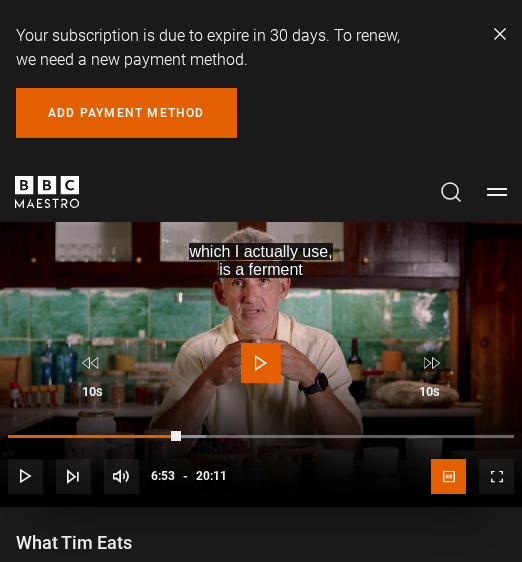 click on "Play" at bounding box center (261, 364) 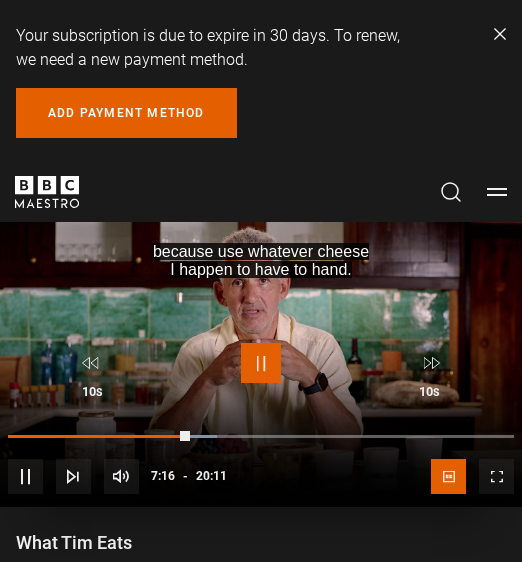 drag, startPoint x: 269, startPoint y: 343, endPoint x: 266, endPoint y: 362, distance: 19.235384 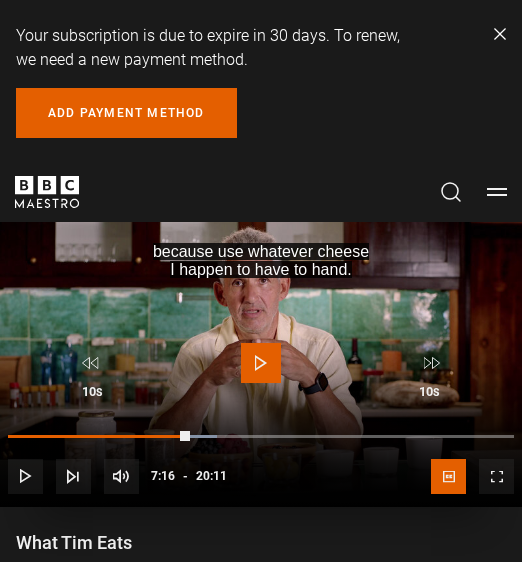 click at bounding box center (261, 363) 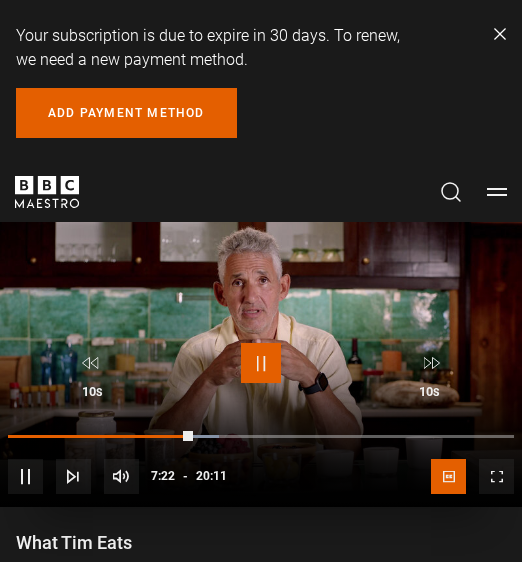 click at bounding box center (261, 363) 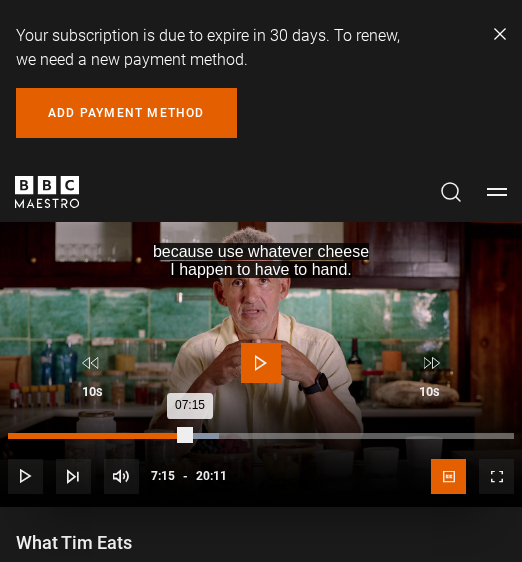 click on "07:15" at bounding box center (99, 436) 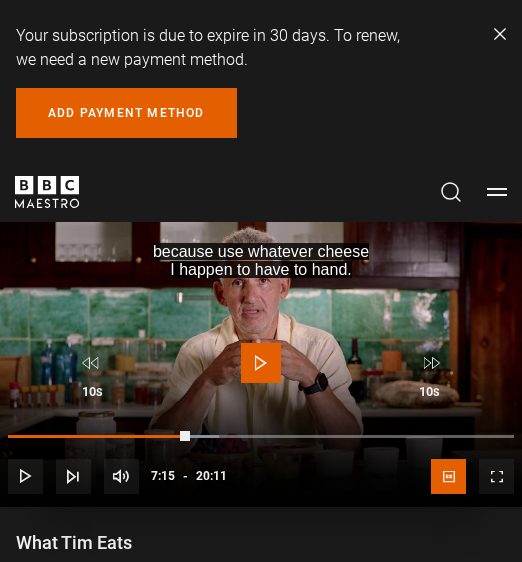 click at bounding box center [261, 363] 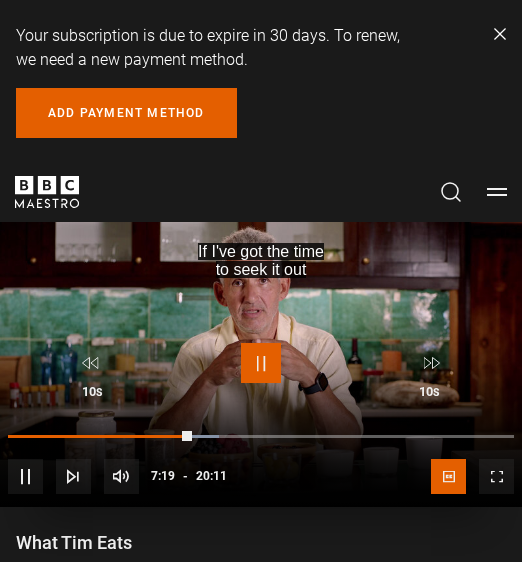 click at bounding box center (261, 363) 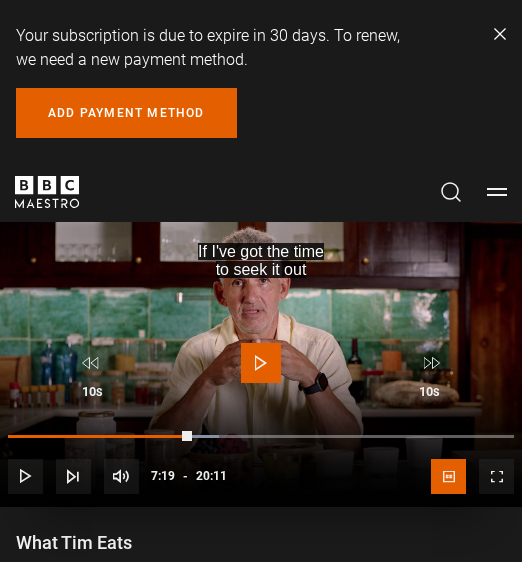 click at bounding box center (261, 363) 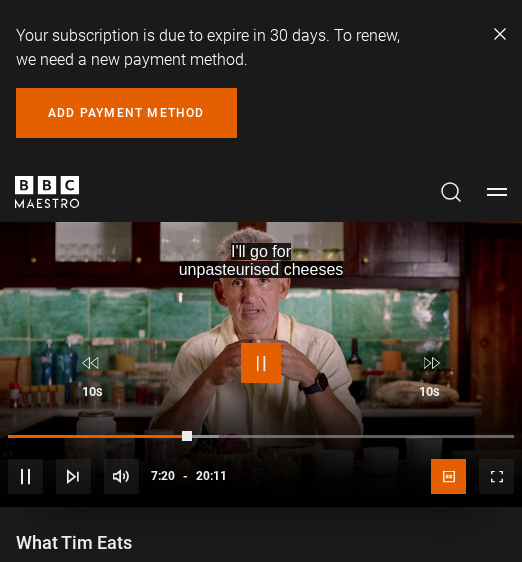 click at bounding box center (261, 363) 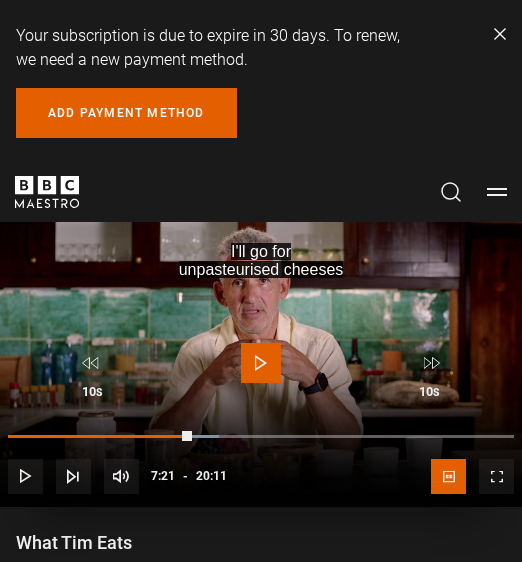 click at bounding box center [261, 363] 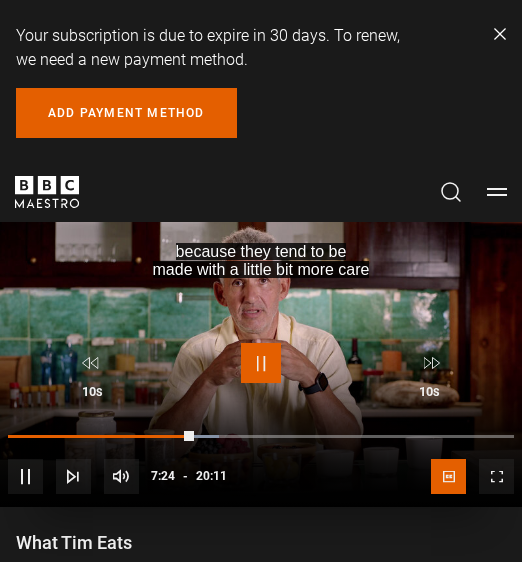 click on "Pause" at bounding box center (261, 364) 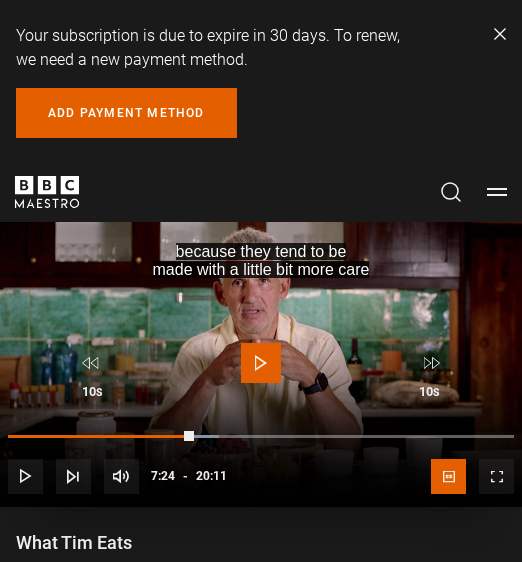 click at bounding box center [261, 363] 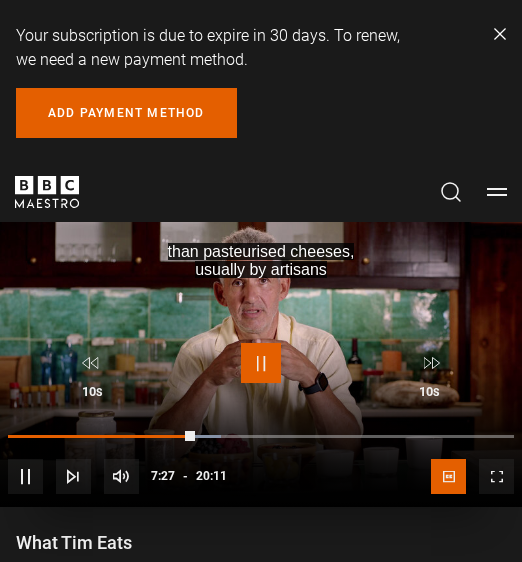 click at bounding box center (261, 363) 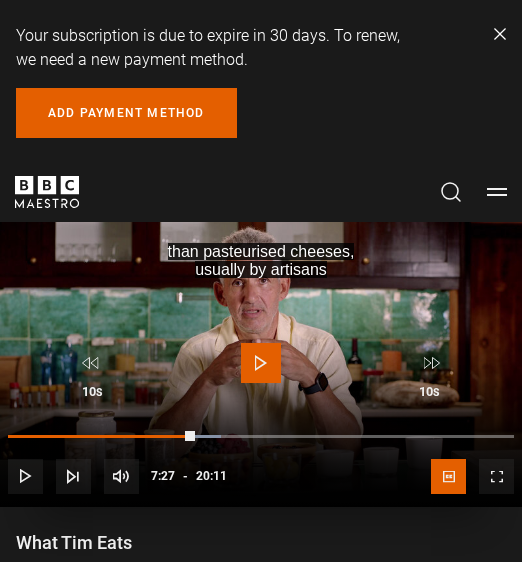 click at bounding box center (261, 363) 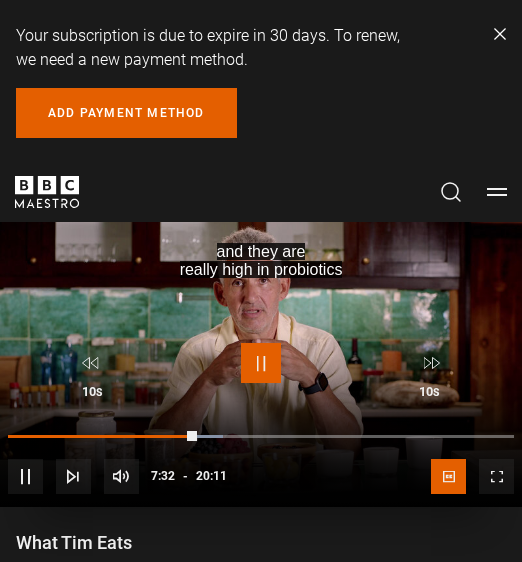 click at bounding box center (261, 363) 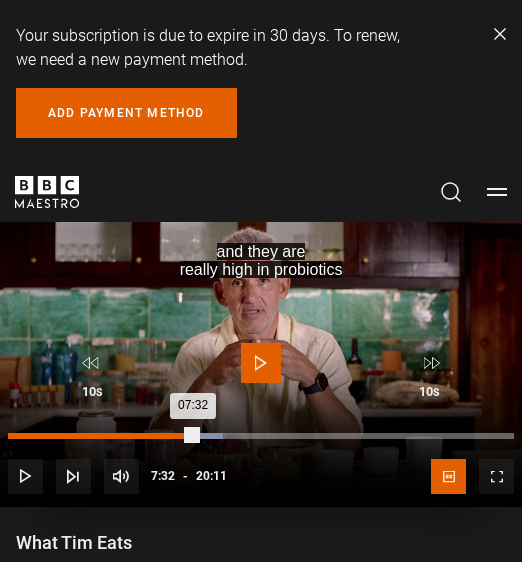 click on "07:32" at bounding box center (102, 436) 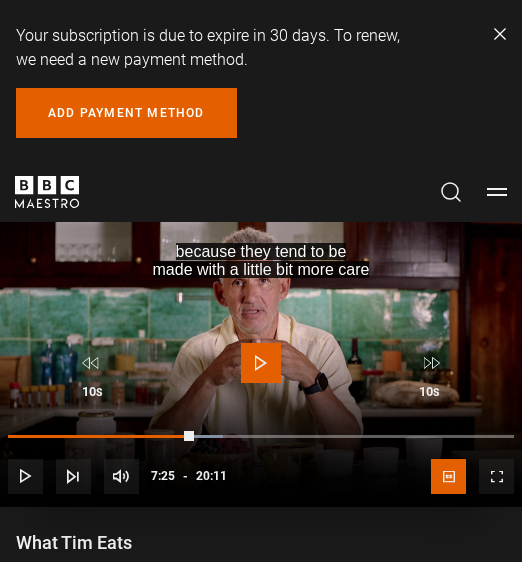 click at bounding box center (261, 361) 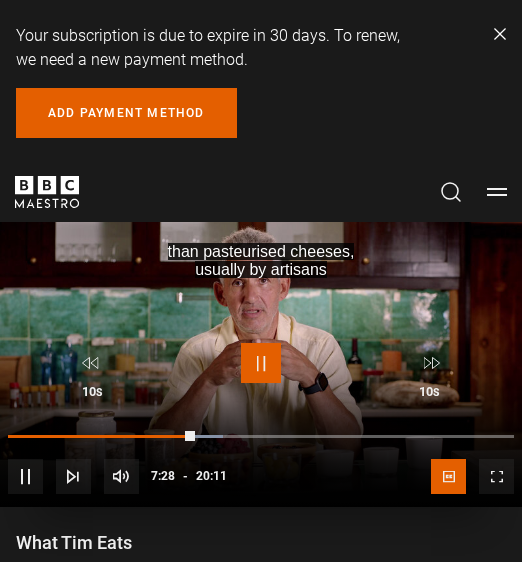 click at bounding box center [261, 363] 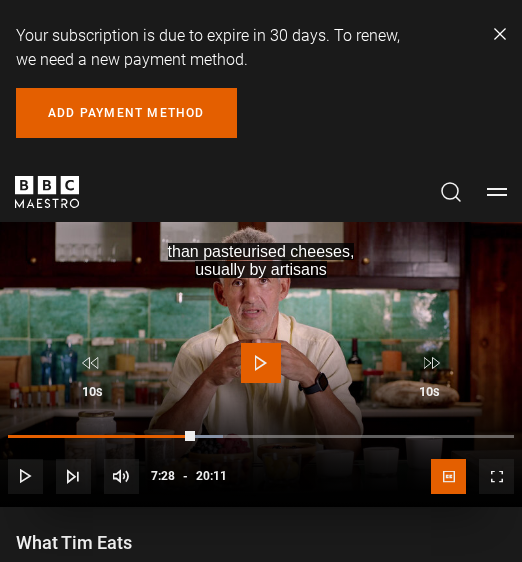 click at bounding box center (261, 363) 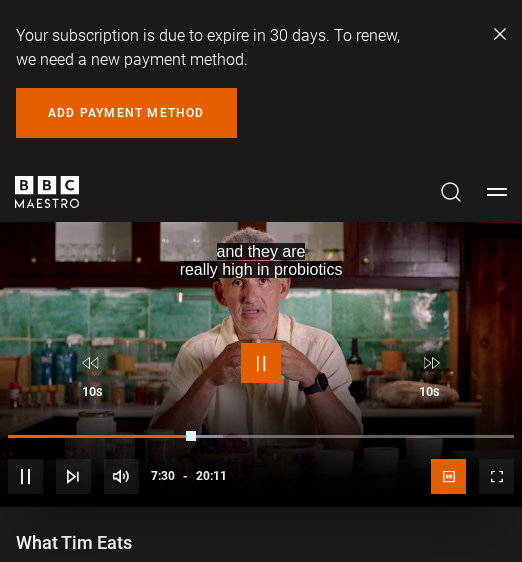 click at bounding box center (261, 363) 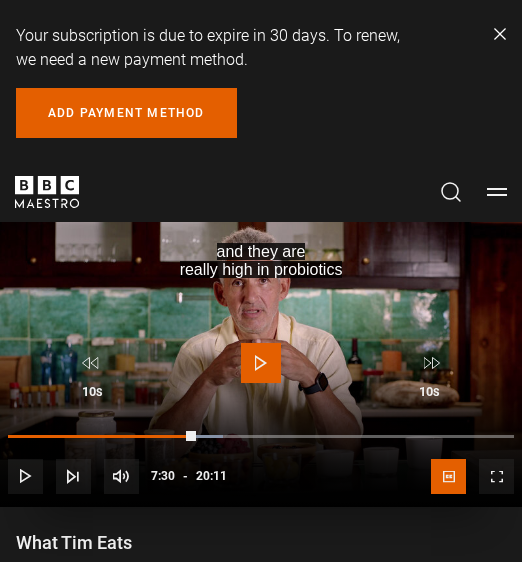 click at bounding box center [261, 363] 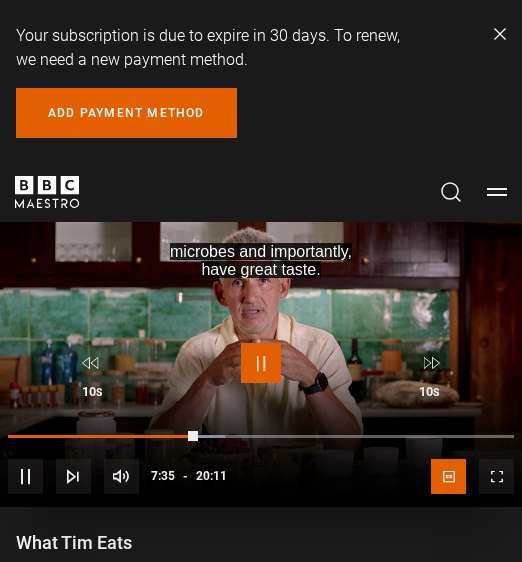 click at bounding box center [261, 363] 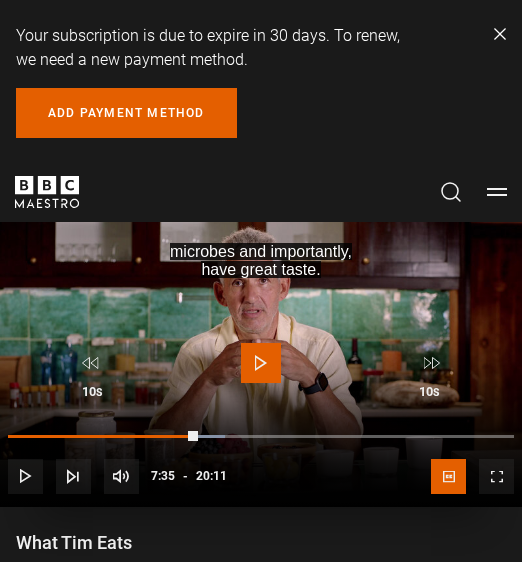 click at bounding box center (261, 363) 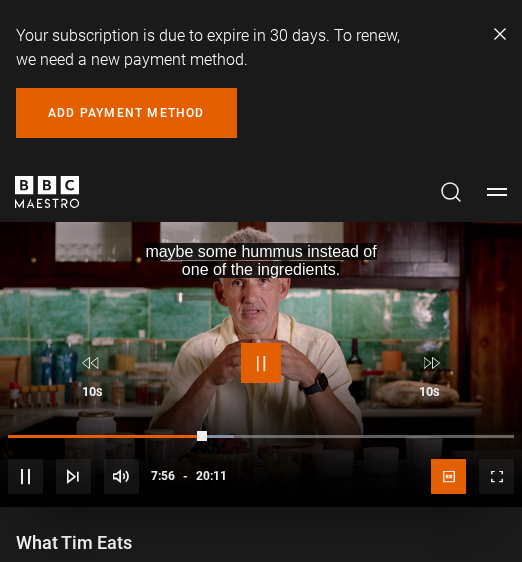 click at bounding box center [261, 363] 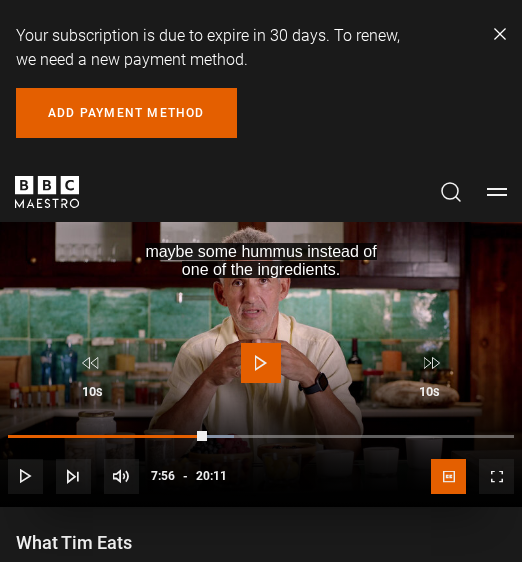 click at bounding box center [261, 363] 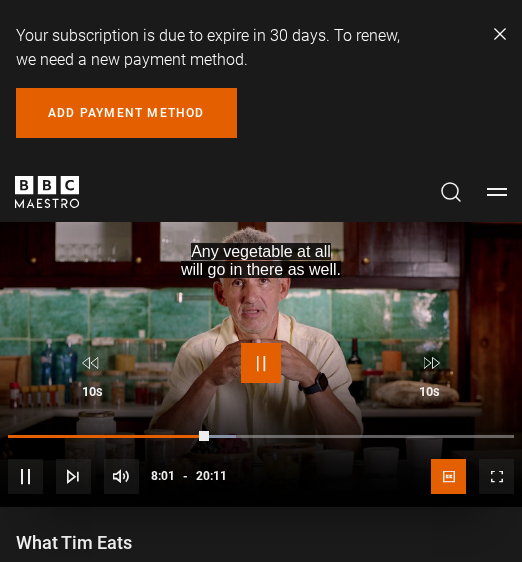 click at bounding box center (261, 363) 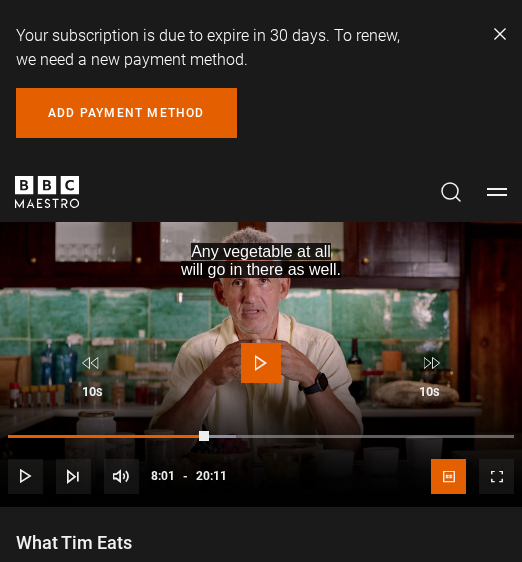 drag, startPoint x: 267, startPoint y: 364, endPoint x: 807, endPoint y: 406, distance: 541.63086 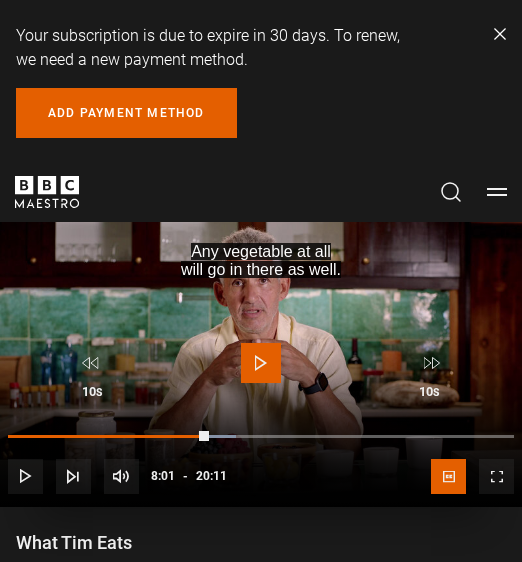 click at bounding box center [261, 363] 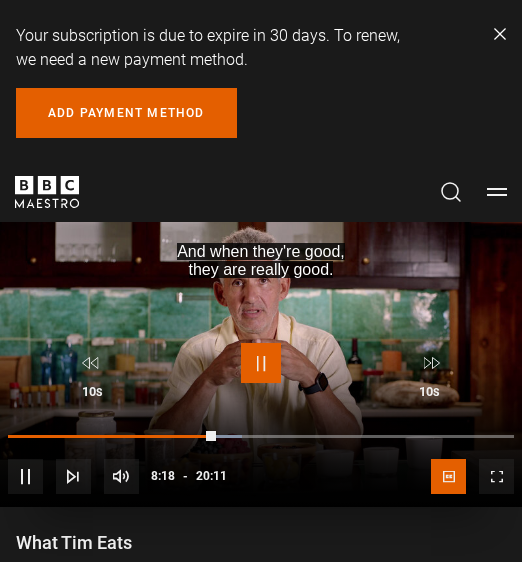 click at bounding box center [261, 363] 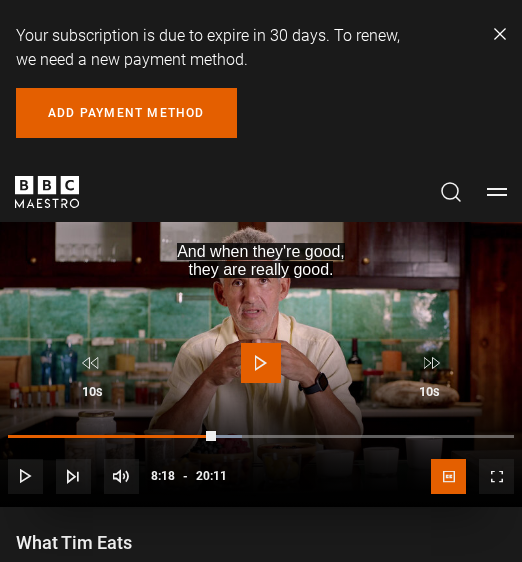 click at bounding box center [261, 363] 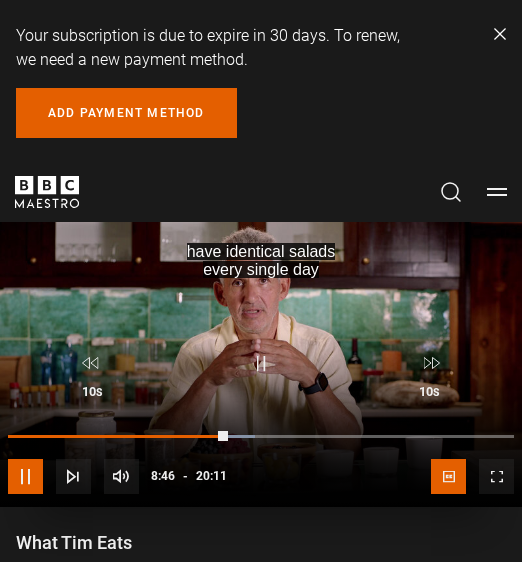 drag, startPoint x: 29, startPoint y: 470, endPoint x: 120, endPoint y: 382, distance: 126.58989 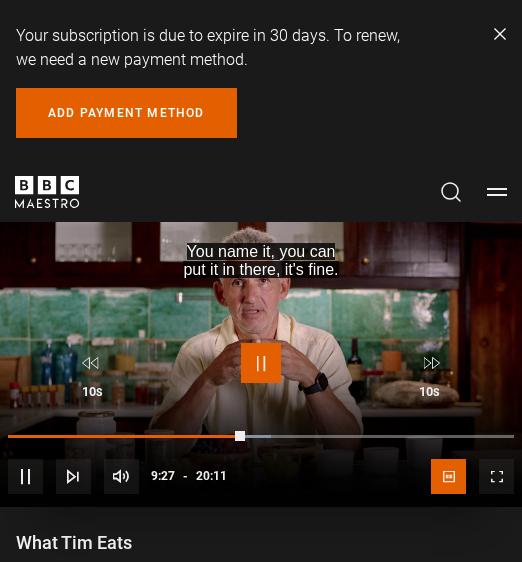 click at bounding box center [261, 363] 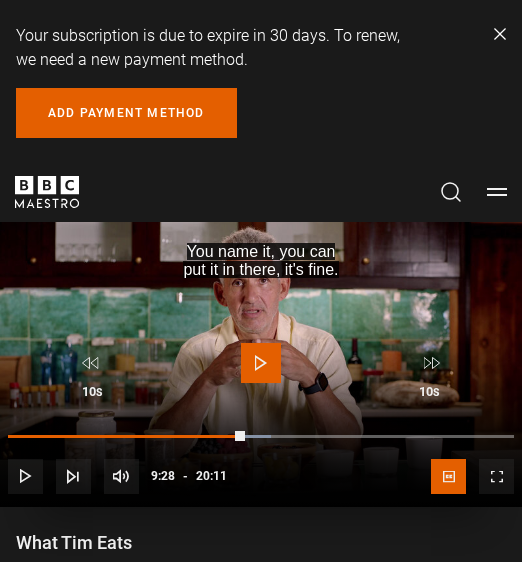 click at bounding box center [261, 363] 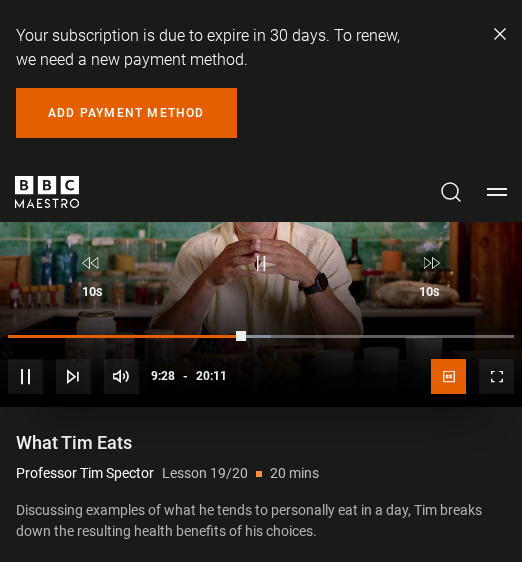 scroll, scrollTop: 1004, scrollLeft: 0, axis: vertical 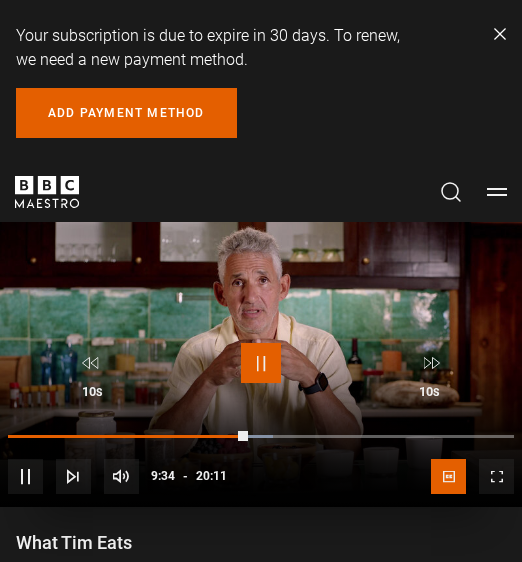 click at bounding box center (261, 363) 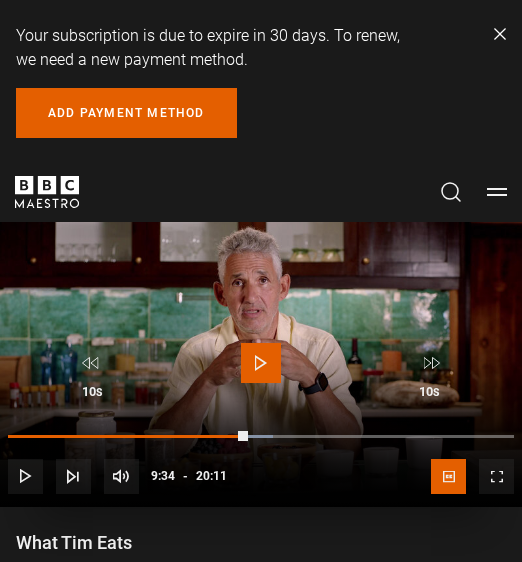 click at bounding box center [261, 363] 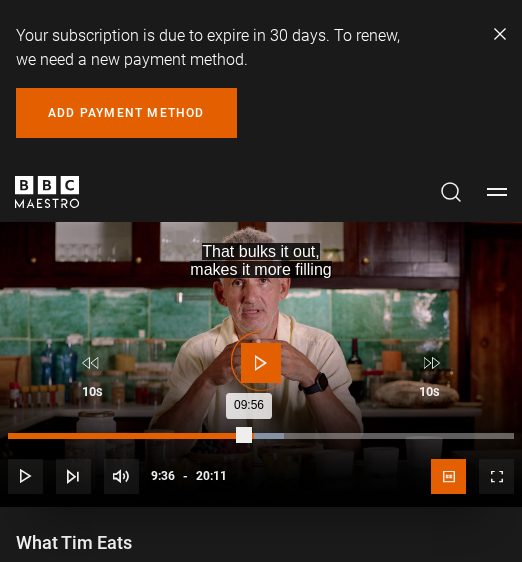 click on "09:56" at bounding box center (128, 436) 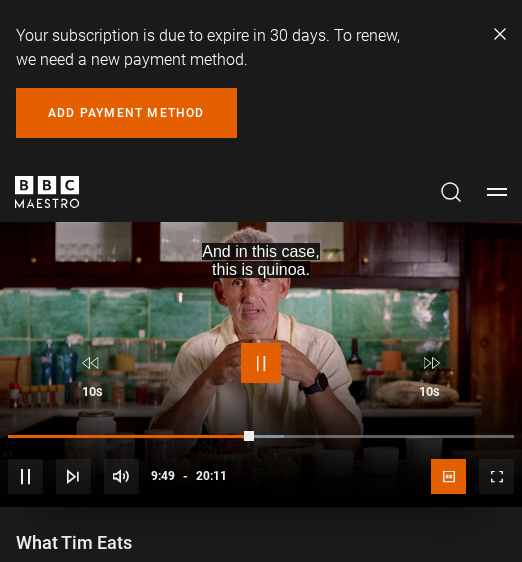 click at bounding box center (261, 363) 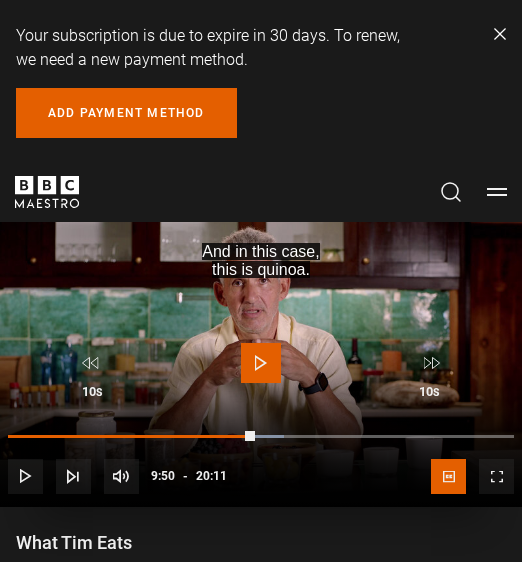 click at bounding box center [261, 363] 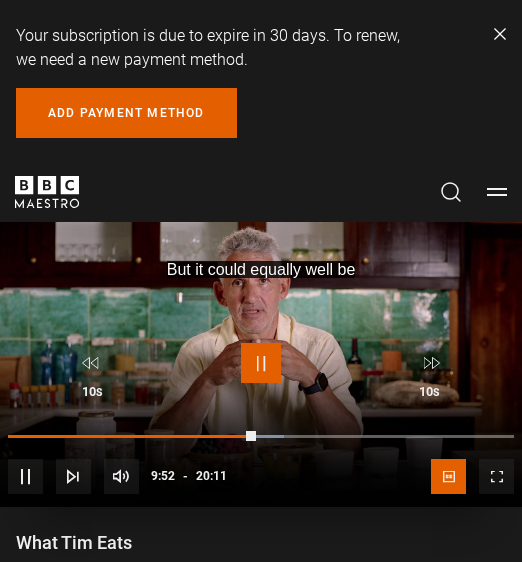 click at bounding box center (261, 363) 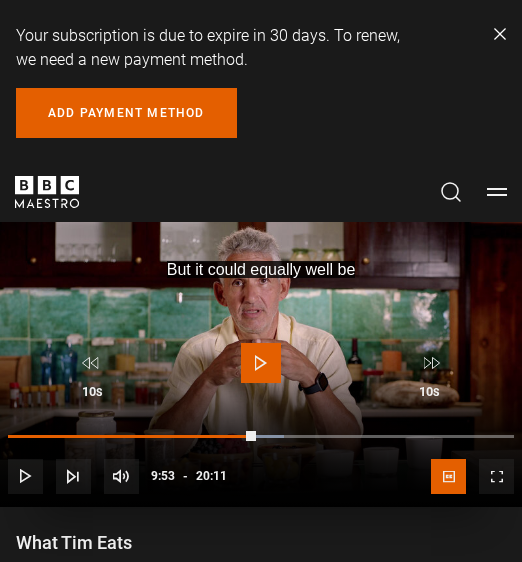 click at bounding box center (261, 361) 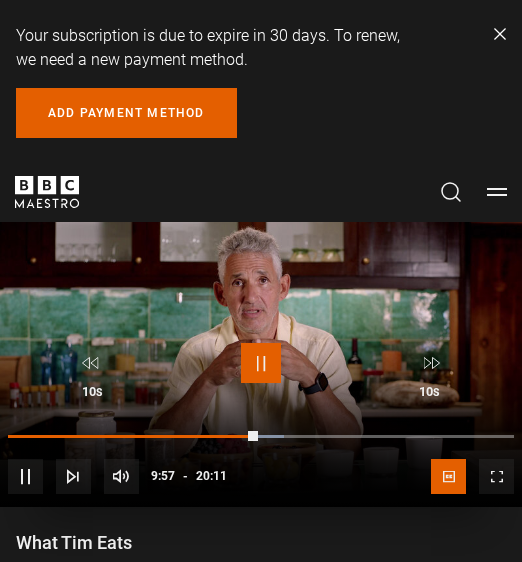 click at bounding box center (261, 363) 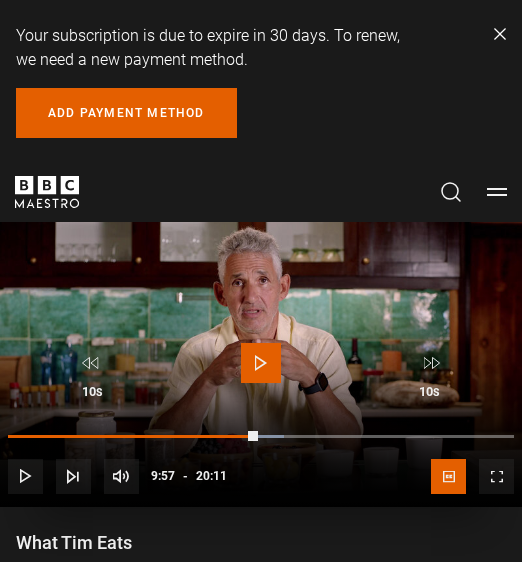 click on "10s Skip Back 10 seconds Play 10s Skip Forward 10 seconds Loaded :  54.50% 11:00 09:57 Play Mute Current Time  9:57 - Duration  20:11
Professor [PERSON] [LAST]
Lesson 19
What [PERSON] Eats
1x Playback Rate 2x 1.5x 1x , selected 0.5x auto Quality 360p 720p 1080p 2160p Auto , selected Captions captions off English  Captions , selected" at bounding box center (261, 419) 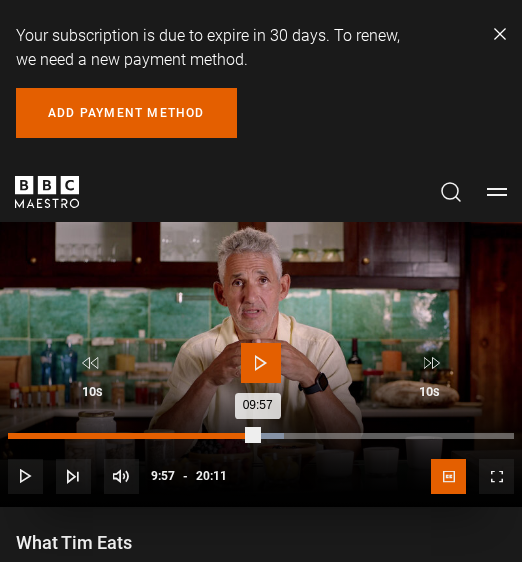 click on "09:57" at bounding box center (133, 436) 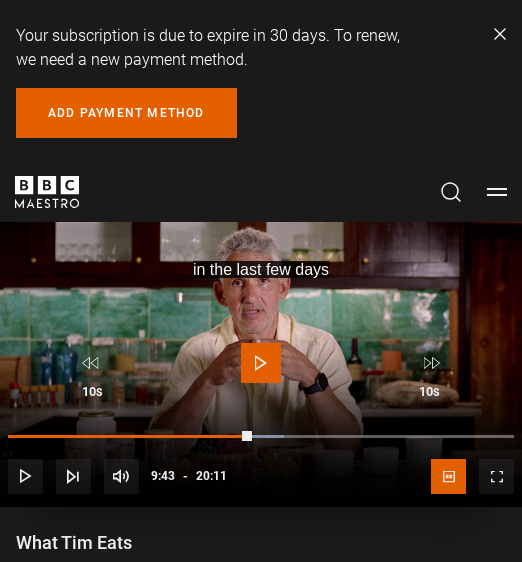 click at bounding box center [261, 363] 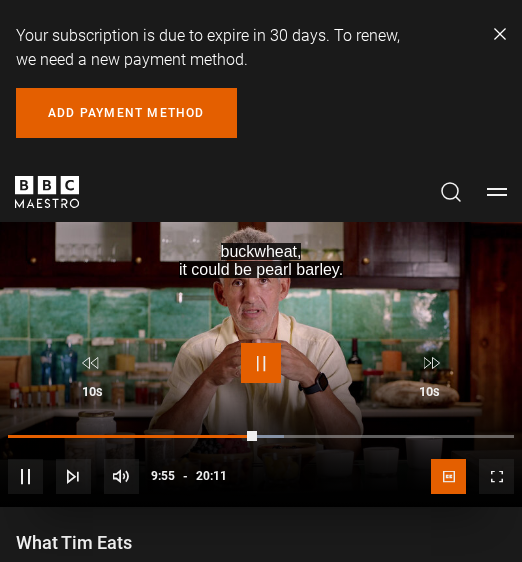 click at bounding box center (261, 363) 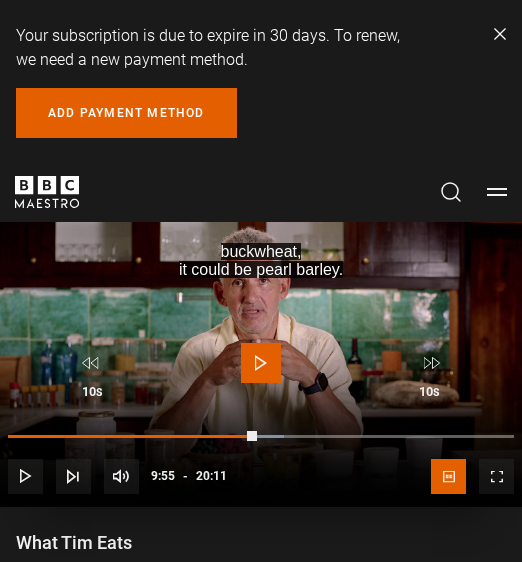 click at bounding box center [261, 363] 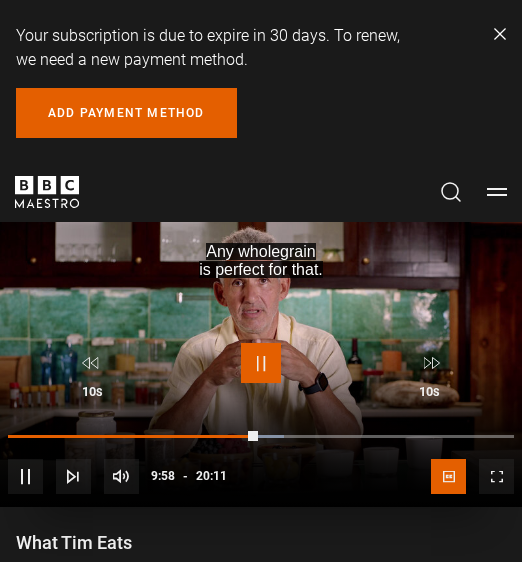 click at bounding box center (261, 363) 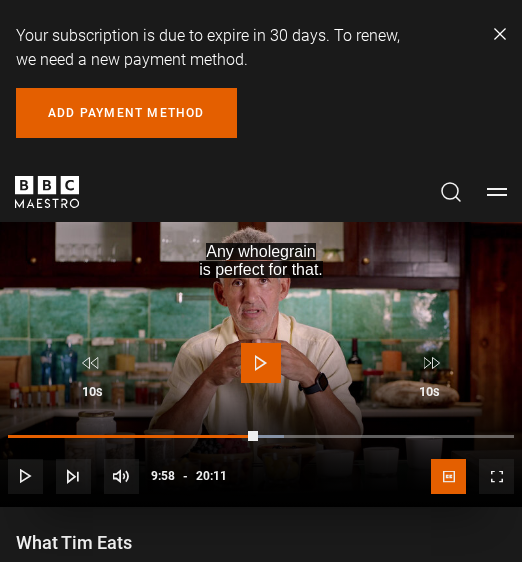 click at bounding box center (261, 363) 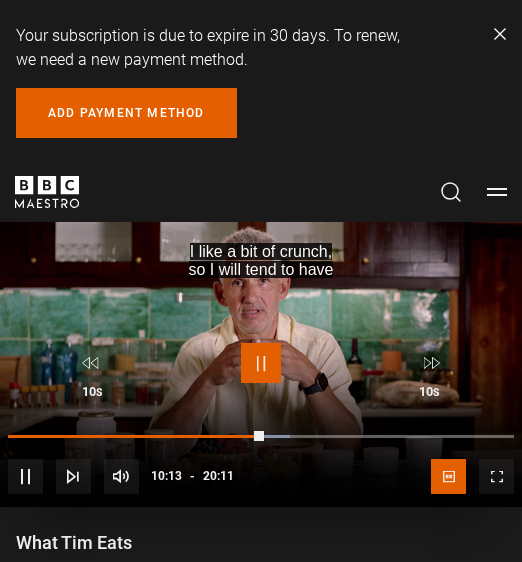 click at bounding box center [261, 363] 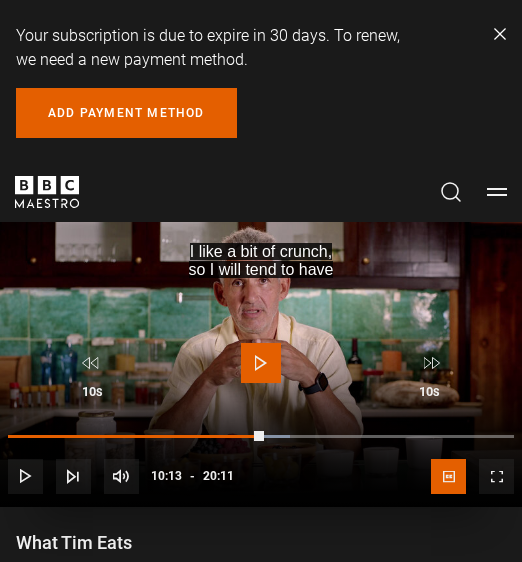 click at bounding box center (261, 363) 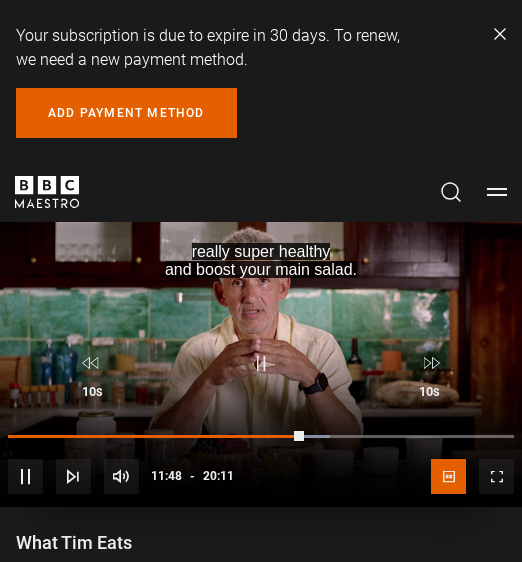 click on "10s Skip Back 10 seconds Pause 10s Skip Forward 10 seconds Loaded :  63.58% 10:39 11:48 Pause Mute Current Time  11:48 - Duration  20:11
Professor [LAST] [LAST]
Lesson 19
What Tim Eats
1x Playback Rate 2x 1.5x 1x , selected 0.5x auto Quality 360p 720p 1080p 2160p Auto , selected Captions captions off English  Captions , selected" at bounding box center (261, 419) 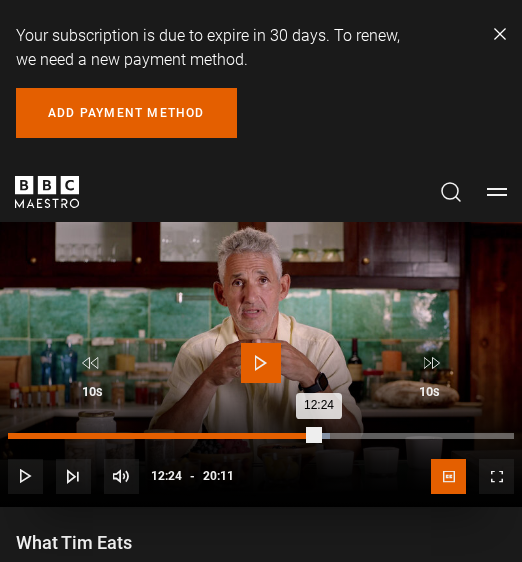 click on "Loaded :  63.58% 12:24 12:24" at bounding box center (261, 436) 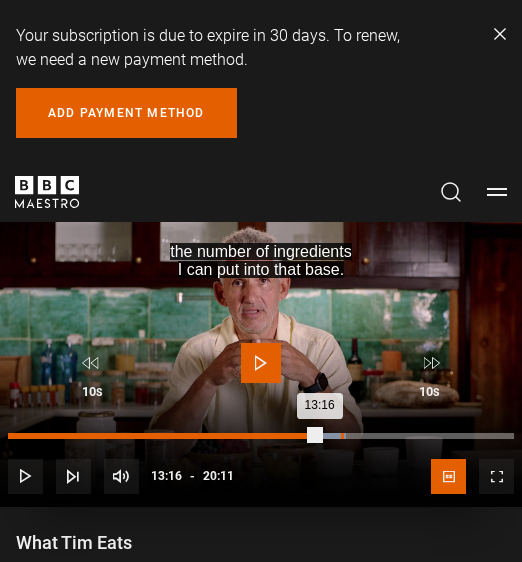 click on "13:16" at bounding box center [342, 436] 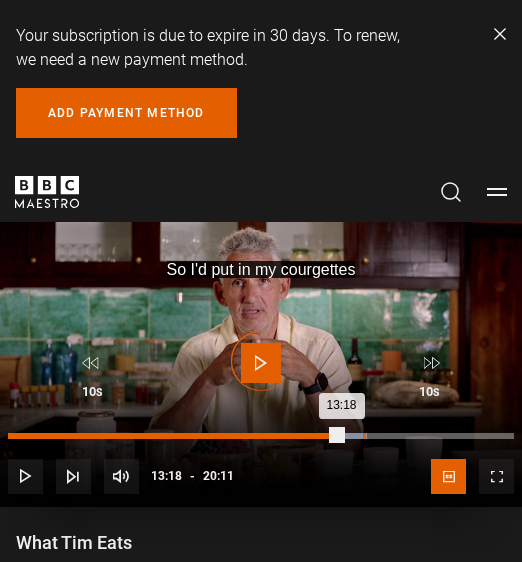 click on "Loaded :  71.02% 14:09 13:18" at bounding box center [261, 436] 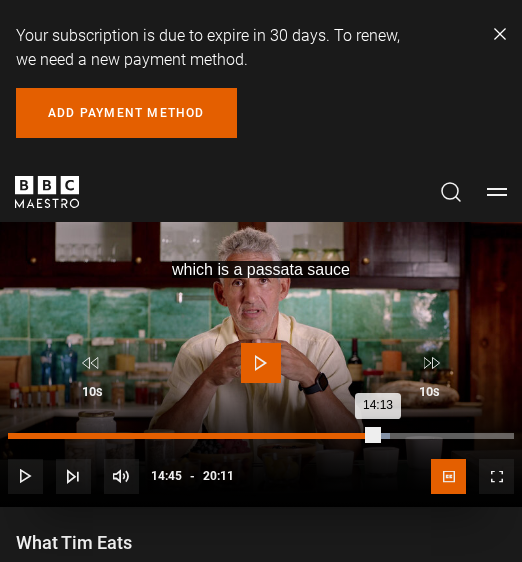 click on "Loaded :  75.56% 14:43 14:13" at bounding box center [261, 436] 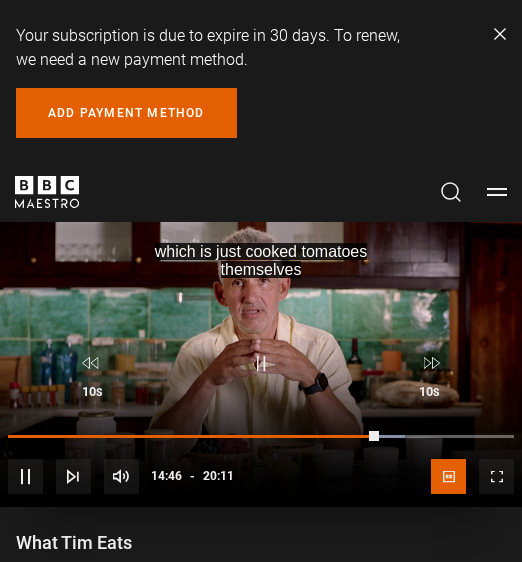 click on "10s Skip Back 10 seconds Pause 10s Skip Forward 10 seconds Loaded :  78.45% 14:50 14:46 Pause Mute Current Time  14:46 - Duration  20:11
Professor [LAST] [LAST]
Lesson 19
What Tim Eats
1x Playback Rate 2x 1.5x 1x , selected 0.5x auto Quality 360p 720p 1080p 2160p Auto , selected Captions captions off English  Captions , selected" at bounding box center [261, 419] 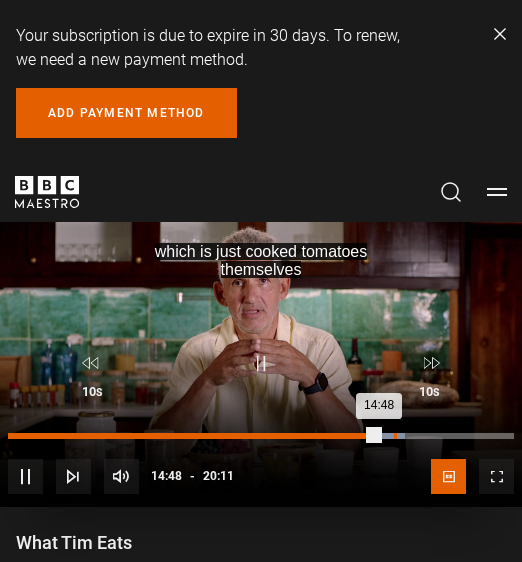 click on "Loaded :  78.45% 15:23 14:48" at bounding box center (261, 436) 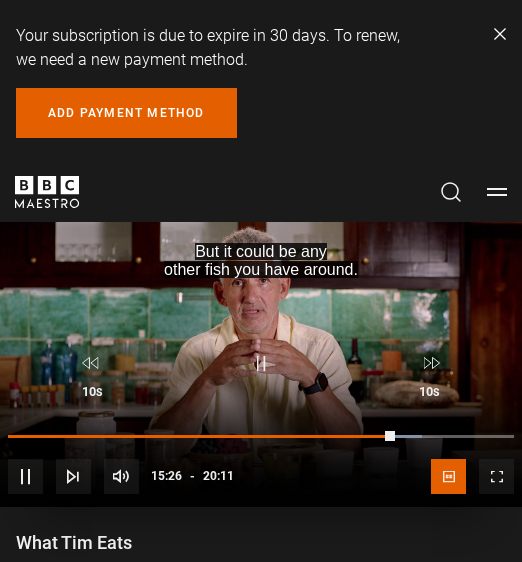 click on "10s Skip Back 10 seconds Pause 10s Skip Forward 10 seconds Loaded :  81.75% 15:42 15:26 Pause Mute Current Time  15:26 - Duration  20:11
Professor [LAST] [LAST]
Lesson 19
What [LAST] Eats
1x Playback Rate 2x 1.5x 1x , selected 0.5x auto Quality 360p 720p 1080p 2160p Auto , selected Captions captions off English  Captions , selected" at bounding box center (261, 419) 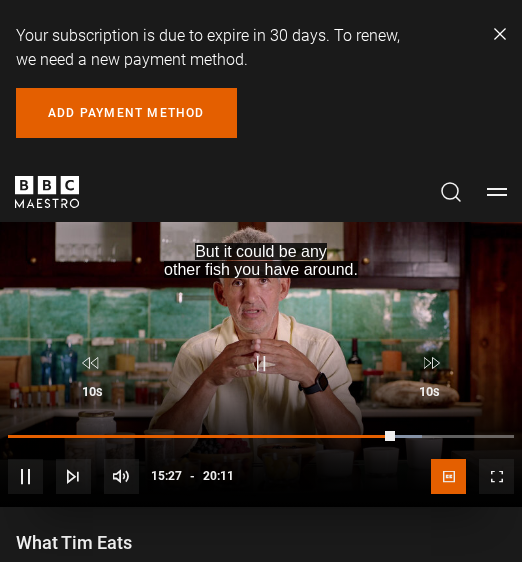 click on "10s Skip Back 10 seconds Pause 10s Skip Forward 10 seconds Loaded :  81.75% 15:42 15:27 Pause Mute Current Time  15:27 - Duration  20:11
Professor [LAST] [LAST]
Lesson 19
What Tim Eats
1x Playback Rate 2x 1.5x 1x , selected 0.5x auto Quality 360p 720p 1080p 2160p Auto , selected Captions captions off English  Captions , selected" at bounding box center [261, 419] 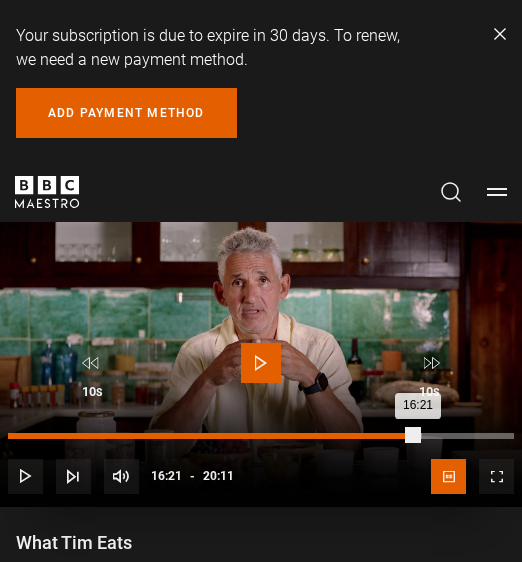 click on "Loaded :  81.75% 16:21 16:21" at bounding box center (261, 436) 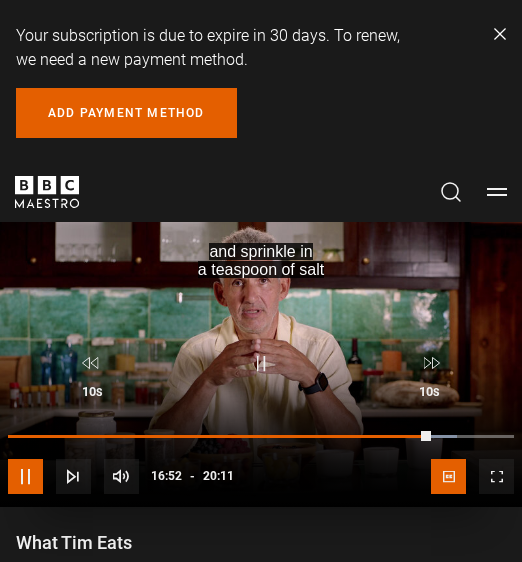 click at bounding box center (25, 476) 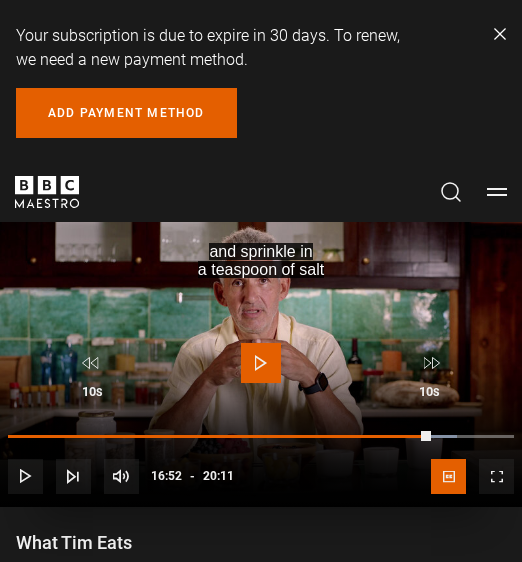 click at bounding box center [261, 363] 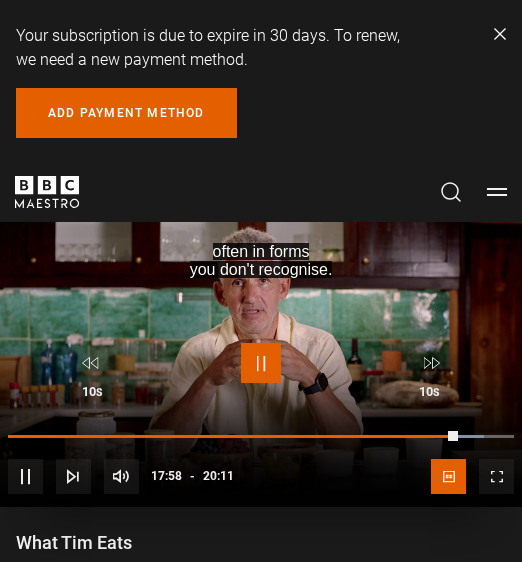 click at bounding box center [261, 363] 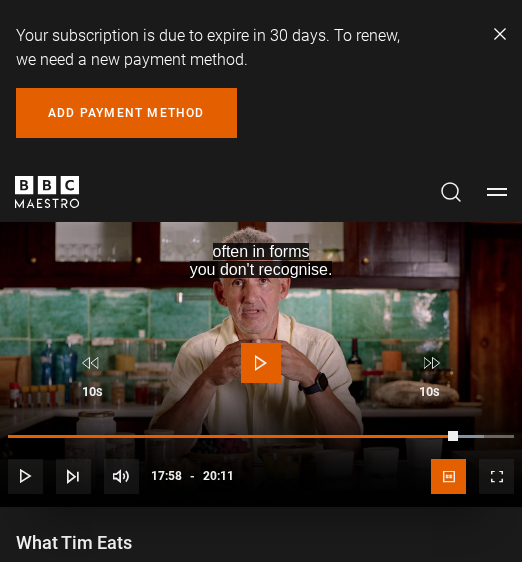 click at bounding box center (261, 363) 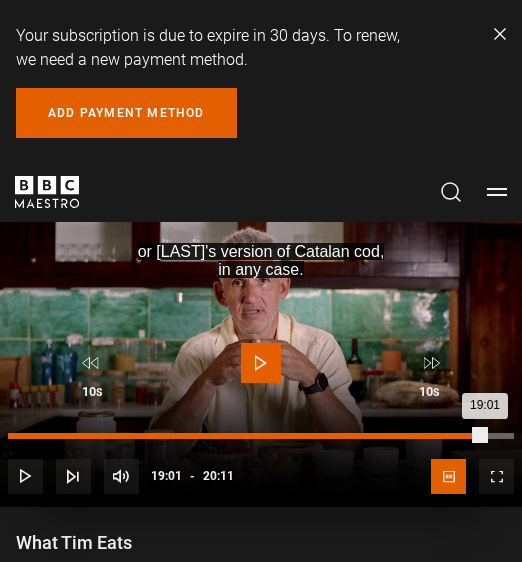 click on "Loaded :  94.96% 19:01 19:01" at bounding box center (261, 436) 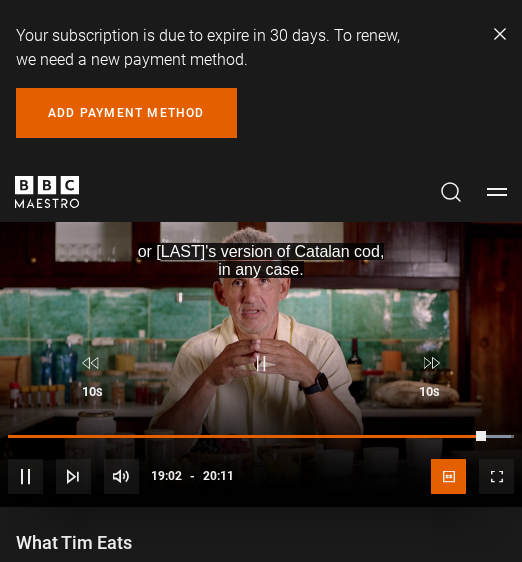 click on "10s Skip Back 10 seconds Pause 10s Skip Forward 10 seconds Loaded :  99.50% 19:30 19:02 Pause Mute Current Time  19:02 - Duration  20:11
Professor [PERSON] [LAST]
Lesson 19
What [PERSON] Eats
1x Playback Rate 2x 1.5x 1x , selected 0.5x auto Quality 360p 720p 1080p 2160p Auto , selected Captions captions off English  Captions , selected" at bounding box center [261, 419] 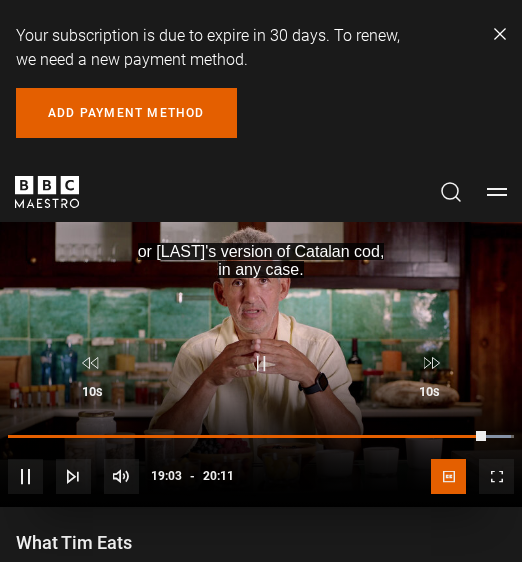 click on "10s Skip Back 10 seconds Pause 10s Skip Forward 10 seconds Loaded :  99.50% 19:30 19:03 Pause Mute Current Time  19:03 - Duration  20:11
Professor [LAST] [LAST]
Lesson 19
What [LAST] Eats
1x Playback Rate 2x 1.5x 1x , selected 0.5x auto Quality 360p 720p 1080p 2160p Auto , selected Captions captions off English  Captions , selected" at bounding box center (261, 419) 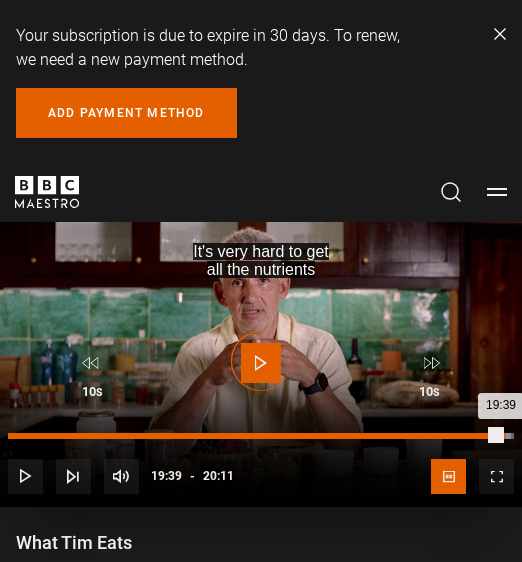 click on "Loaded :  99.50% 19:44 19:39" at bounding box center [261, 436] 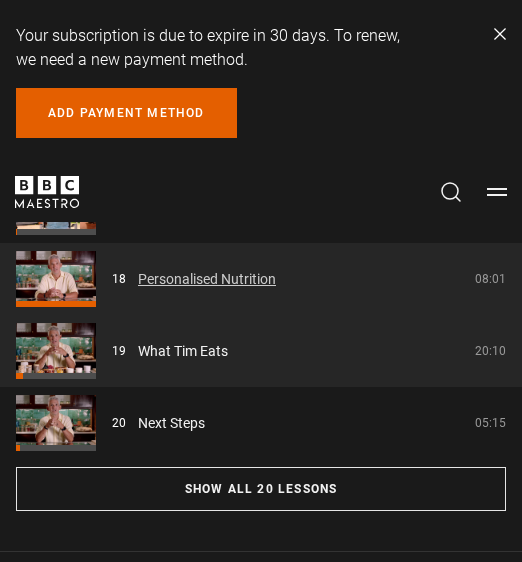scroll, scrollTop: 1704, scrollLeft: 0, axis: vertical 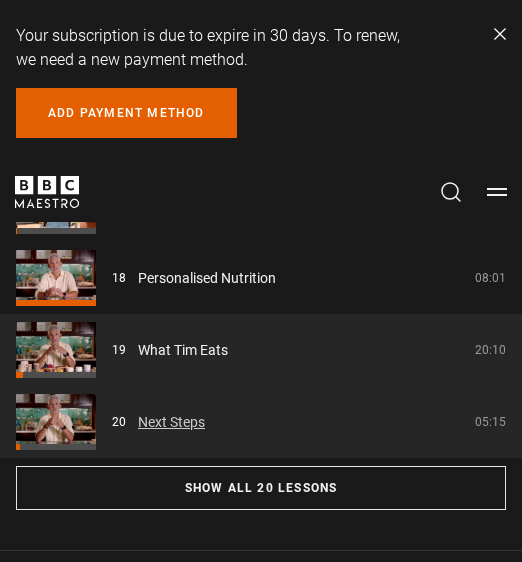 click on "Next Steps" at bounding box center [171, 422] 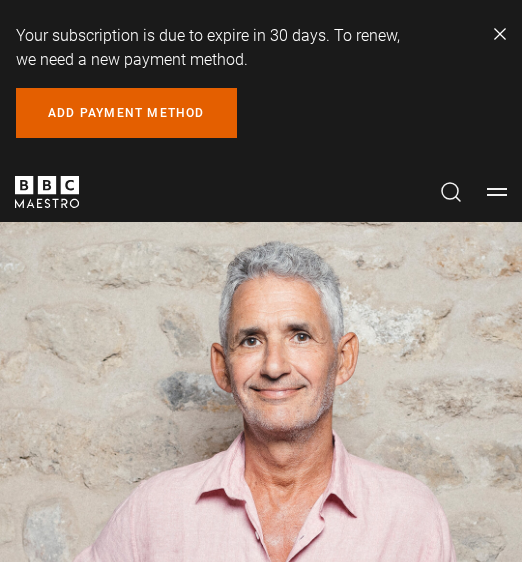 scroll, scrollTop: 1053, scrollLeft: 0, axis: vertical 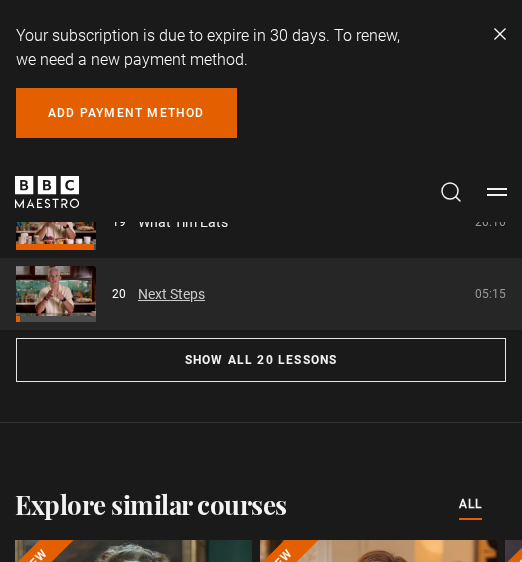 click on "Next Steps" at bounding box center [171, 294] 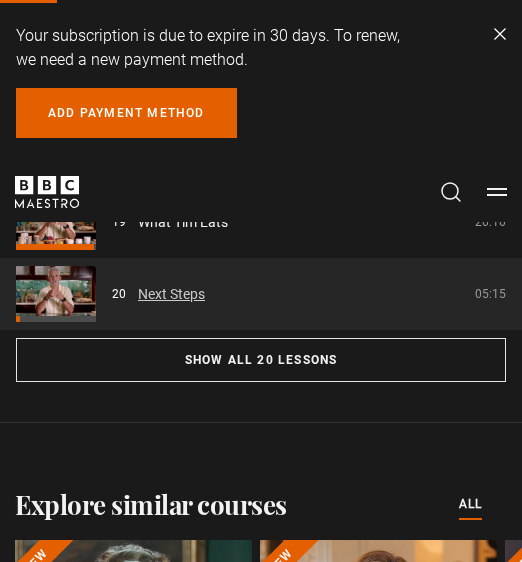 click on "Next Steps" at bounding box center [171, 294] 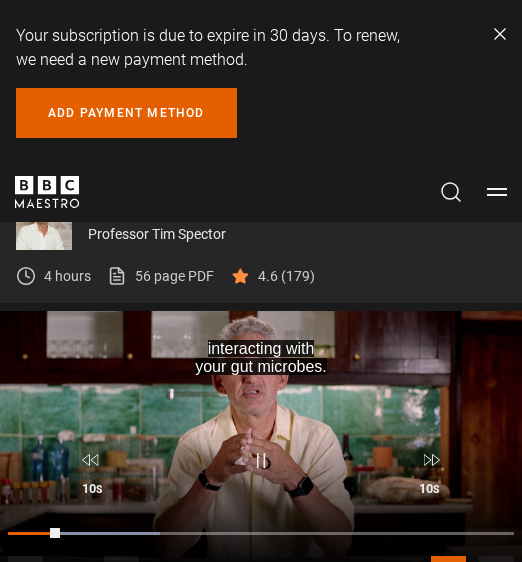 scroll, scrollTop: 982, scrollLeft: 0, axis: vertical 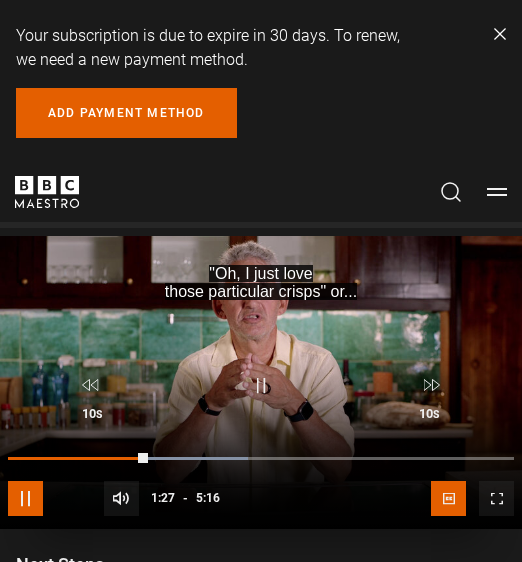 click at bounding box center [25, 498] 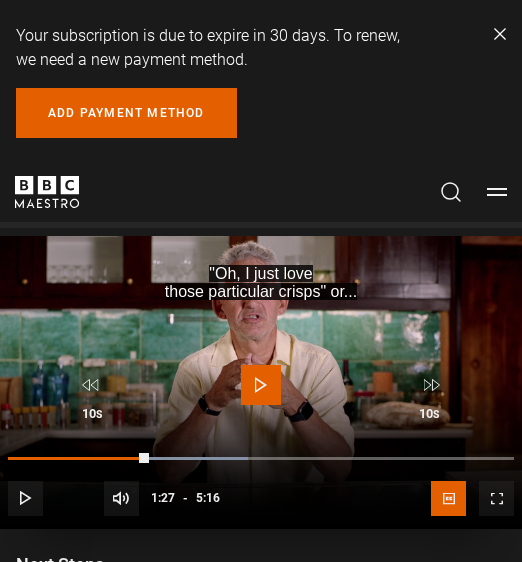 click at bounding box center [261, 385] 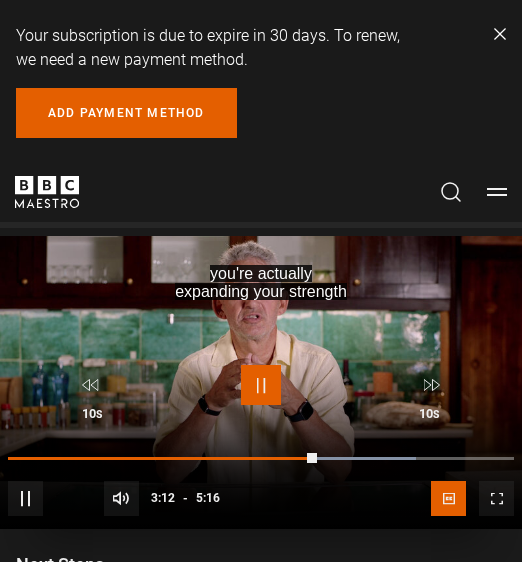 click at bounding box center (261, 385) 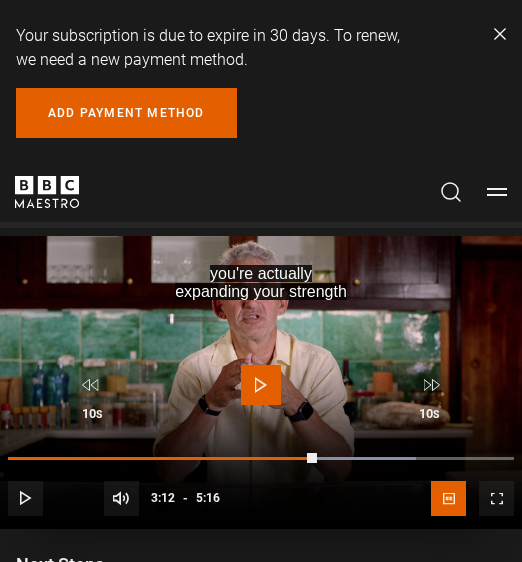 click at bounding box center (261, 385) 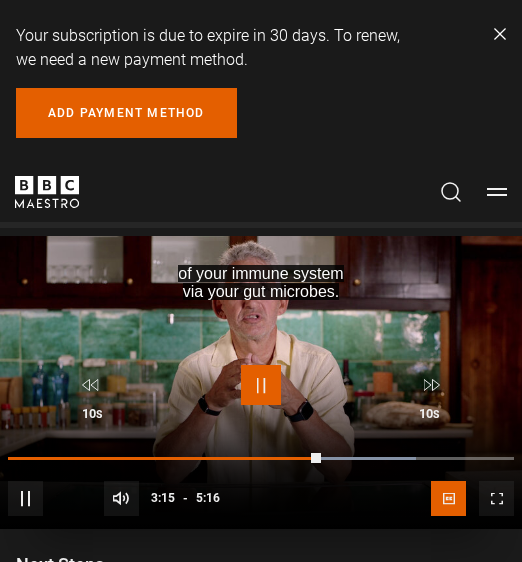 click at bounding box center [261, 385] 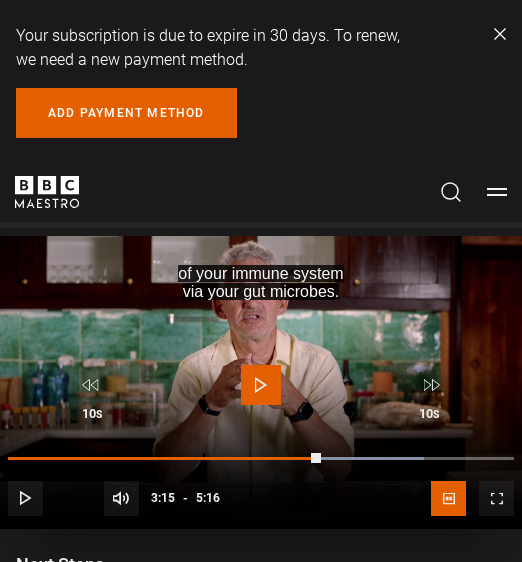 click at bounding box center (261, 385) 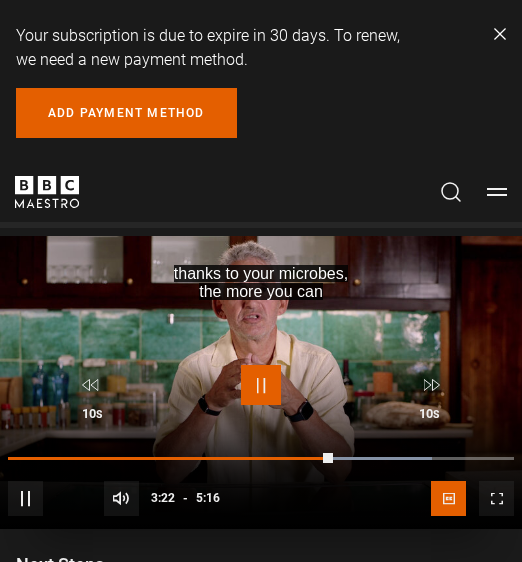 click at bounding box center (261, 385) 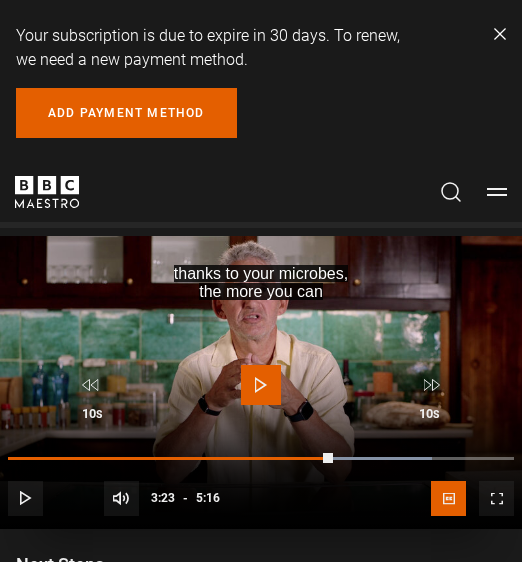 click at bounding box center [261, 385] 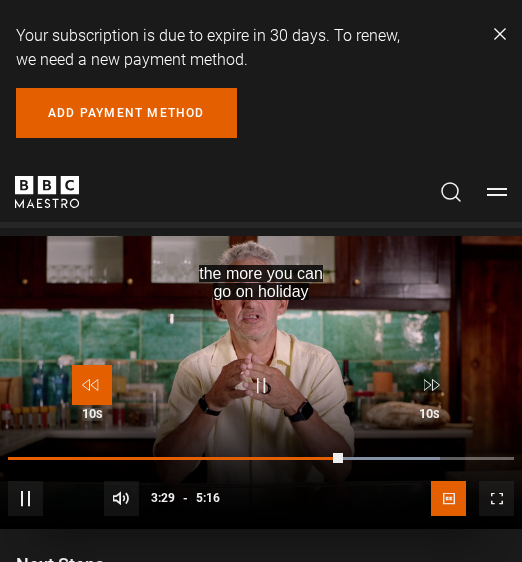click at bounding box center [92, 385] 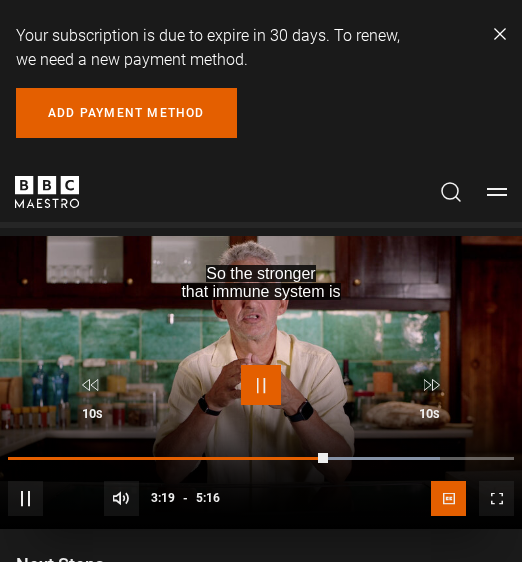 click at bounding box center (261, 385) 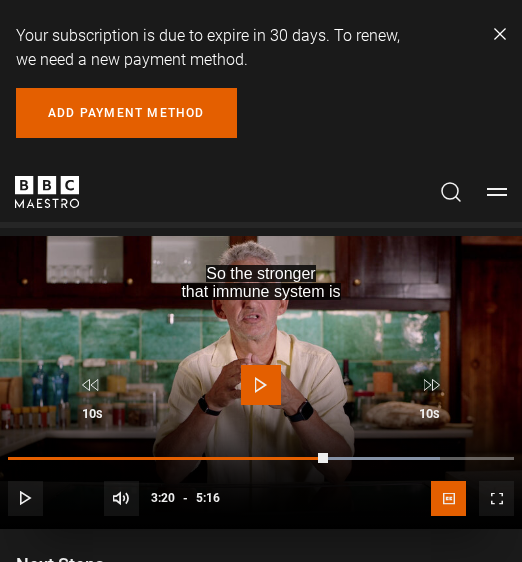 drag, startPoint x: 263, startPoint y: 377, endPoint x: 267, endPoint y: 362, distance: 15.524175 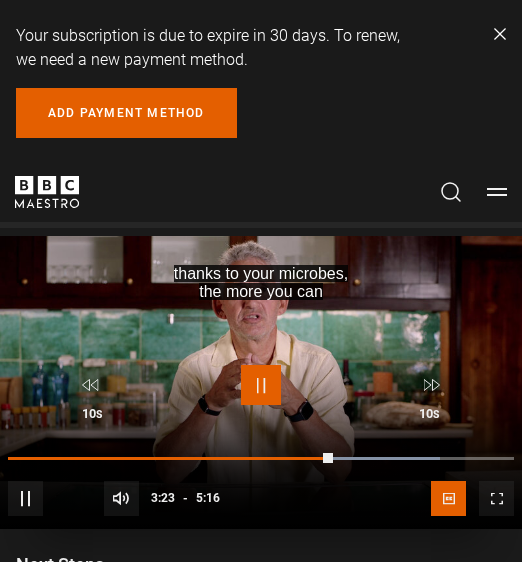 click at bounding box center (261, 385) 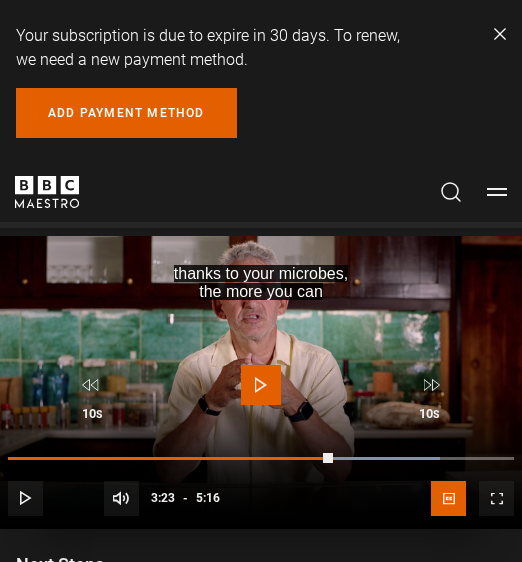 click at bounding box center (261, 385) 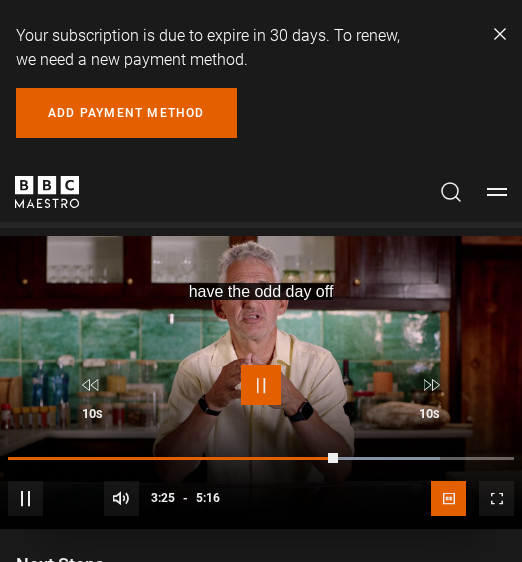 click at bounding box center (261, 385) 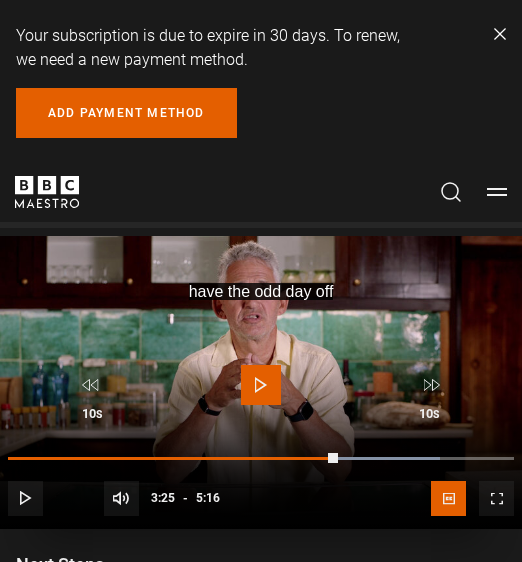 click at bounding box center (261, 385) 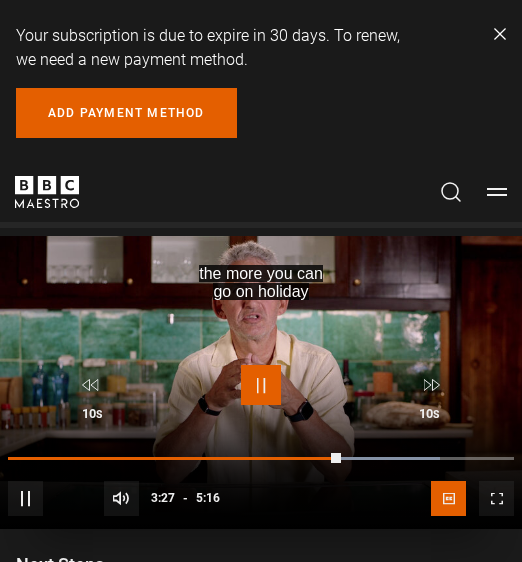 click at bounding box center [261, 385] 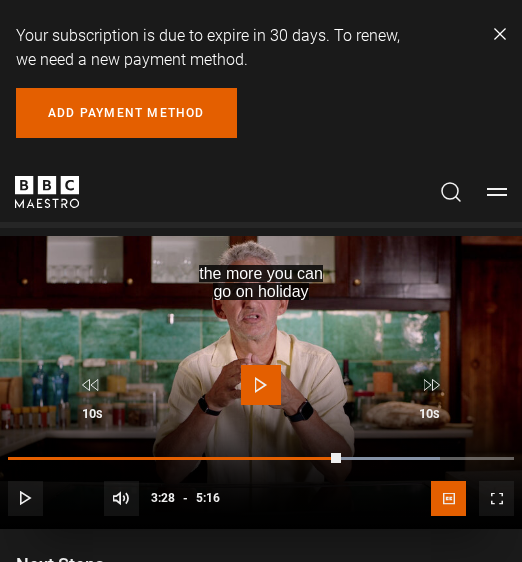 click at bounding box center (261, 385) 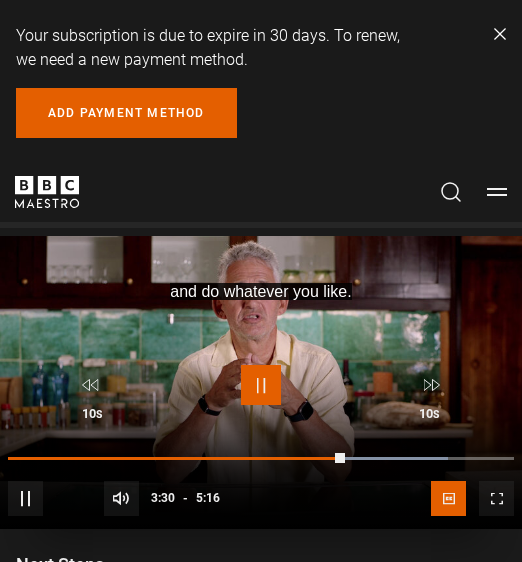 click at bounding box center (261, 385) 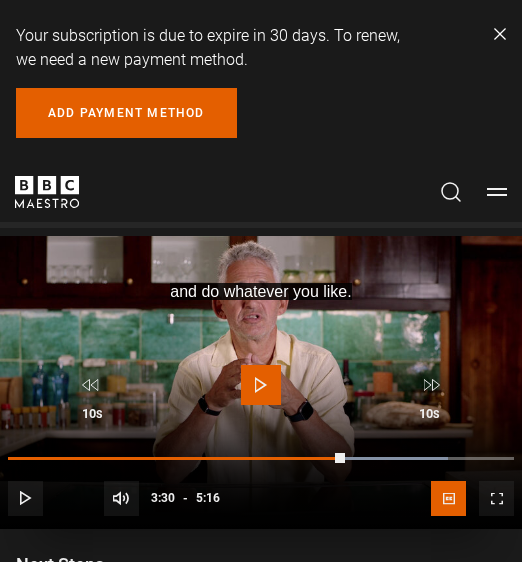 click at bounding box center [261, 385] 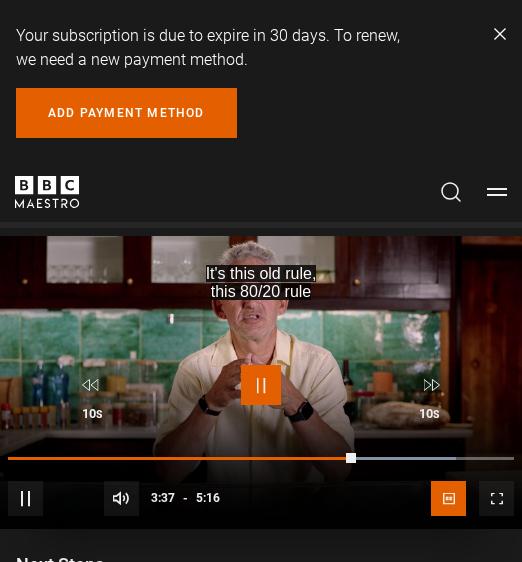 click at bounding box center [261, 385] 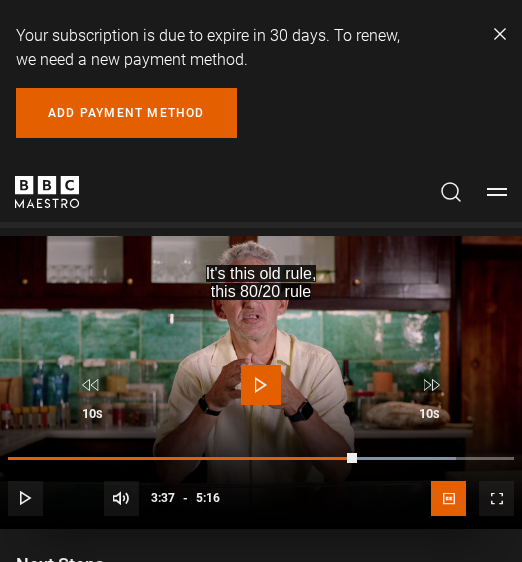 click at bounding box center [261, 385] 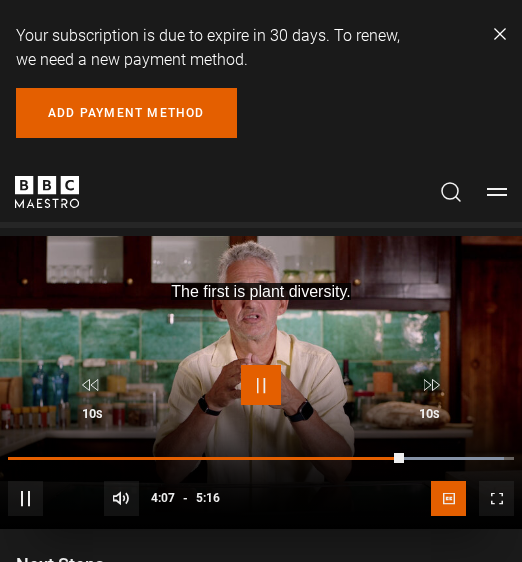 click at bounding box center [261, 385] 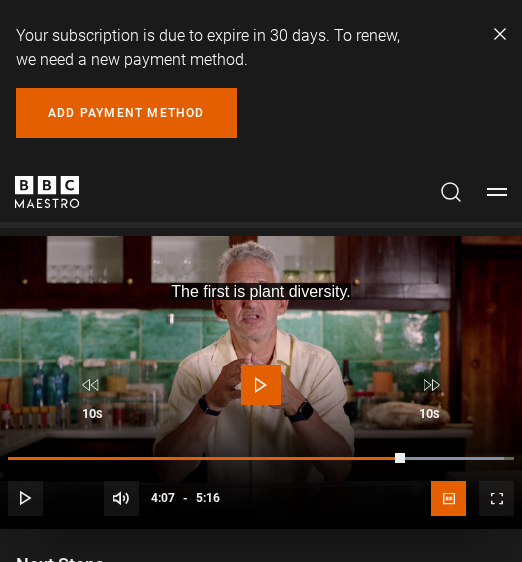 click on "Play" at bounding box center (261, 386) 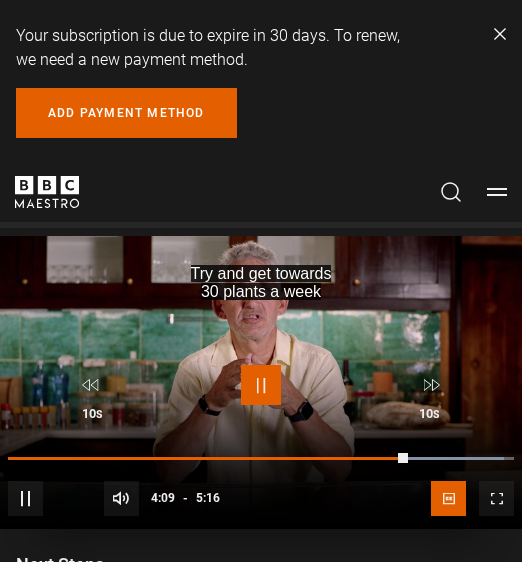click at bounding box center [261, 385] 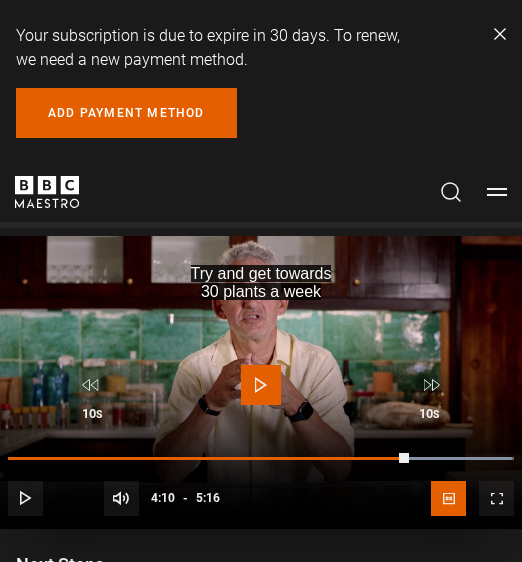 click at bounding box center (261, 385) 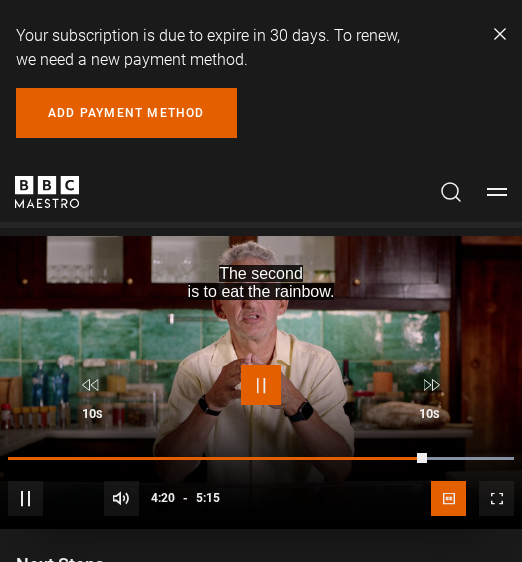 click at bounding box center [261, 385] 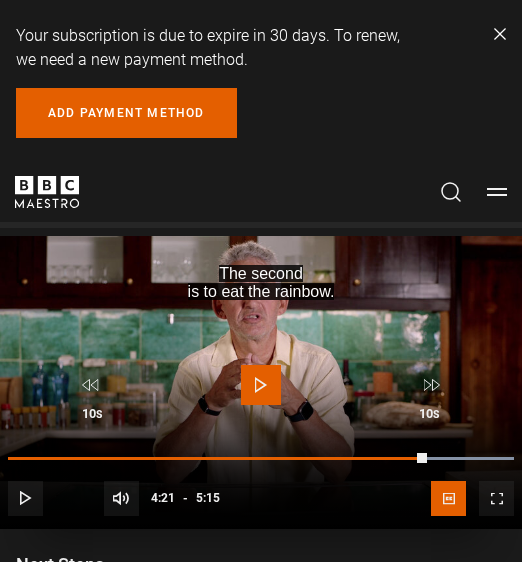 click at bounding box center [261, 385] 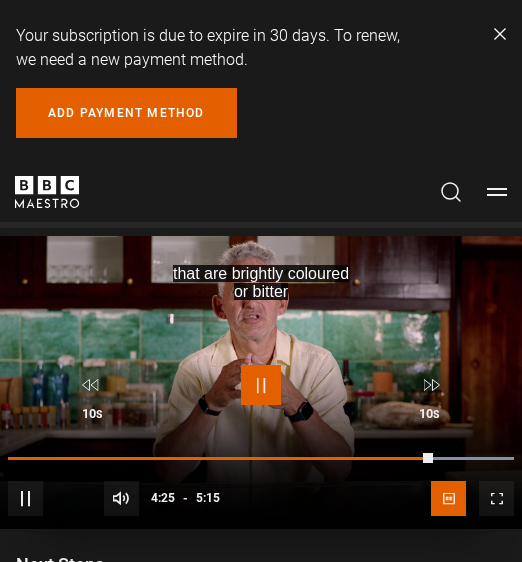 click at bounding box center [261, 385] 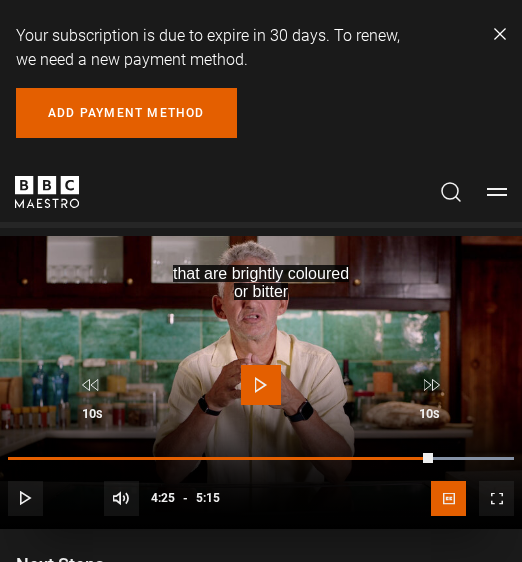 click at bounding box center [261, 385] 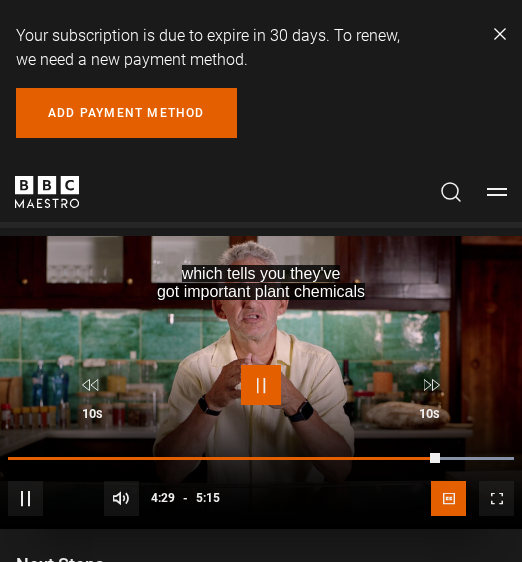 click at bounding box center (261, 385) 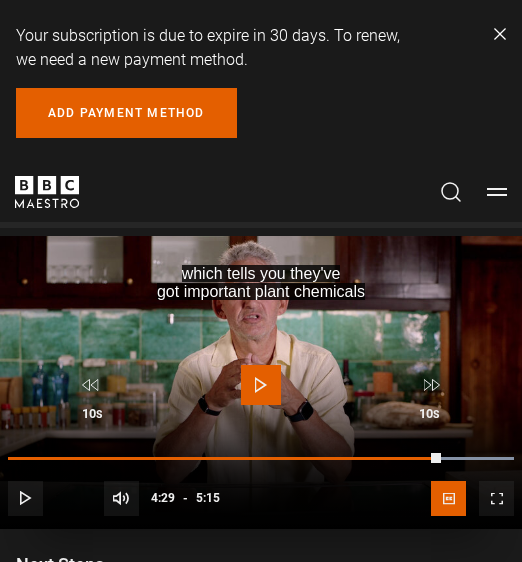 click at bounding box center (261, 385) 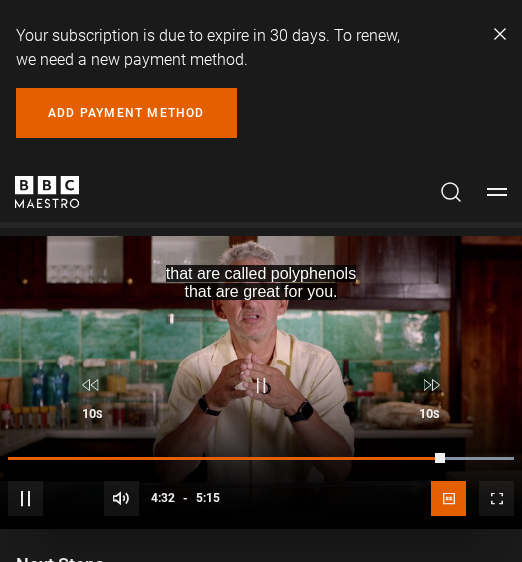 drag, startPoint x: 291, startPoint y: 384, endPoint x: 479, endPoint y: 388, distance: 188.04254 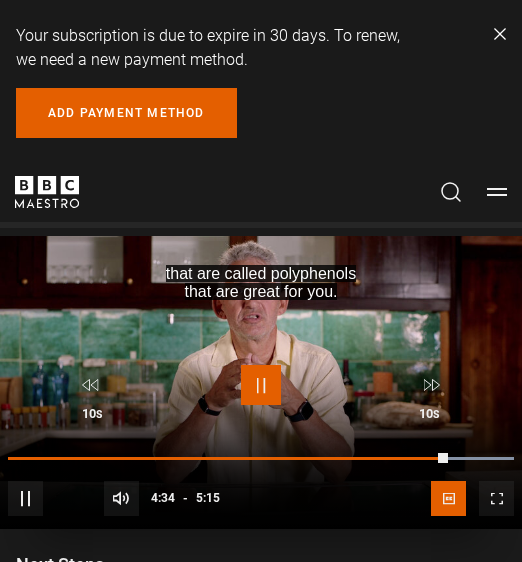 click at bounding box center (261, 385) 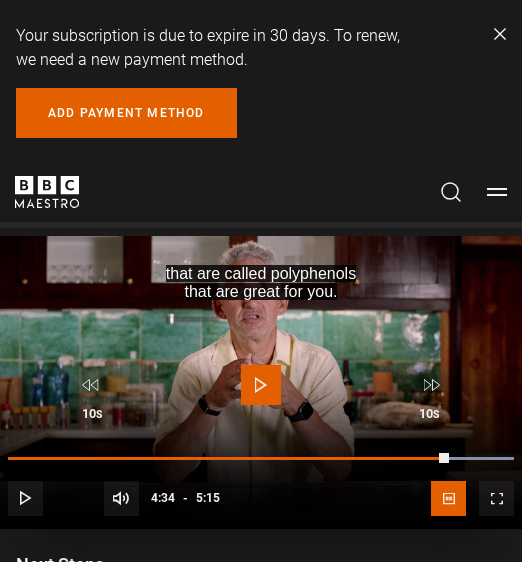 click on "Play" at bounding box center (261, 386) 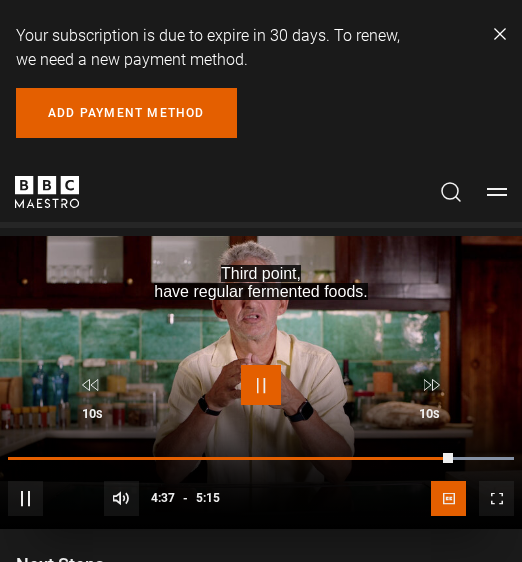 drag, startPoint x: 256, startPoint y: 387, endPoint x: 491, endPoint y: 389, distance: 235.00851 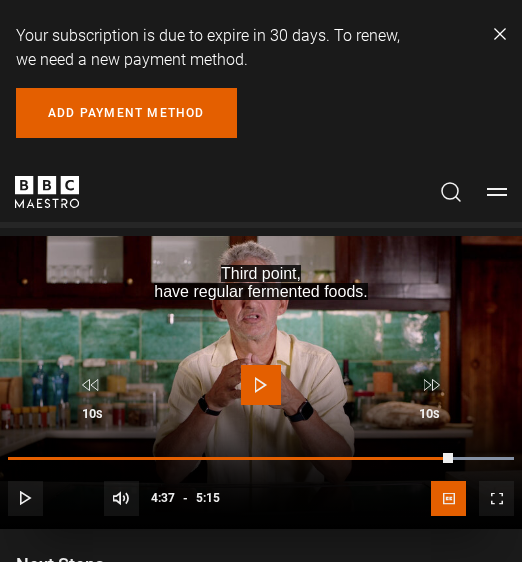 drag, startPoint x: 283, startPoint y: 375, endPoint x: 269, endPoint y: 370, distance: 14.866069 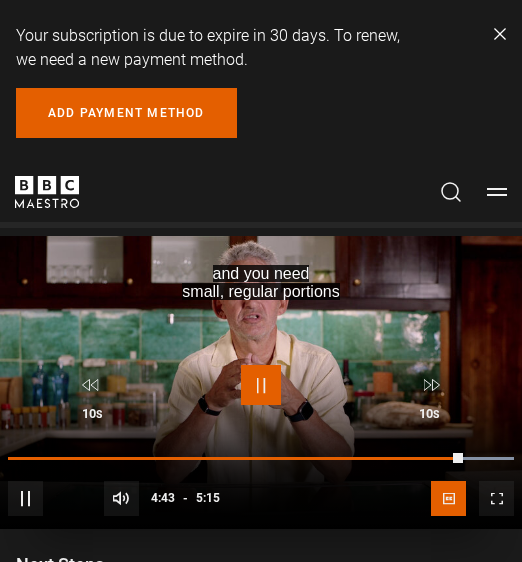 click at bounding box center (261, 385) 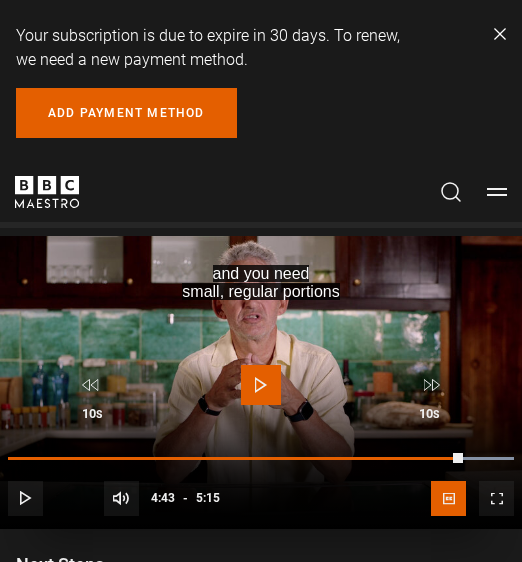 click at bounding box center (261, 385) 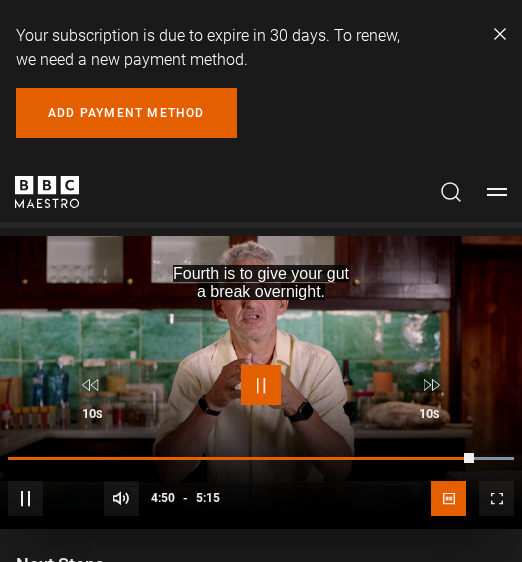 drag, startPoint x: 259, startPoint y: 391, endPoint x: 274, endPoint y: 388, distance: 15.297058 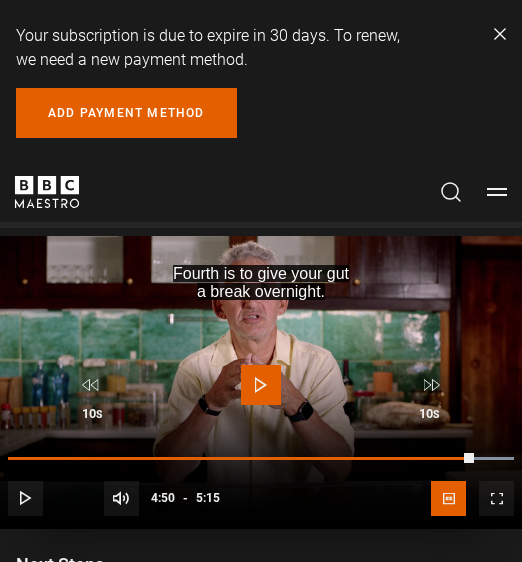 click at bounding box center (261, 385) 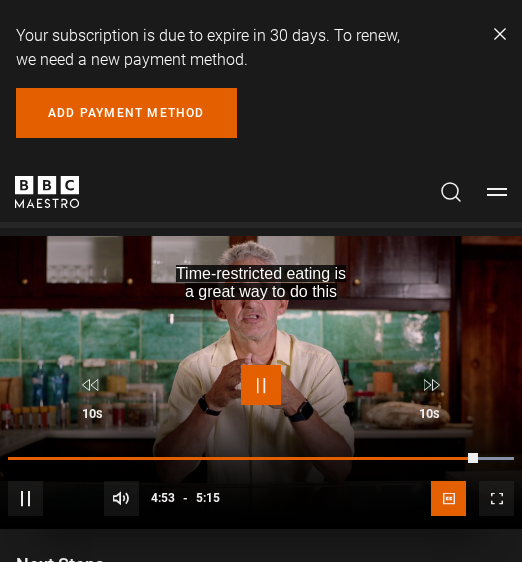 click at bounding box center (261, 385) 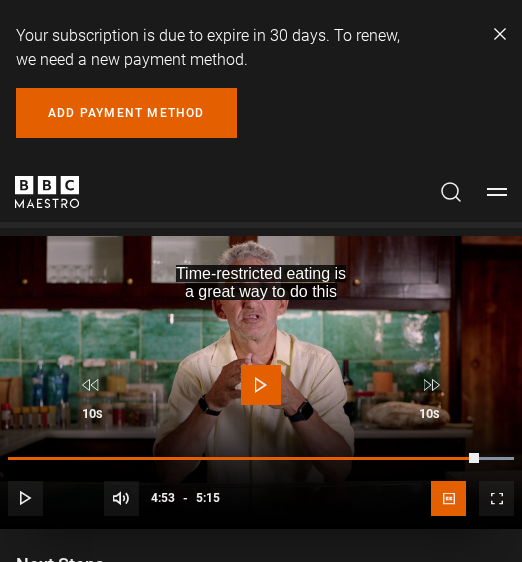 click on "10s Skip Back 10 seconds Play 10s Skip Forward 10 seconds Loaded :  100.00% 2:37 4:53 Play Mute Current Time  4:53 - Duration  5:15
Professor Tim Spector
Lesson 20
Next Steps
1x Playback Rate 2x 1.5x 1x , selected 0.5x auto Quality 360p 720p 1080p 2160p Auto , selected Captions captions off English  Captions , selected" at bounding box center (261, 441) 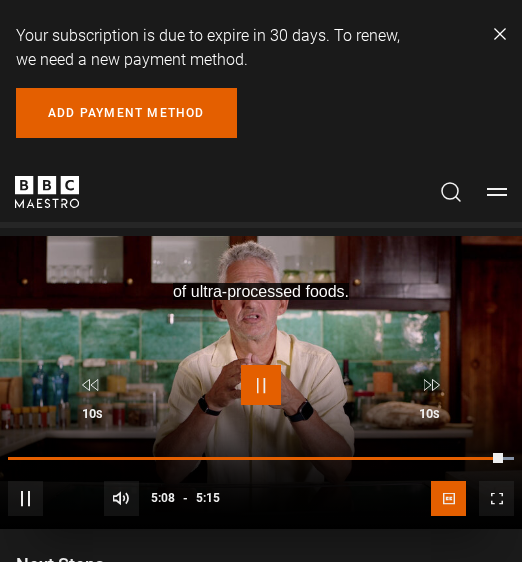 click at bounding box center (261, 385) 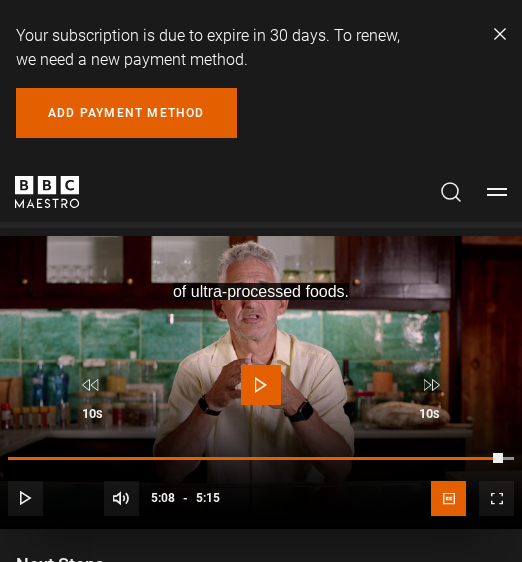 click at bounding box center [261, 385] 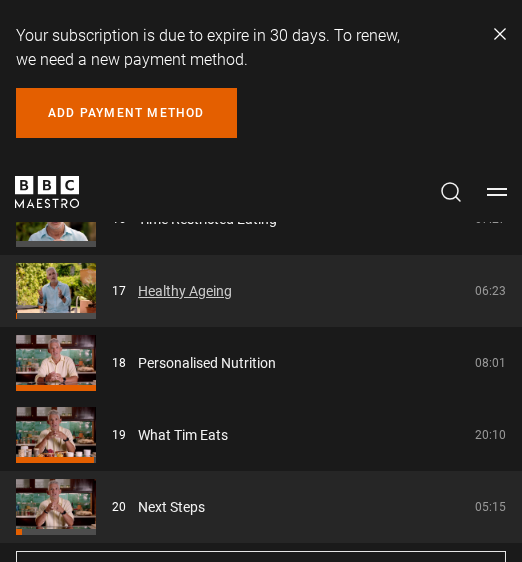 scroll, scrollTop: 1782, scrollLeft: 0, axis: vertical 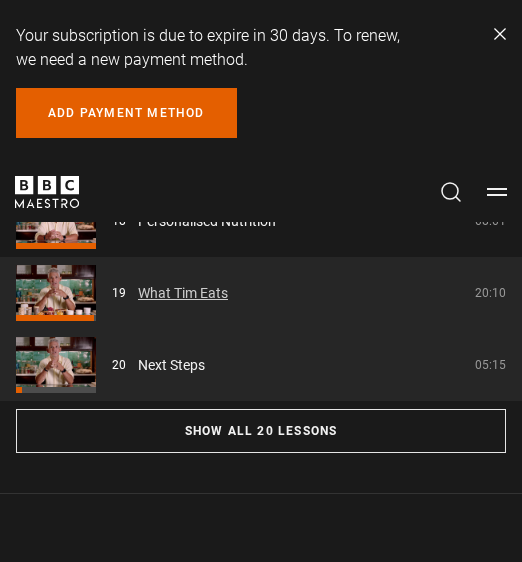 click on "What Tim Eats" at bounding box center [183, 293] 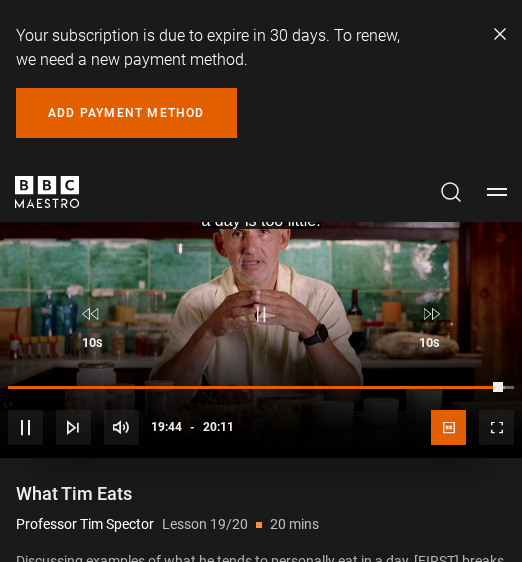 scroll, scrollTop: 1053, scrollLeft: 0, axis: vertical 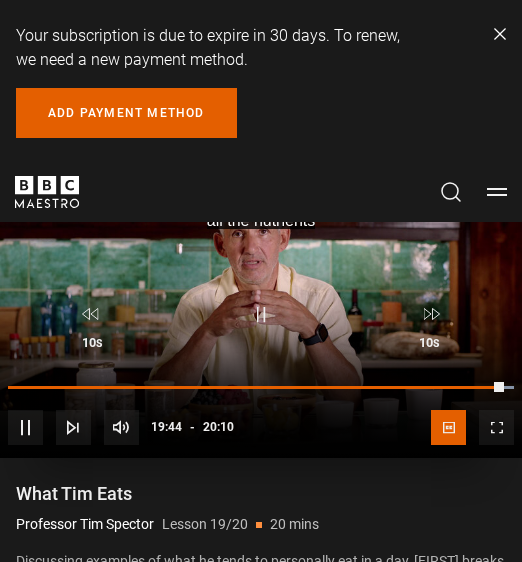 click on "10s Skip Back 10 seconds Pause 10s Skip Forward 10 seconds Loaded :  100.00% 14:23 19:45 Pause Mute Current Time  19:44 - Duration  20:10
Professor Tim Spector
Lesson 19
What Tim Eats
1x Playback Rate 2x 1.5x 1x , selected 0.5x auto Quality 360p 720p 1080p 2160p Auto , selected Captions captions off English  Captions , selected" at bounding box center [261, 370] 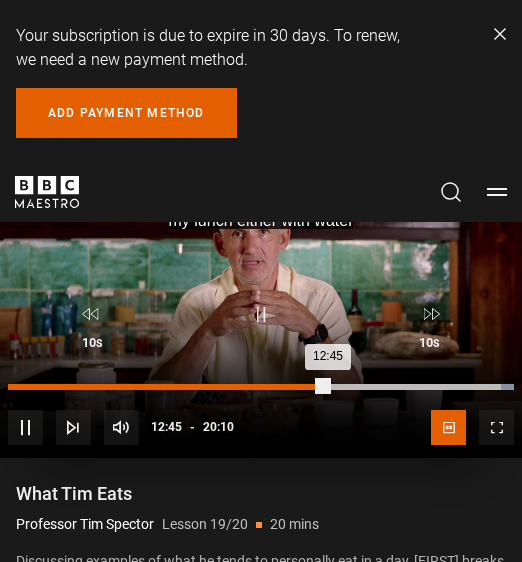 click on "Loaded :  100.00% 12:45 12:45" at bounding box center (261, 387) 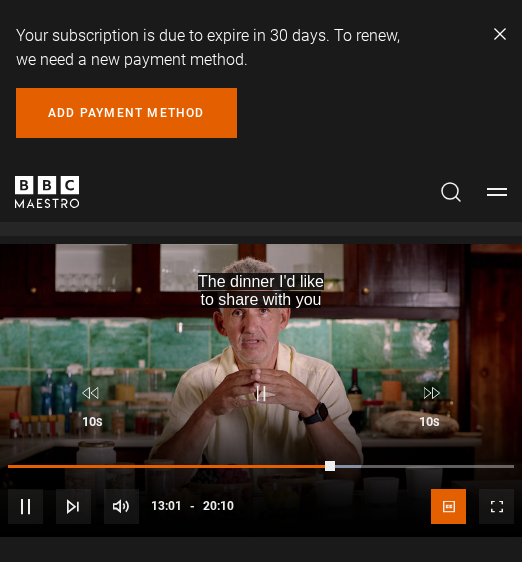 scroll, scrollTop: 953, scrollLeft: 0, axis: vertical 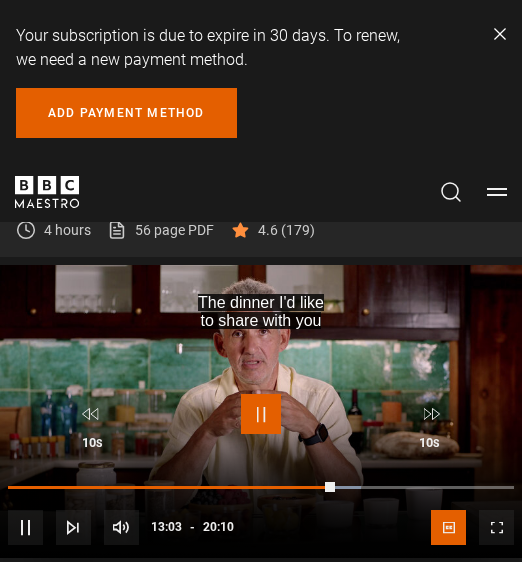 click at bounding box center [261, 414] 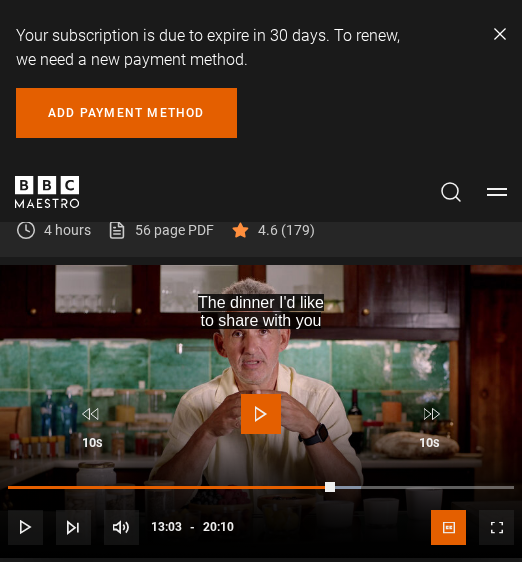 click at bounding box center [261, 414] 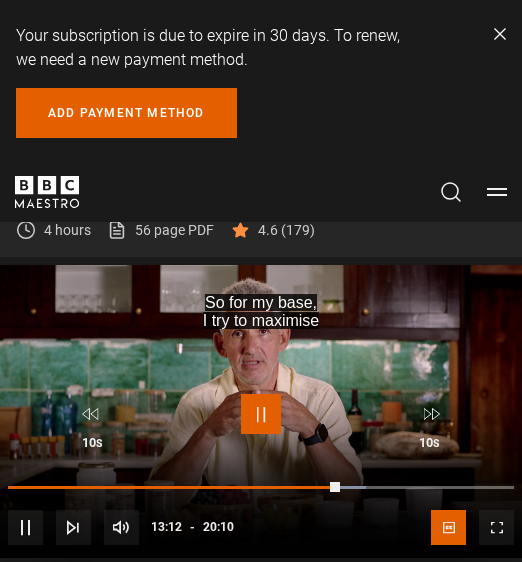 click at bounding box center (261, 414) 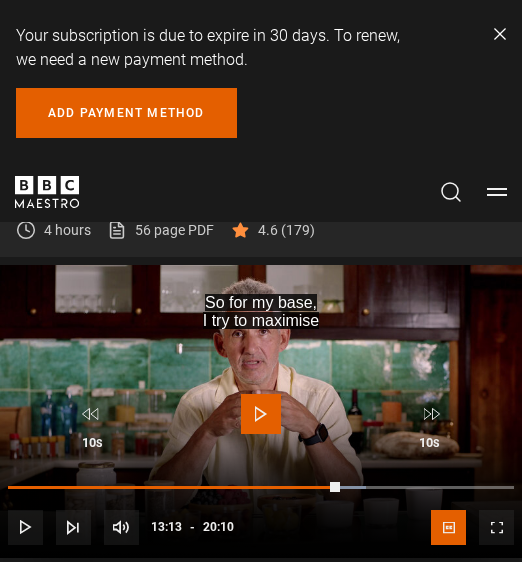 click at bounding box center (261, 414) 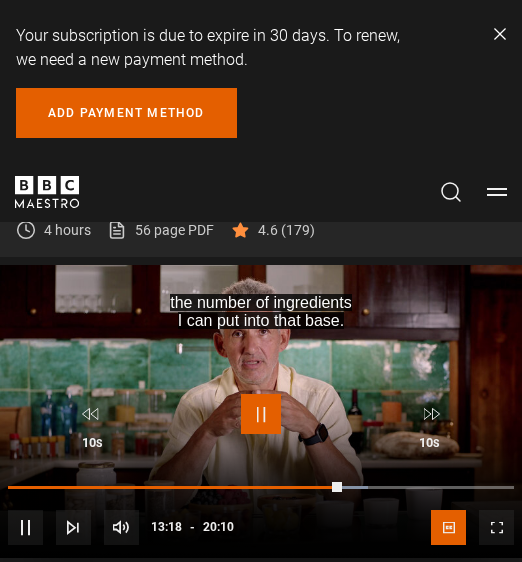 click at bounding box center (261, 414) 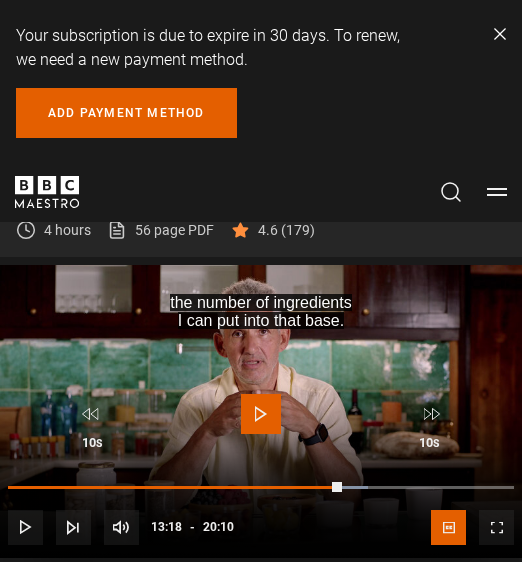 click on "10s Skip Back 10 seconds Play 10s Skip Forward 10 seconds Loaded :  71.07% 19:46 13:18 Play Mute Current Time  13:18 - Duration  20:10
Professor Tim Spector
Lesson 19
What Tim Eats
1x Playback Rate 2x 1.5x 1x , selected 0.5x auto Quality 360p 720p 1080p 2160p Auto , selected Captions captions off English  Captions , selected" at bounding box center (261, 470) 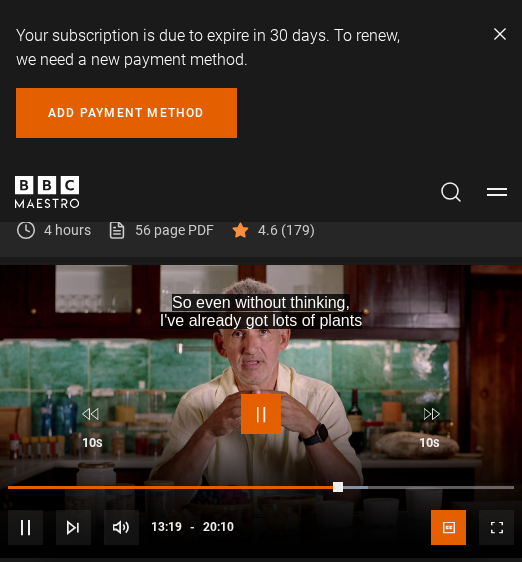 click at bounding box center (261, 414) 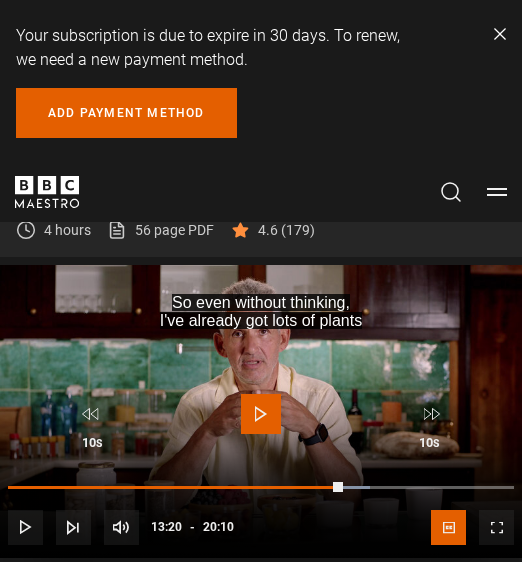 click at bounding box center [261, 414] 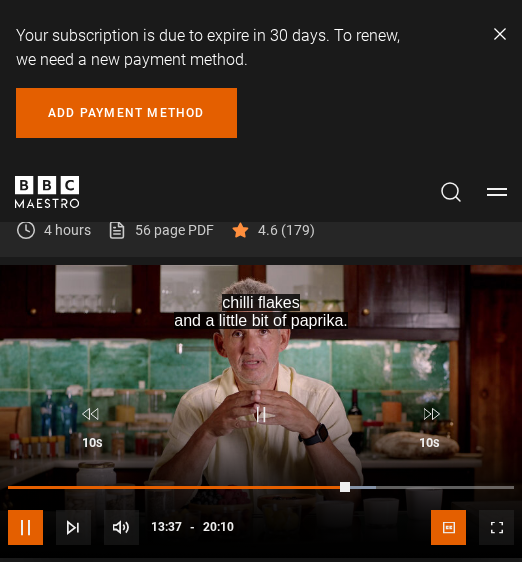 click at bounding box center (25, 527) 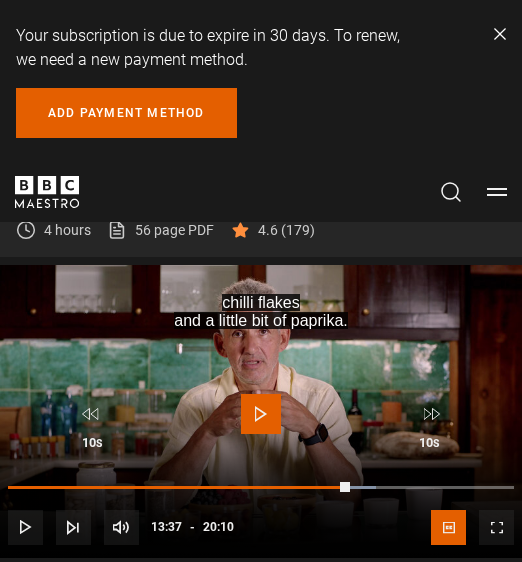 drag, startPoint x: 274, startPoint y: 412, endPoint x: 295, endPoint y: 560, distance: 149.48244 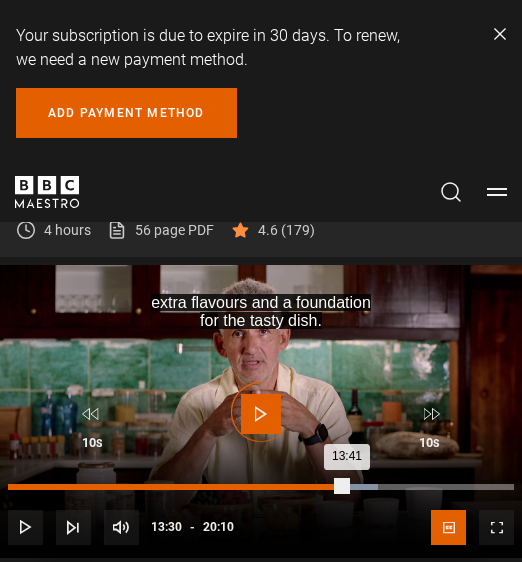 click on "13:41" at bounding box center (177, 487) 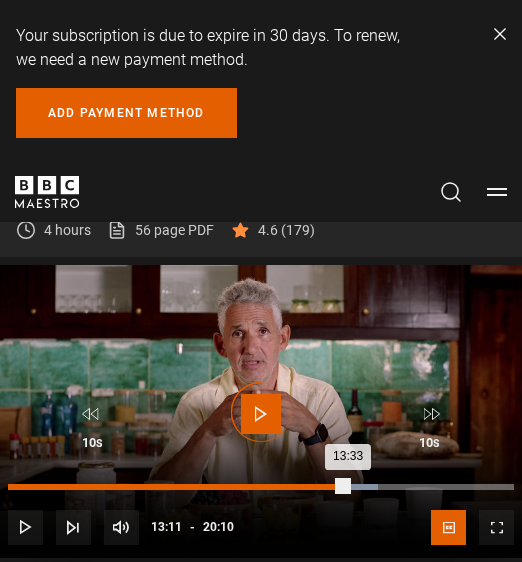click on "13:33" at bounding box center [178, 487] 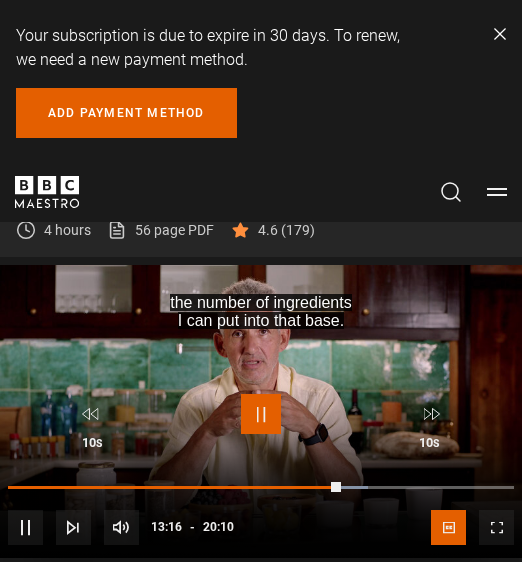 click at bounding box center [261, 414] 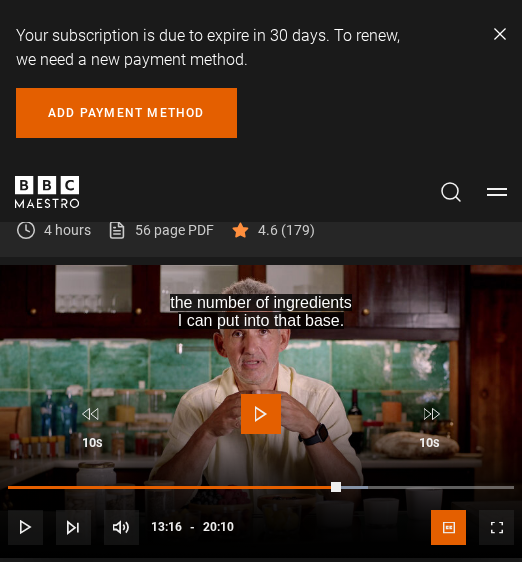 click at bounding box center (261, 414) 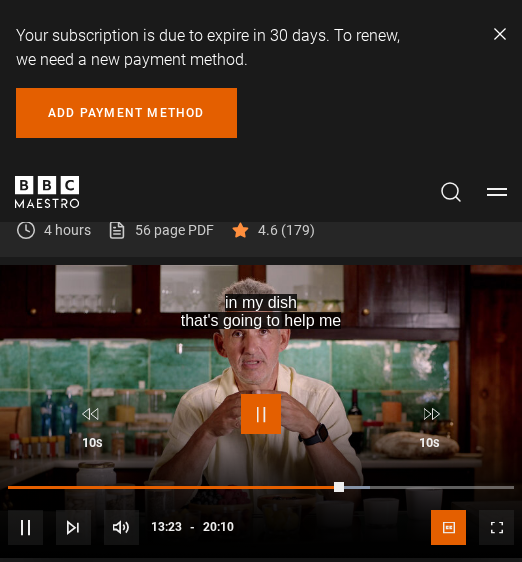 click at bounding box center (261, 414) 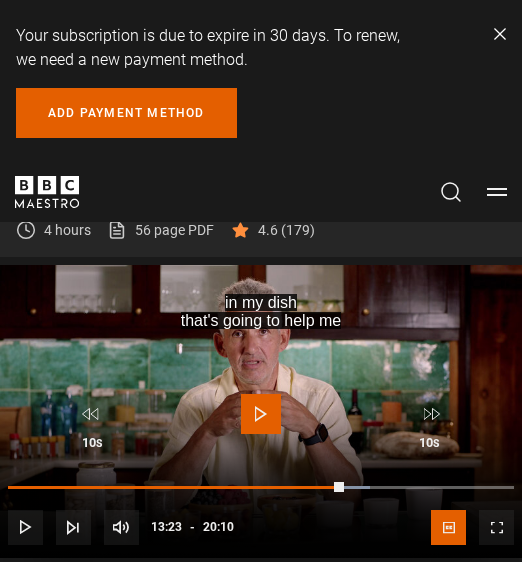 click at bounding box center [261, 414] 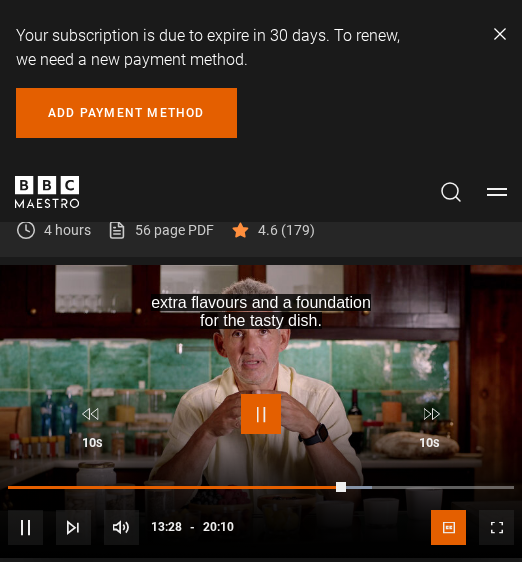 click at bounding box center (261, 414) 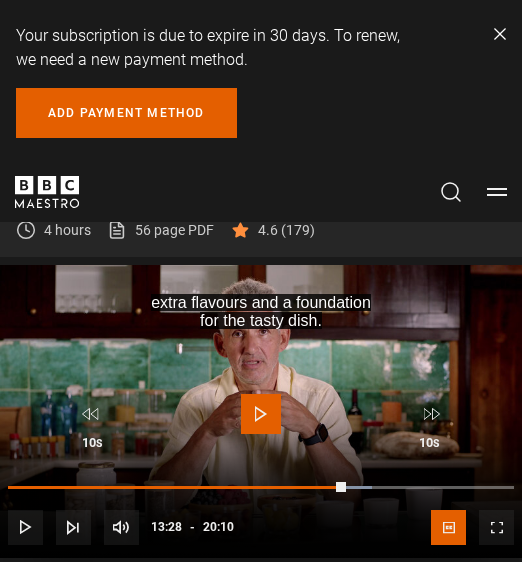 click at bounding box center (261, 414) 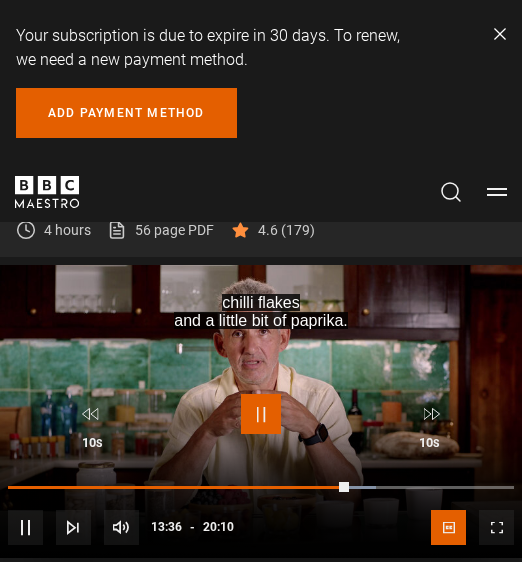 click at bounding box center (261, 414) 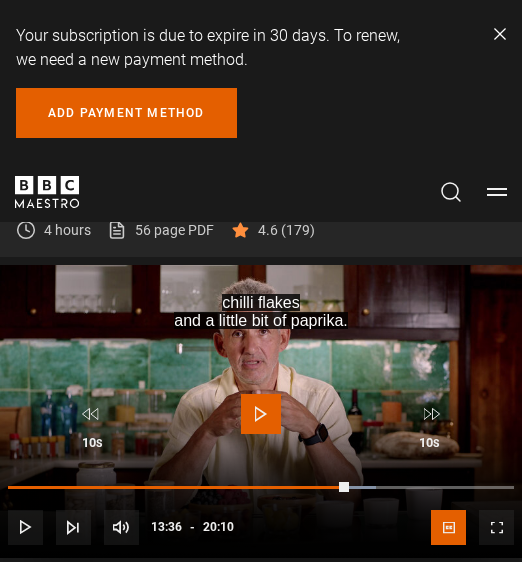 click at bounding box center [261, 414] 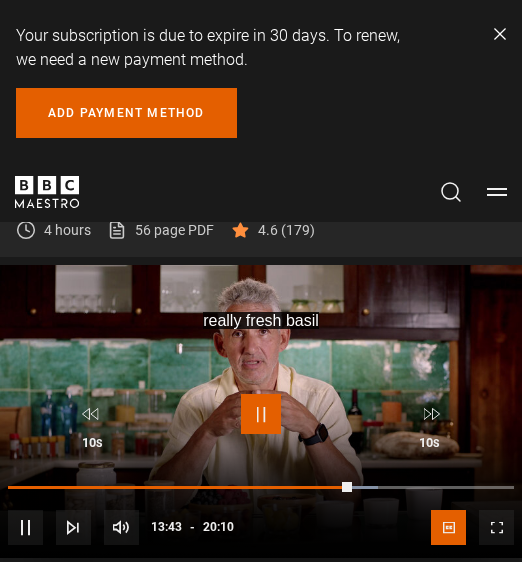 click at bounding box center [261, 414] 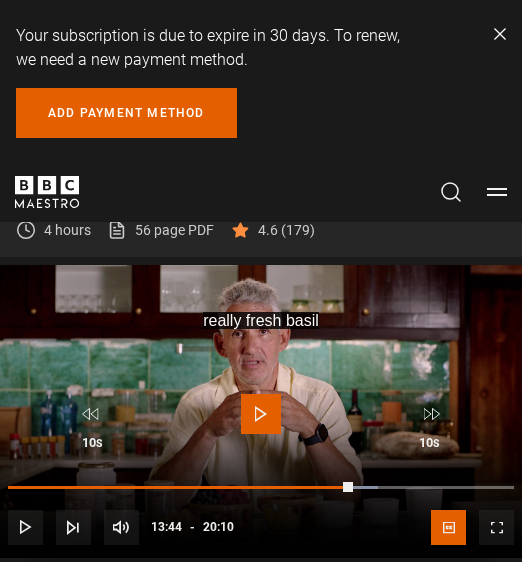 click on "10s Skip Back 10 seconds Play 10s Skip Forward 10 seconds Loaded :  73.14% 12:59 13:44 Play Mute Current Time  13:44 - Duration  20:10
Professor Tim Spector
Lesson 19
What Tim Eats
1x Playback Rate 2x 1.5x 1x , selected 0.5x auto Quality 360p 720p 1080p 2160p Auto , selected Captions captions off English  Captions , selected" at bounding box center (261, 470) 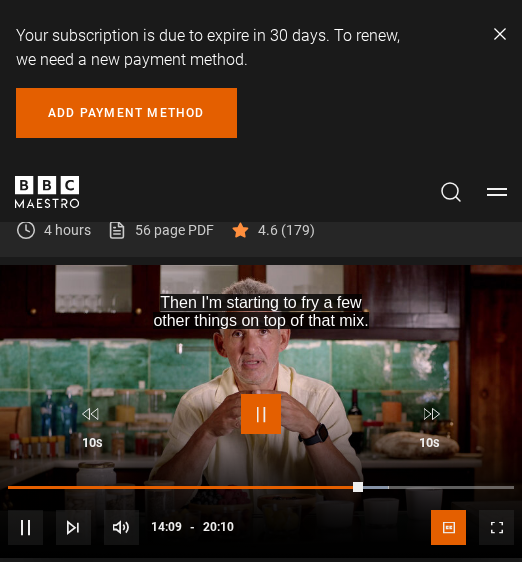 click at bounding box center [261, 414] 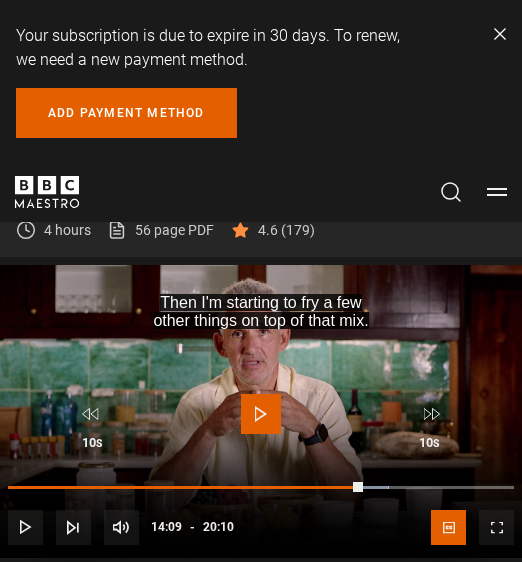 click at bounding box center [261, 414] 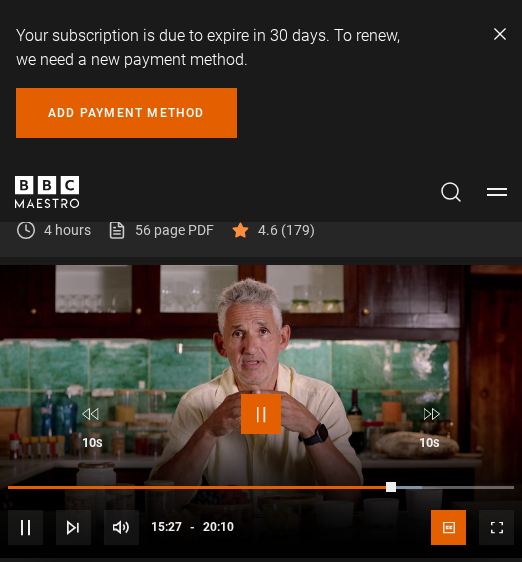 drag, startPoint x: 264, startPoint y: 412, endPoint x: 283, endPoint y: 408, distance: 19.416489 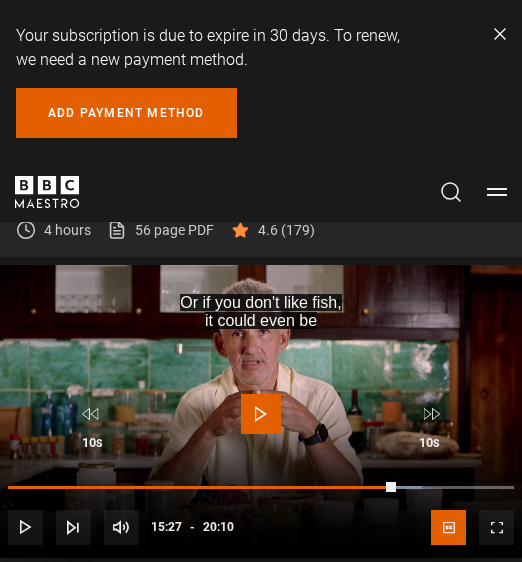 click at bounding box center (261, 414) 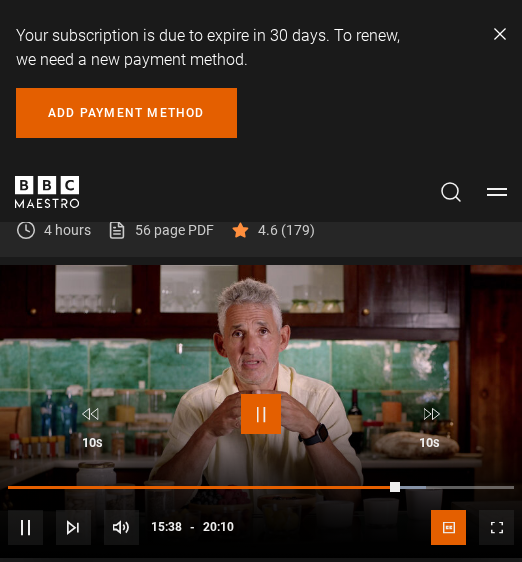 drag, startPoint x: 255, startPoint y: 407, endPoint x: 271, endPoint y: 406, distance: 16.03122 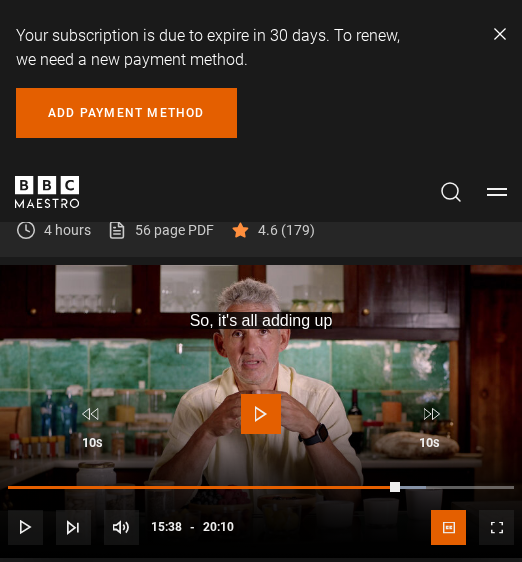 click at bounding box center [261, 414] 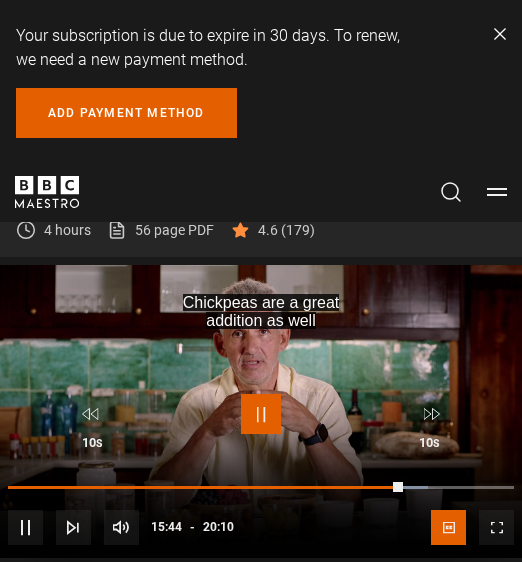click at bounding box center [261, 414] 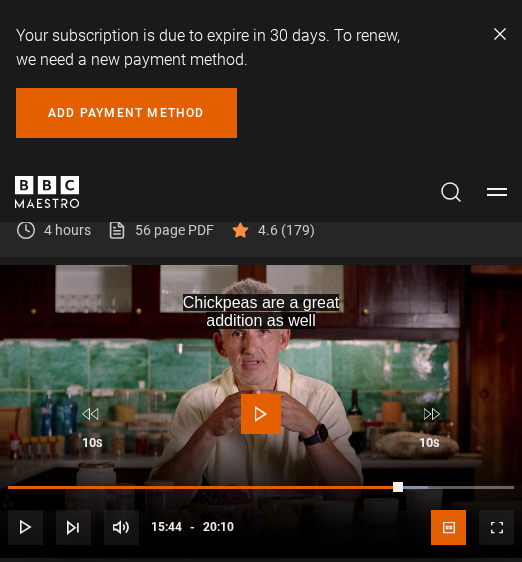 click at bounding box center (261, 414) 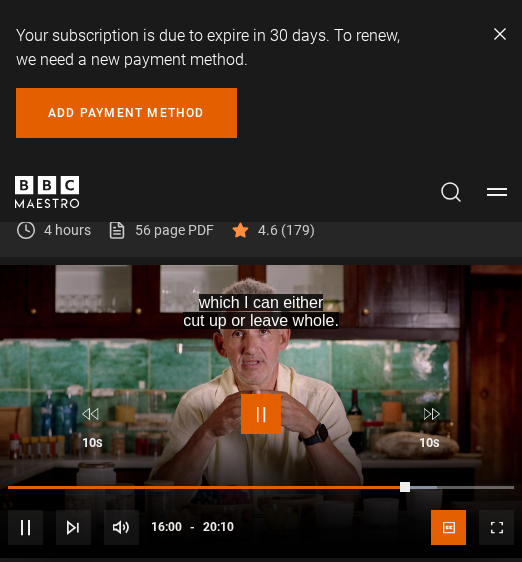 click at bounding box center (261, 414) 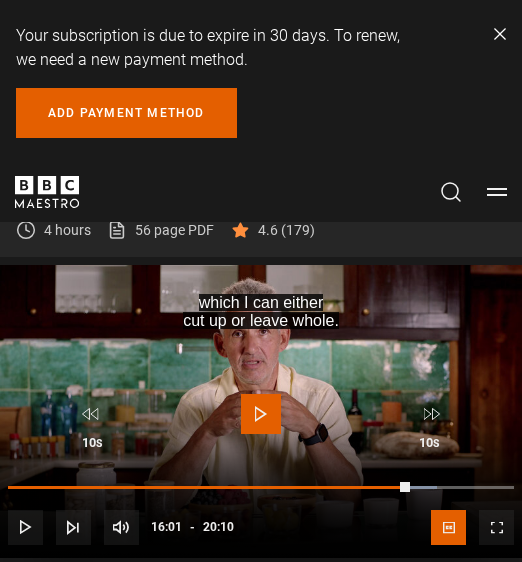 click at bounding box center [261, 414] 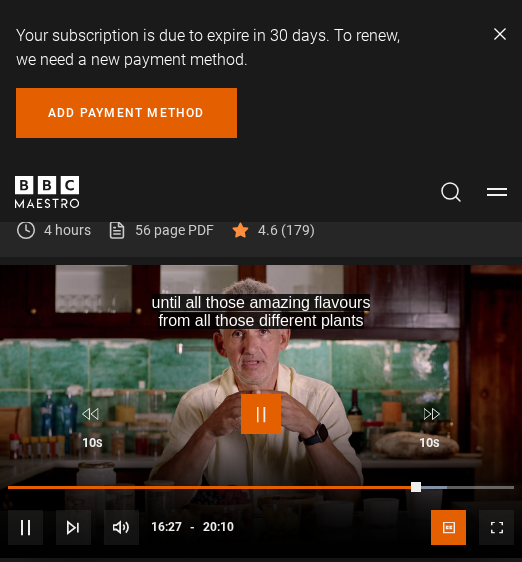 click at bounding box center (261, 414) 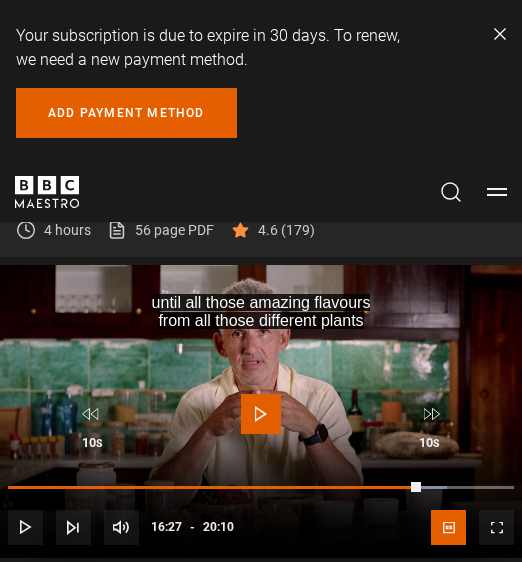 click at bounding box center [261, 414] 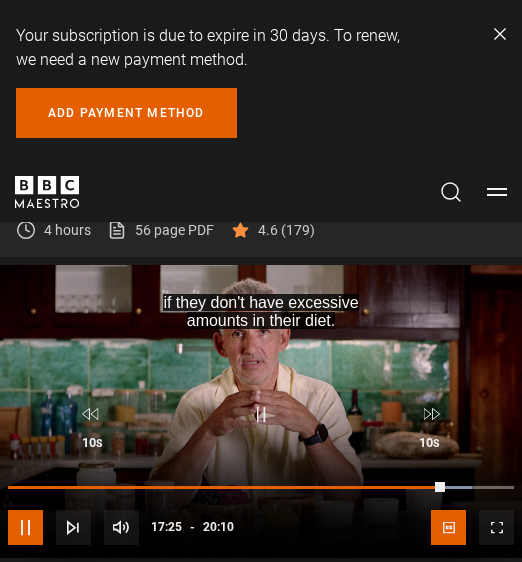 click at bounding box center (25, 527) 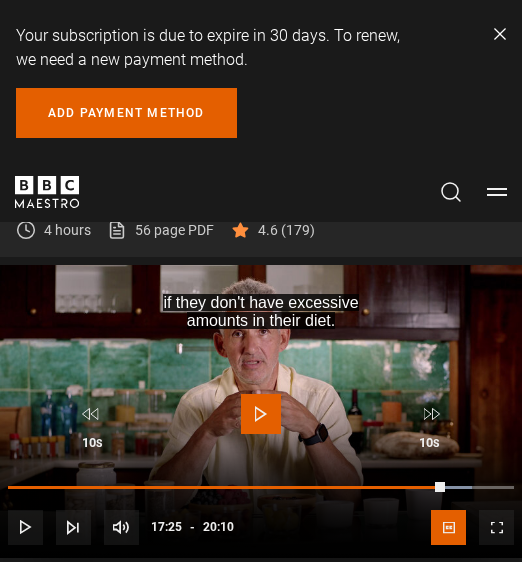 click at bounding box center (261, 414) 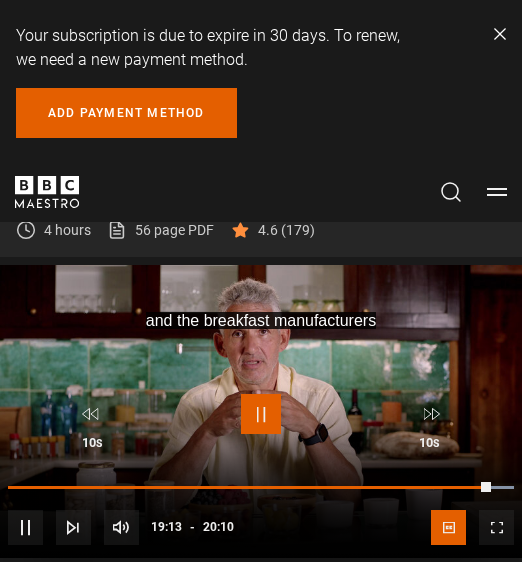 click at bounding box center (261, 414) 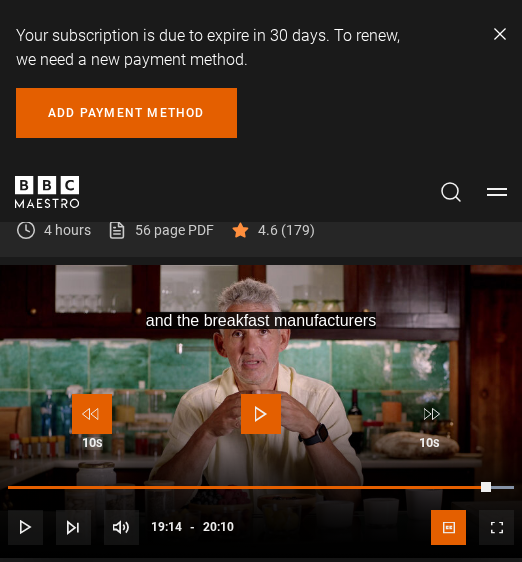 click at bounding box center (92, 414) 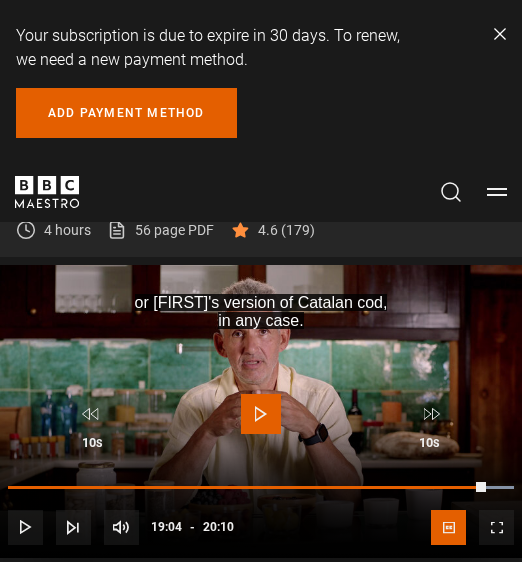 click at bounding box center [261, 414] 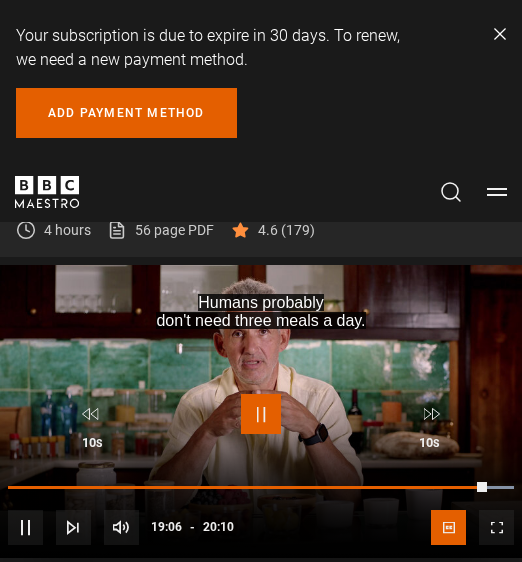 click at bounding box center [261, 414] 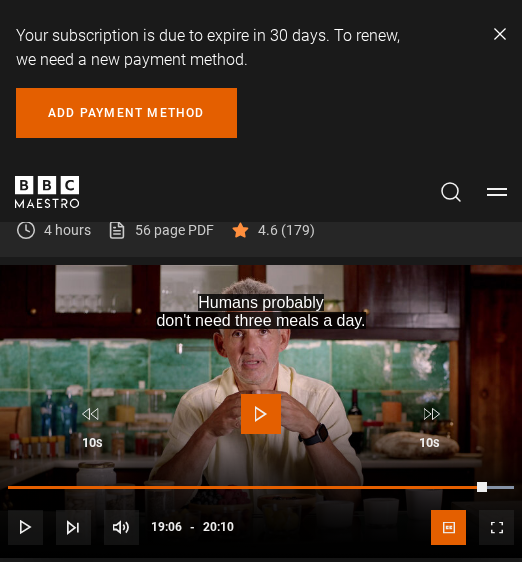 click at bounding box center (261, 414) 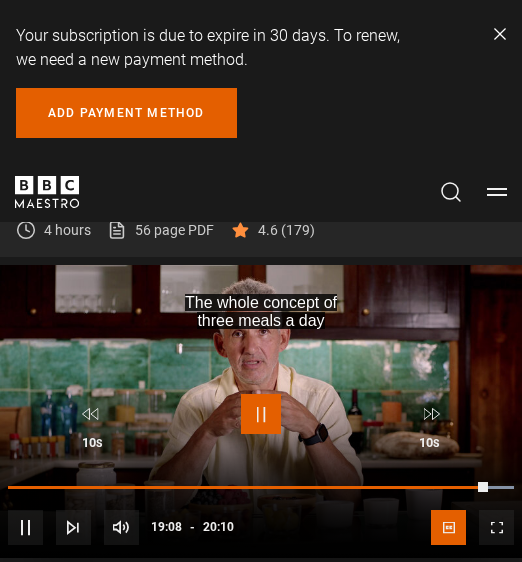 click at bounding box center [261, 414] 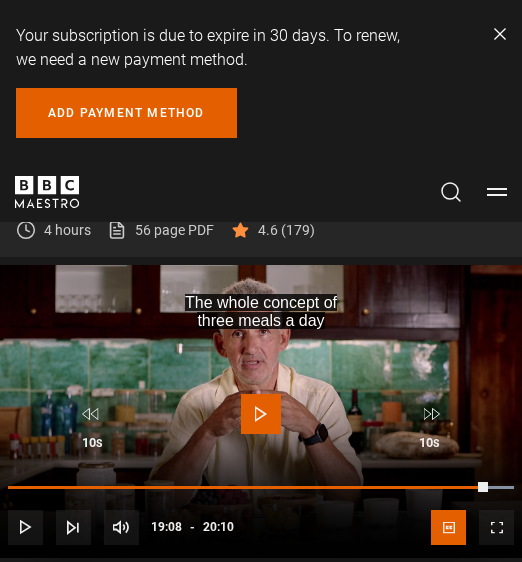click at bounding box center [261, 414] 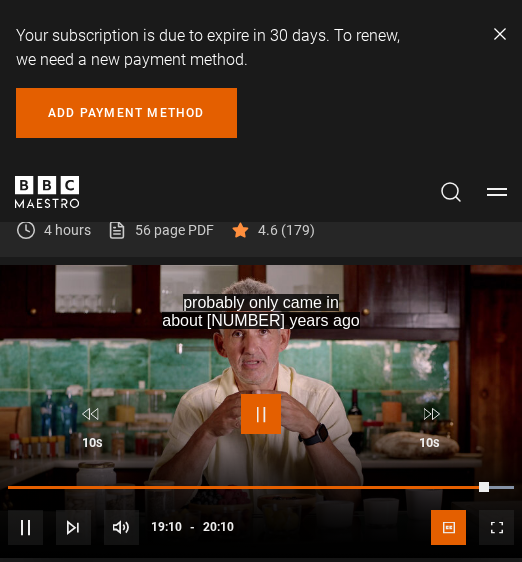 drag, startPoint x: 262, startPoint y: 404, endPoint x: 521, endPoint y: 358, distance: 263.05322 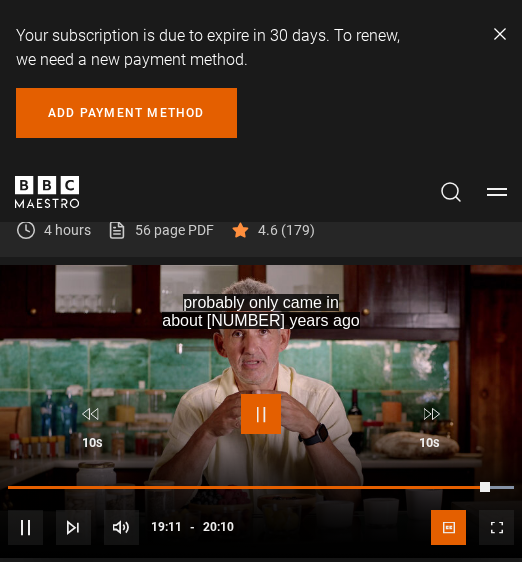 click at bounding box center (261, 414) 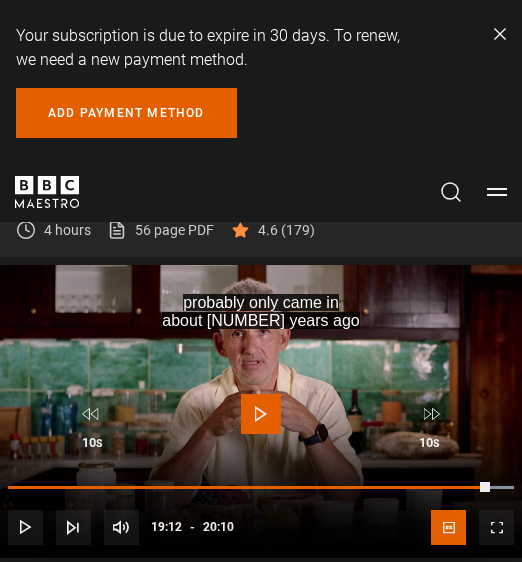 click at bounding box center [261, 414] 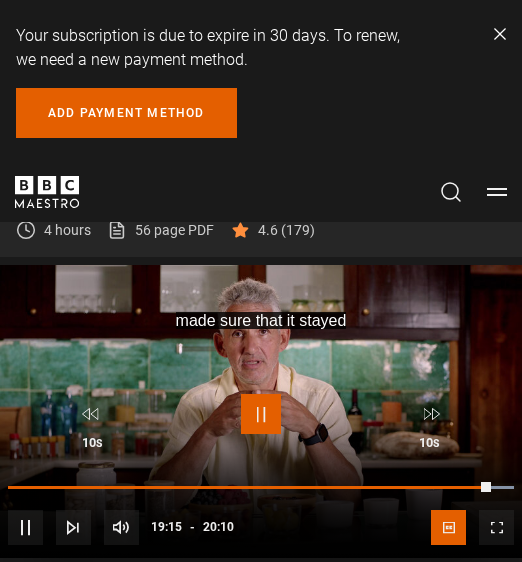 click at bounding box center [261, 414] 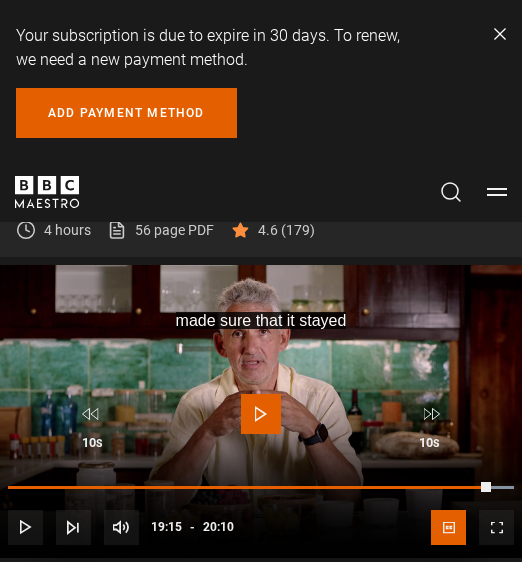 click at bounding box center (261, 414) 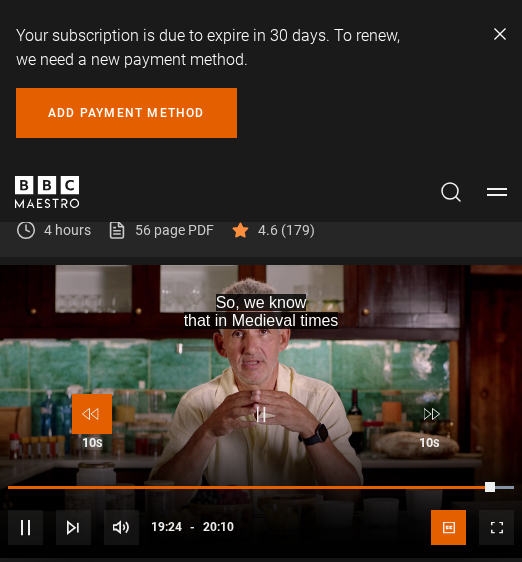 click at bounding box center [92, 414] 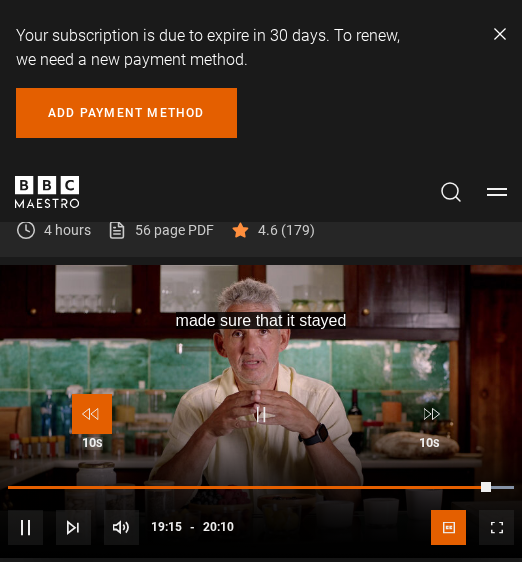 drag, startPoint x: 86, startPoint y: 412, endPoint x: 206, endPoint y: 393, distance: 121.49486 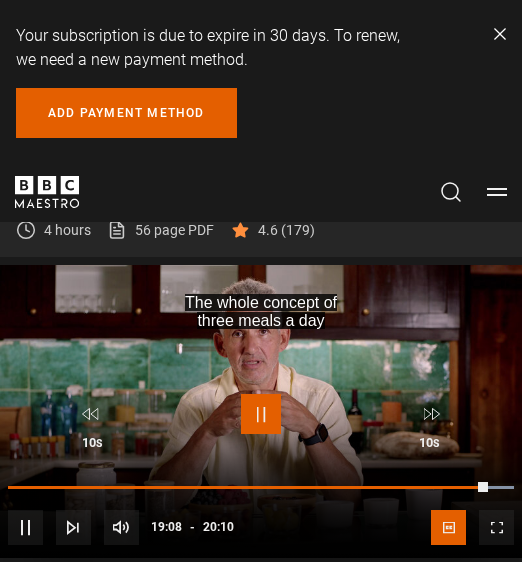 click at bounding box center [261, 414] 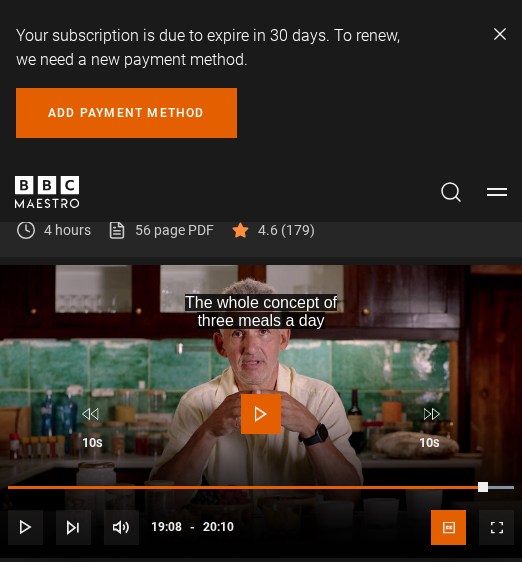 click at bounding box center (261, 414) 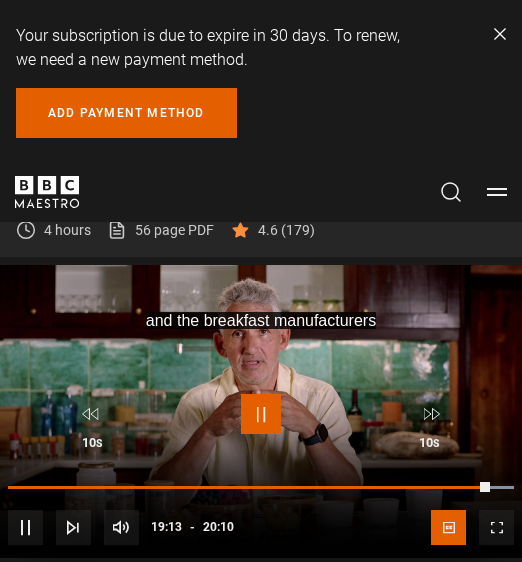 click at bounding box center (261, 414) 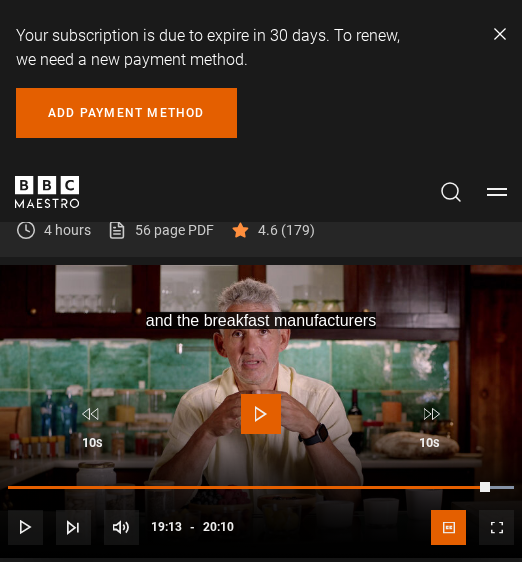 click on "Play" at bounding box center [261, 415] 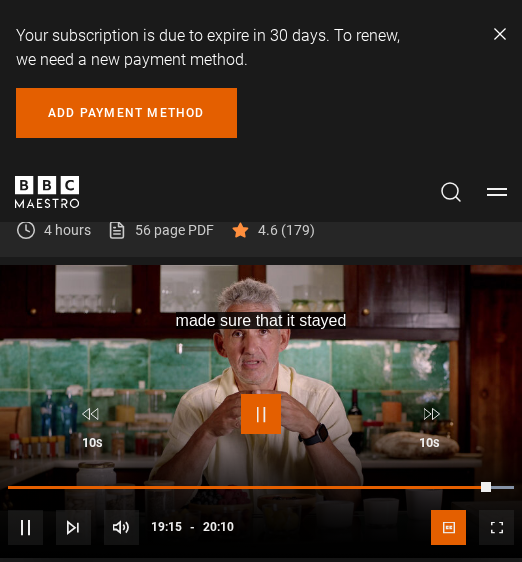 click at bounding box center [261, 414] 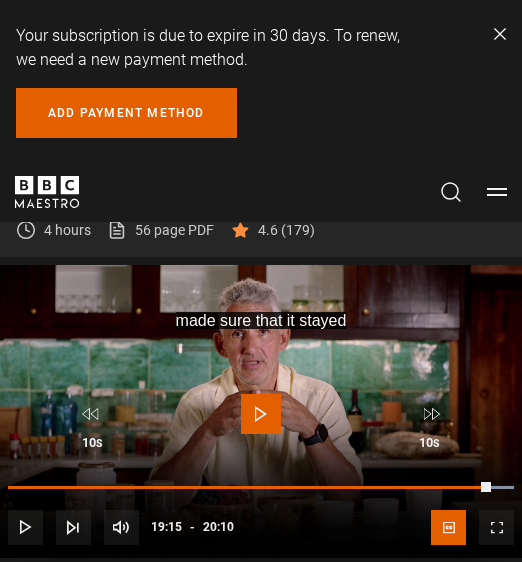 click at bounding box center (261, 414) 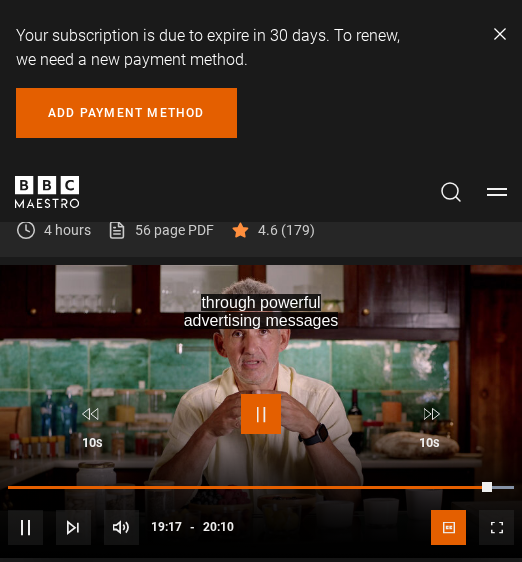 click at bounding box center (261, 414) 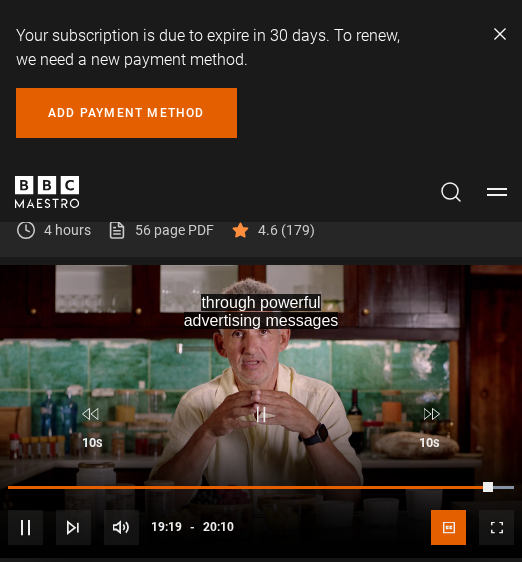 click at bounding box center [261, 412] 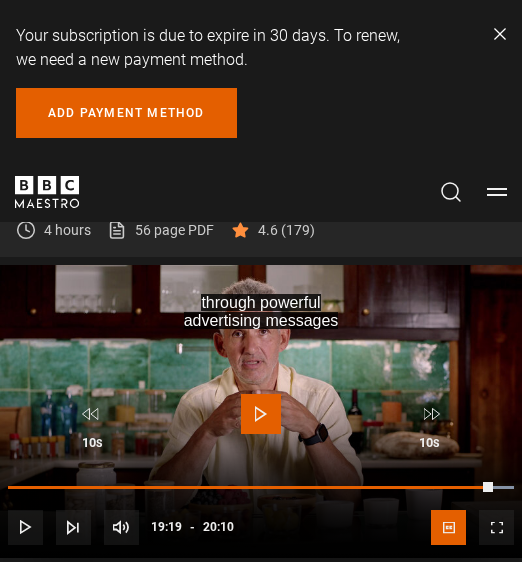click at bounding box center [261, 414] 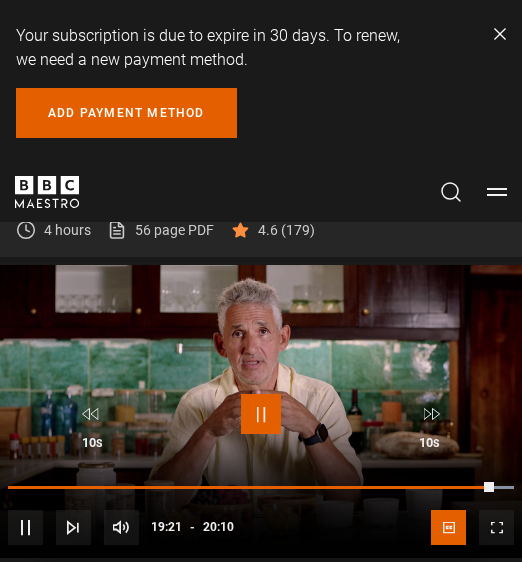click at bounding box center (261, 414) 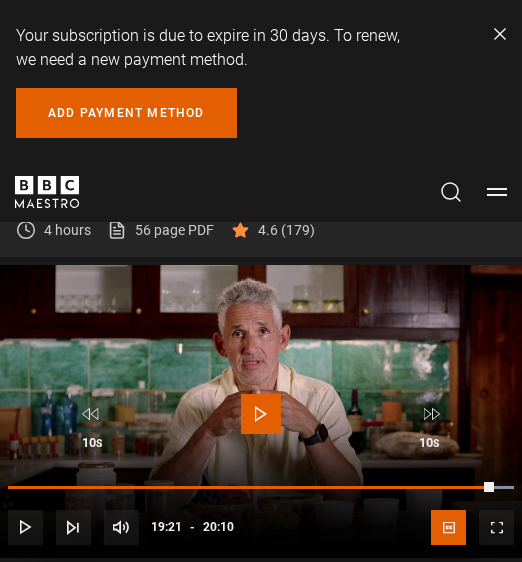 click at bounding box center [261, 414] 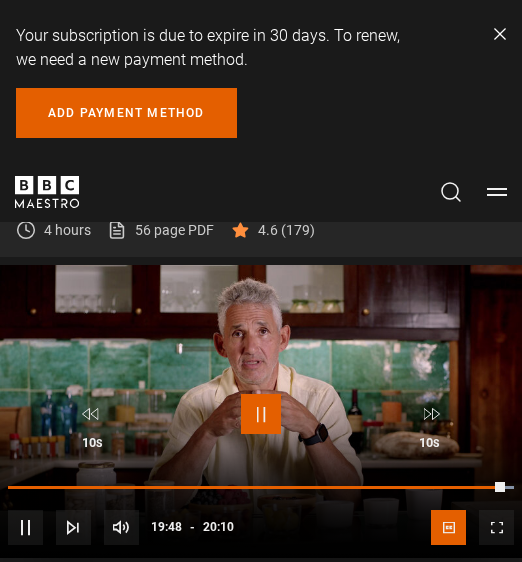 click at bounding box center [261, 414] 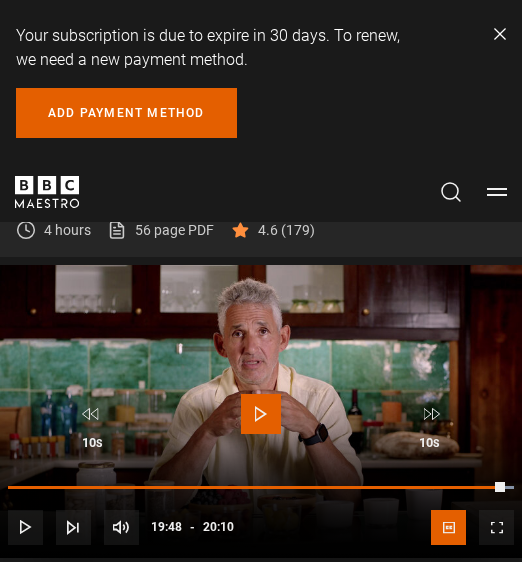 click at bounding box center (261, 414) 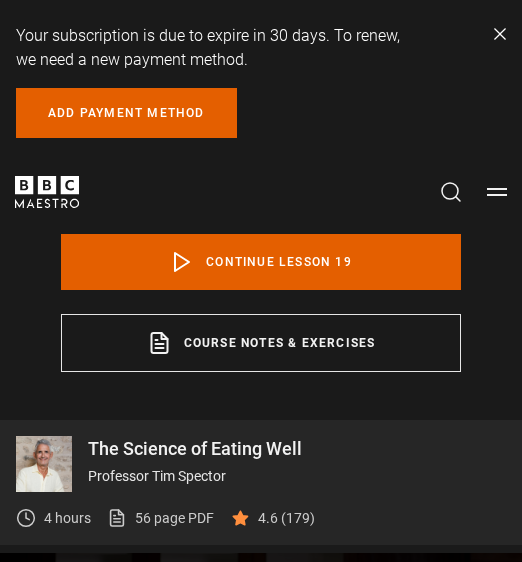 scroll, scrollTop: 453, scrollLeft: 0, axis: vertical 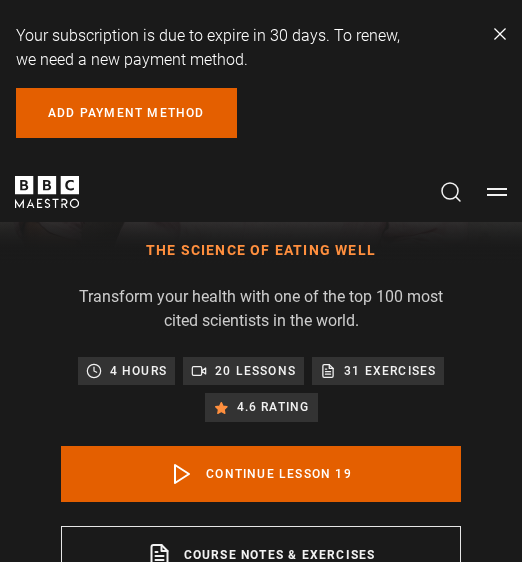 click on "Dismiss" at bounding box center [500, 34] 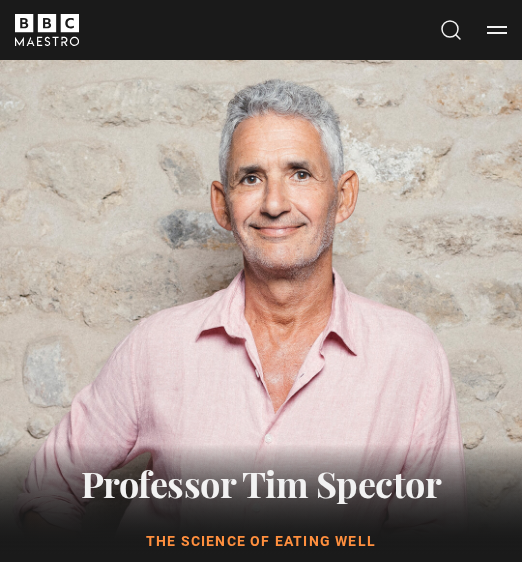 scroll, scrollTop: 0, scrollLeft: 0, axis: both 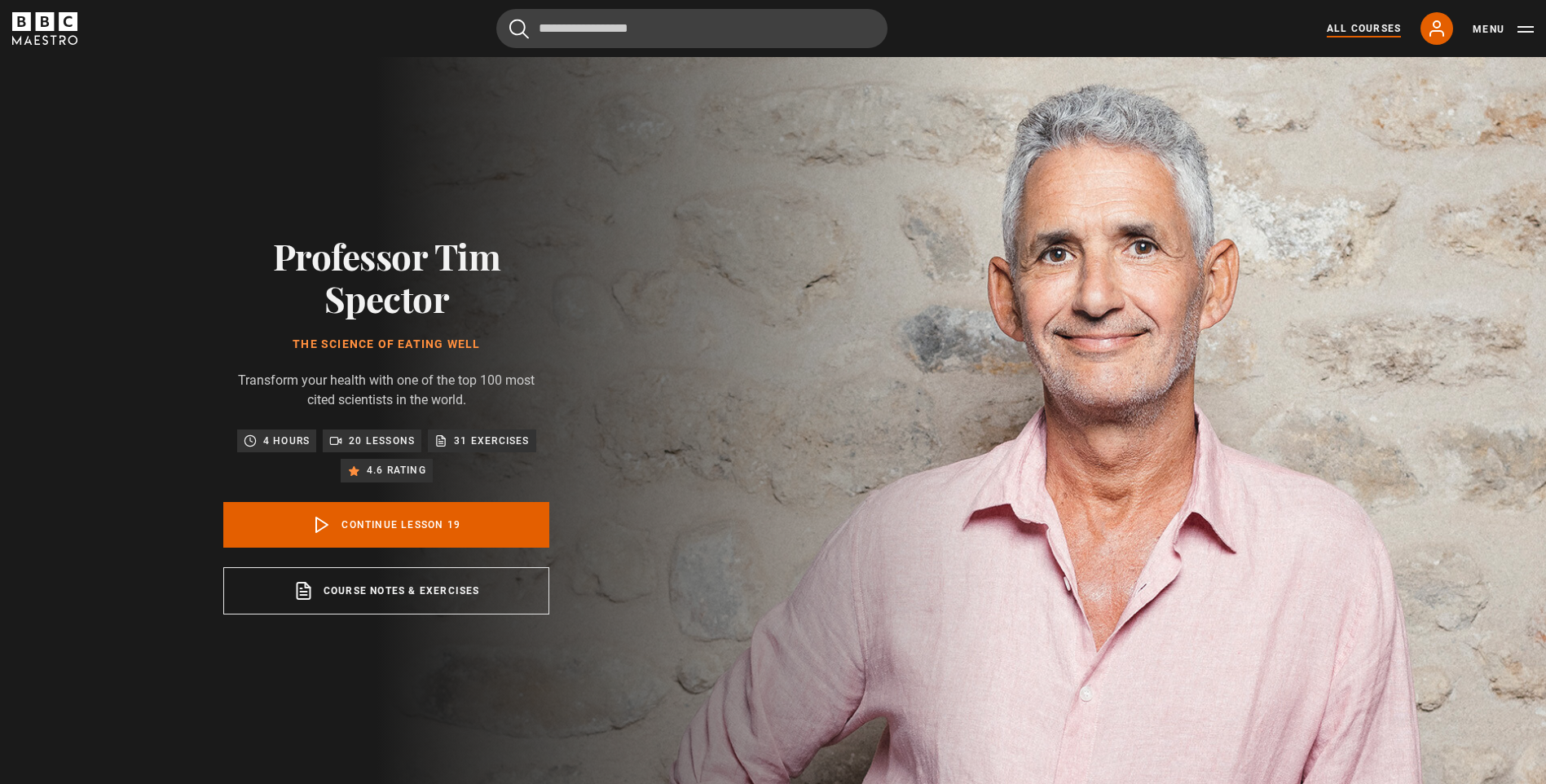 click on "All Courses" at bounding box center [1363, 29] 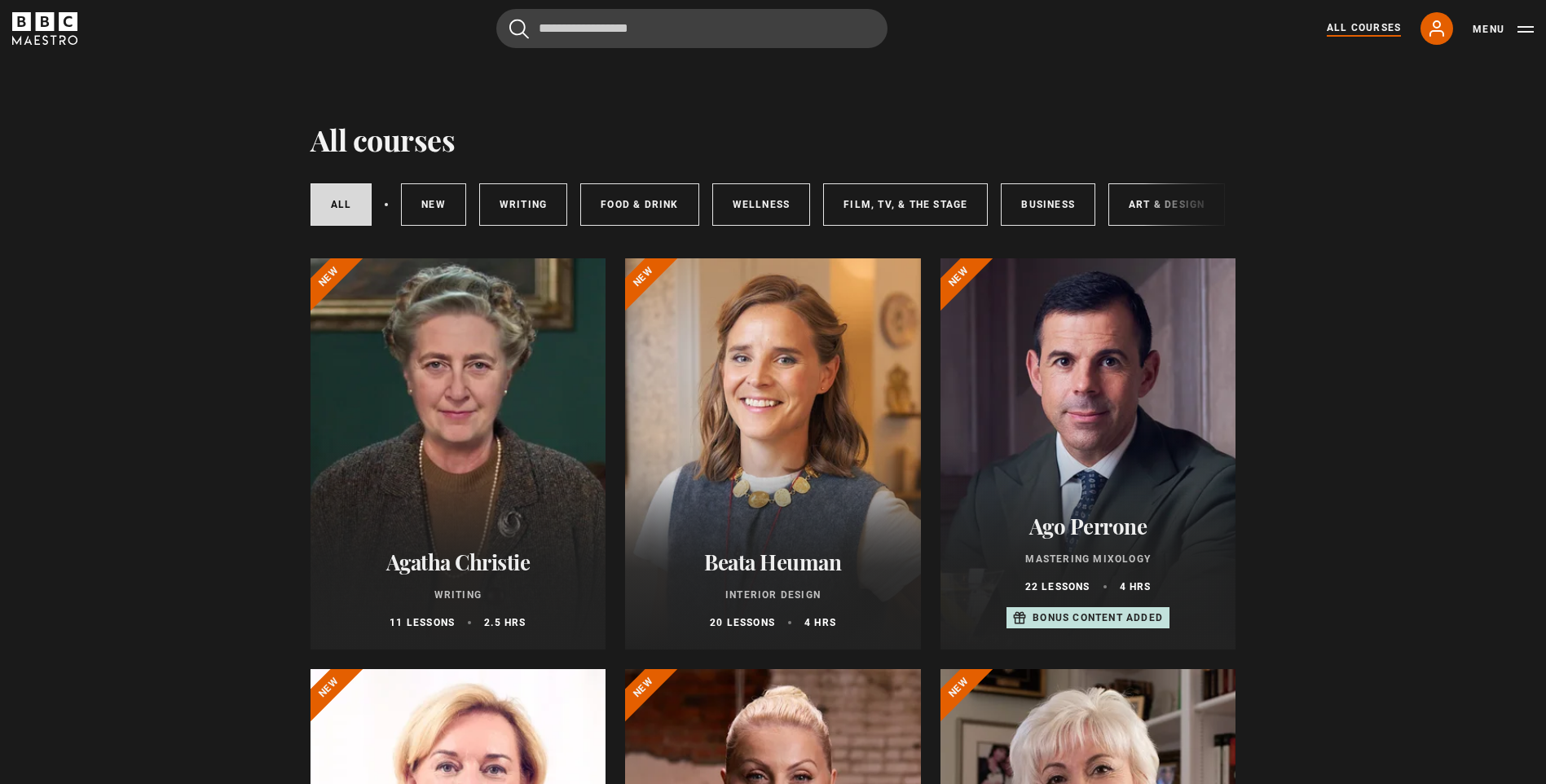 scroll, scrollTop: 0, scrollLeft: 0, axis: both 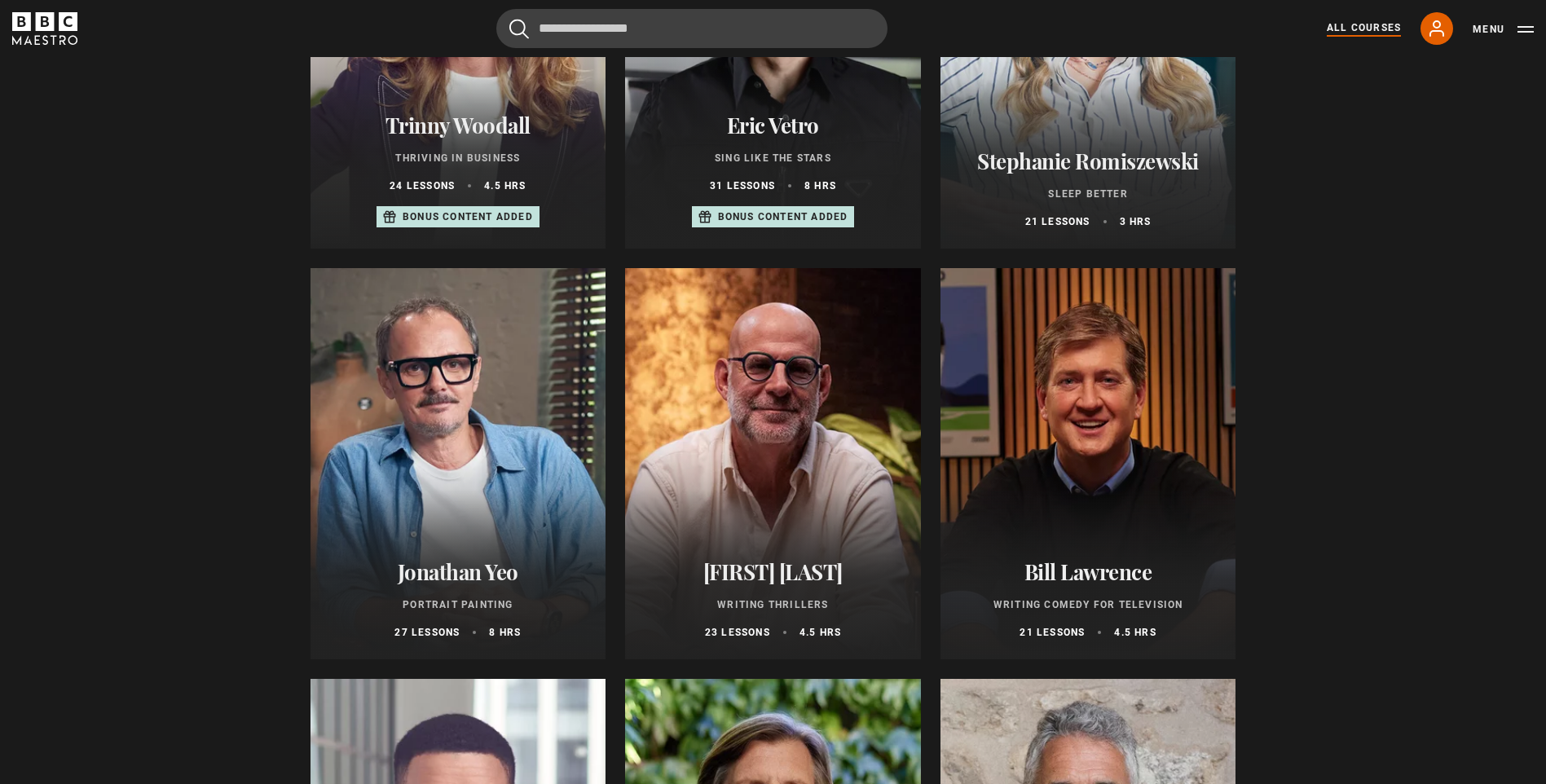 click at bounding box center (1088, 53) 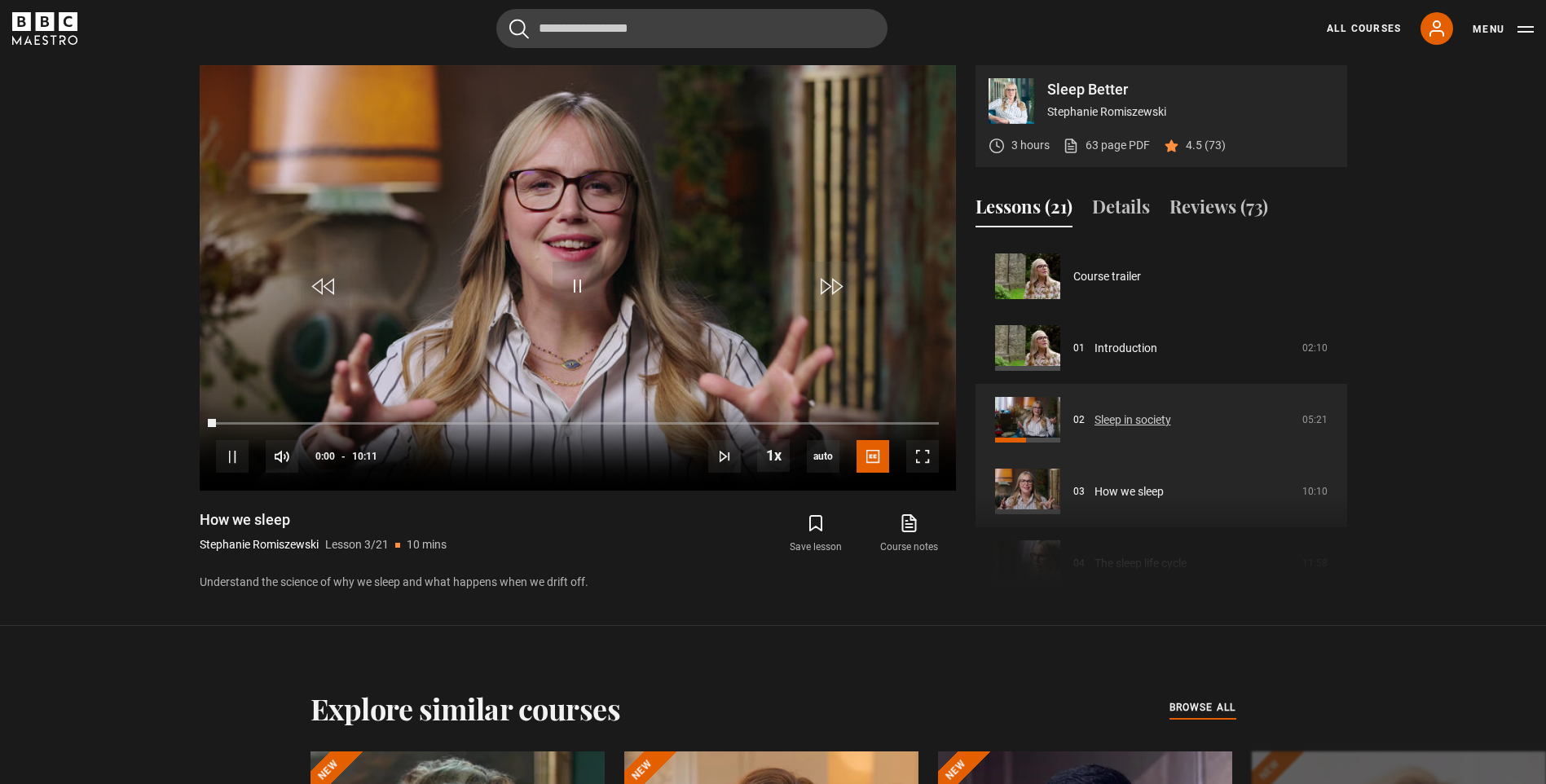 scroll, scrollTop: 792, scrollLeft: 0, axis: vertical 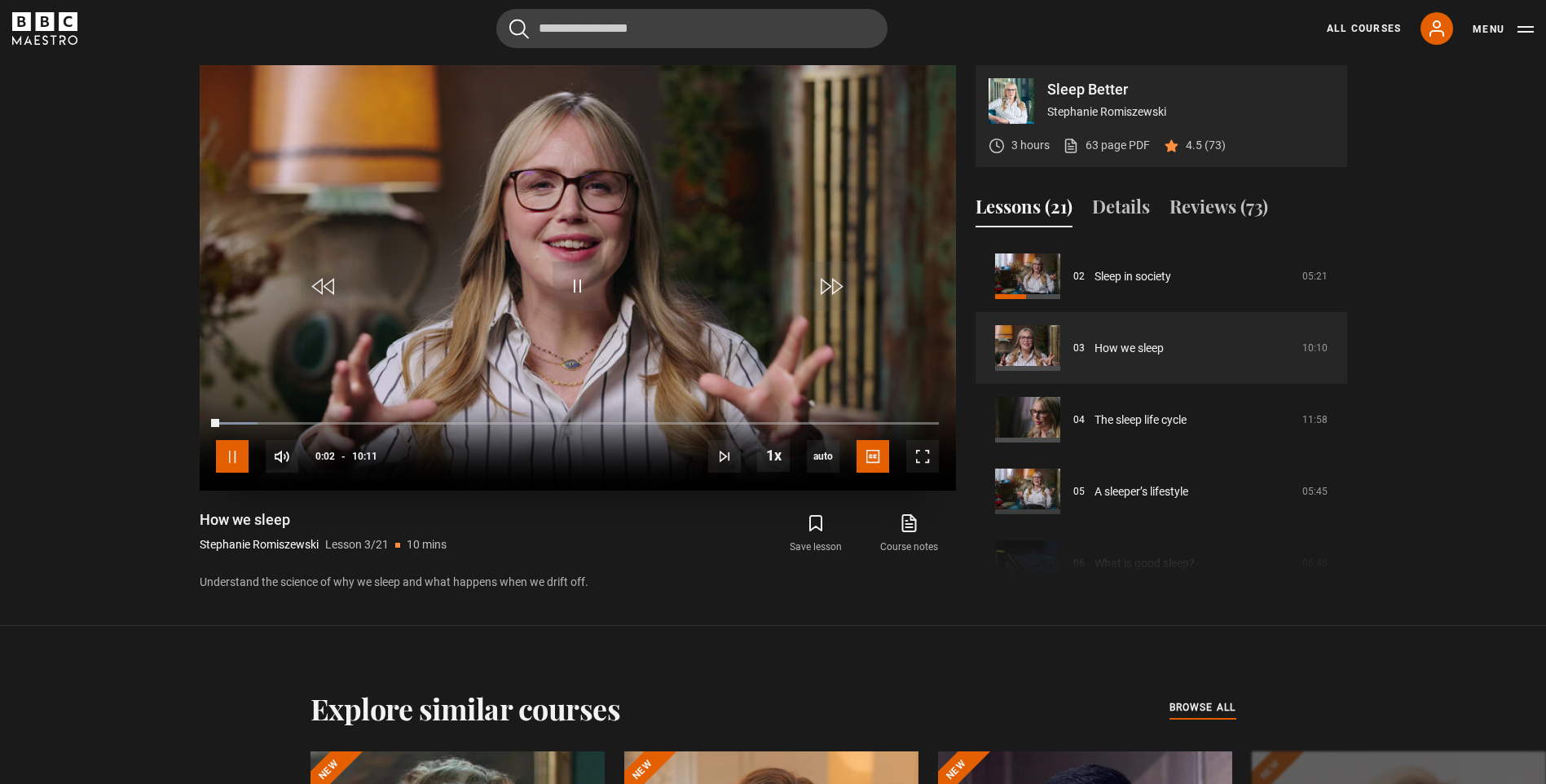 click at bounding box center [232, 456] 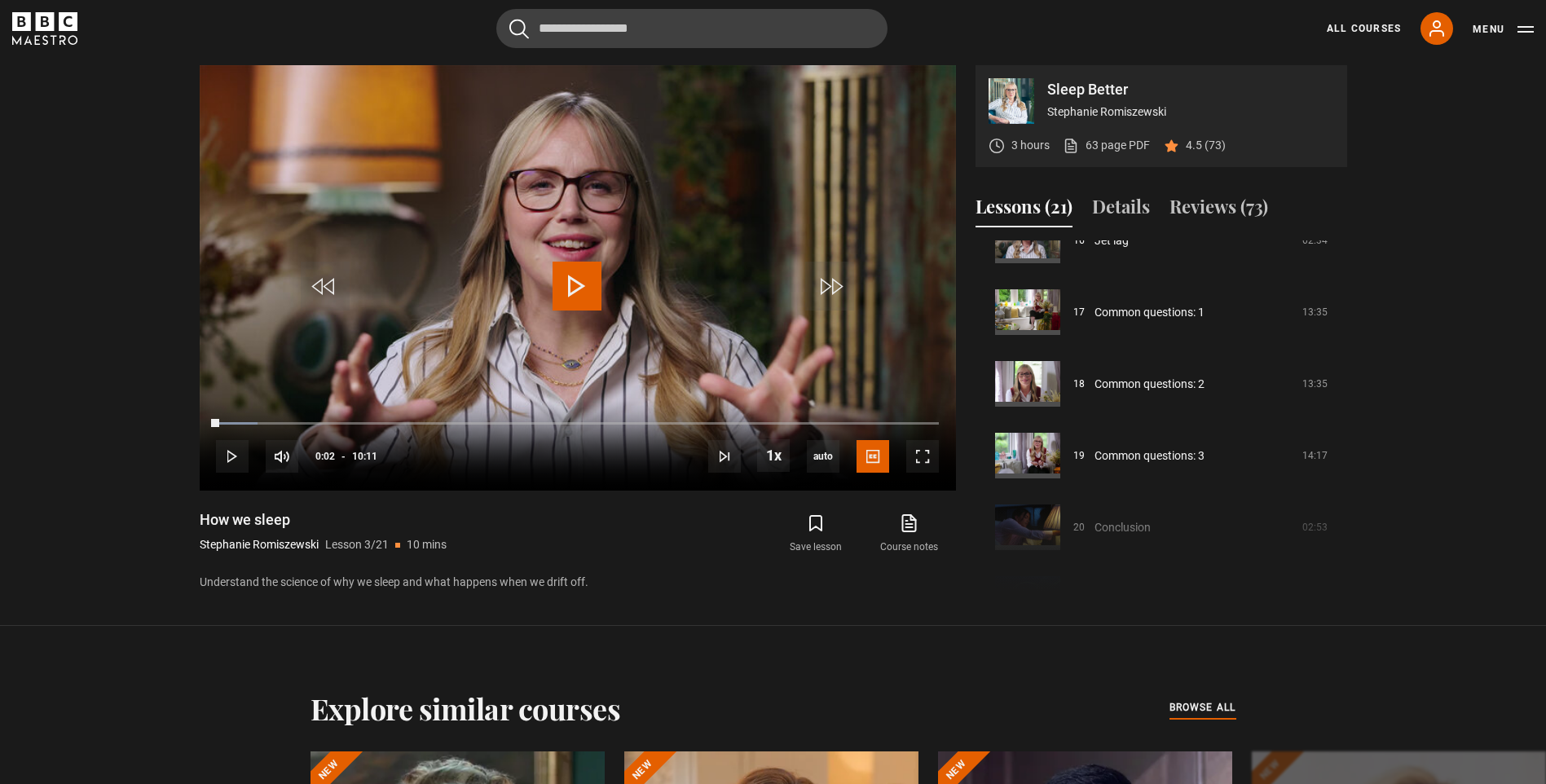scroll, scrollTop: 1226, scrollLeft: 0, axis: vertical 